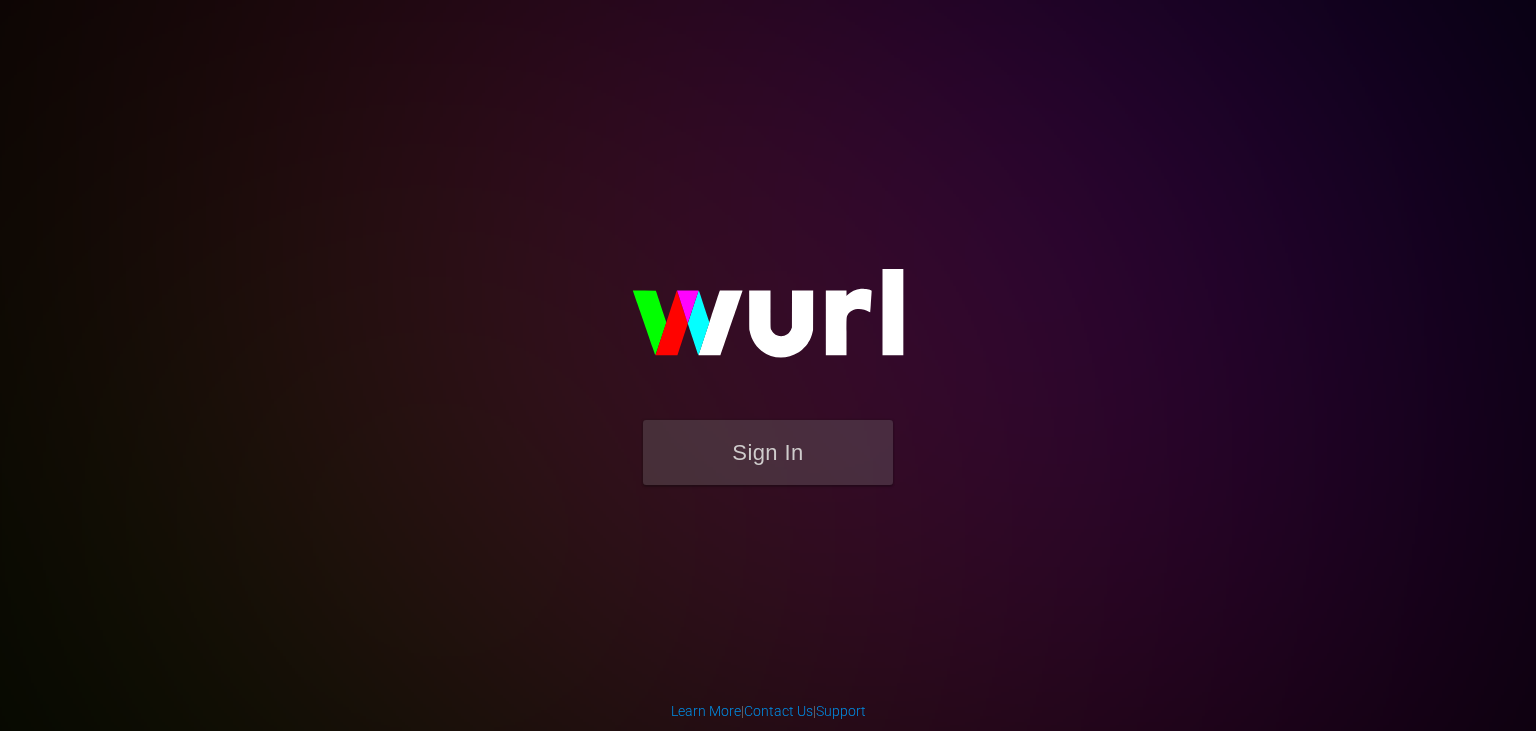 scroll, scrollTop: 0, scrollLeft: 0, axis: both 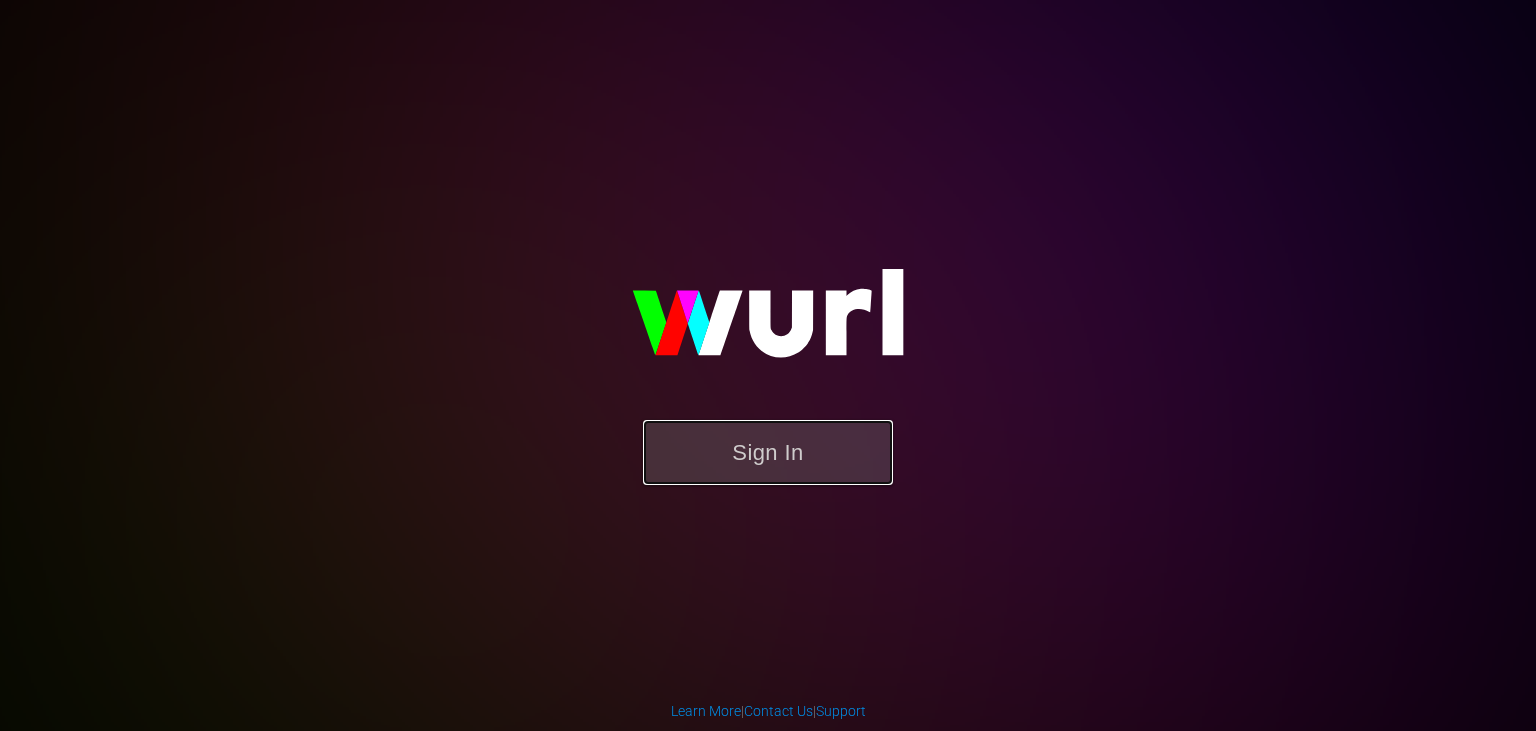 click on "Sign In" at bounding box center [768, 452] 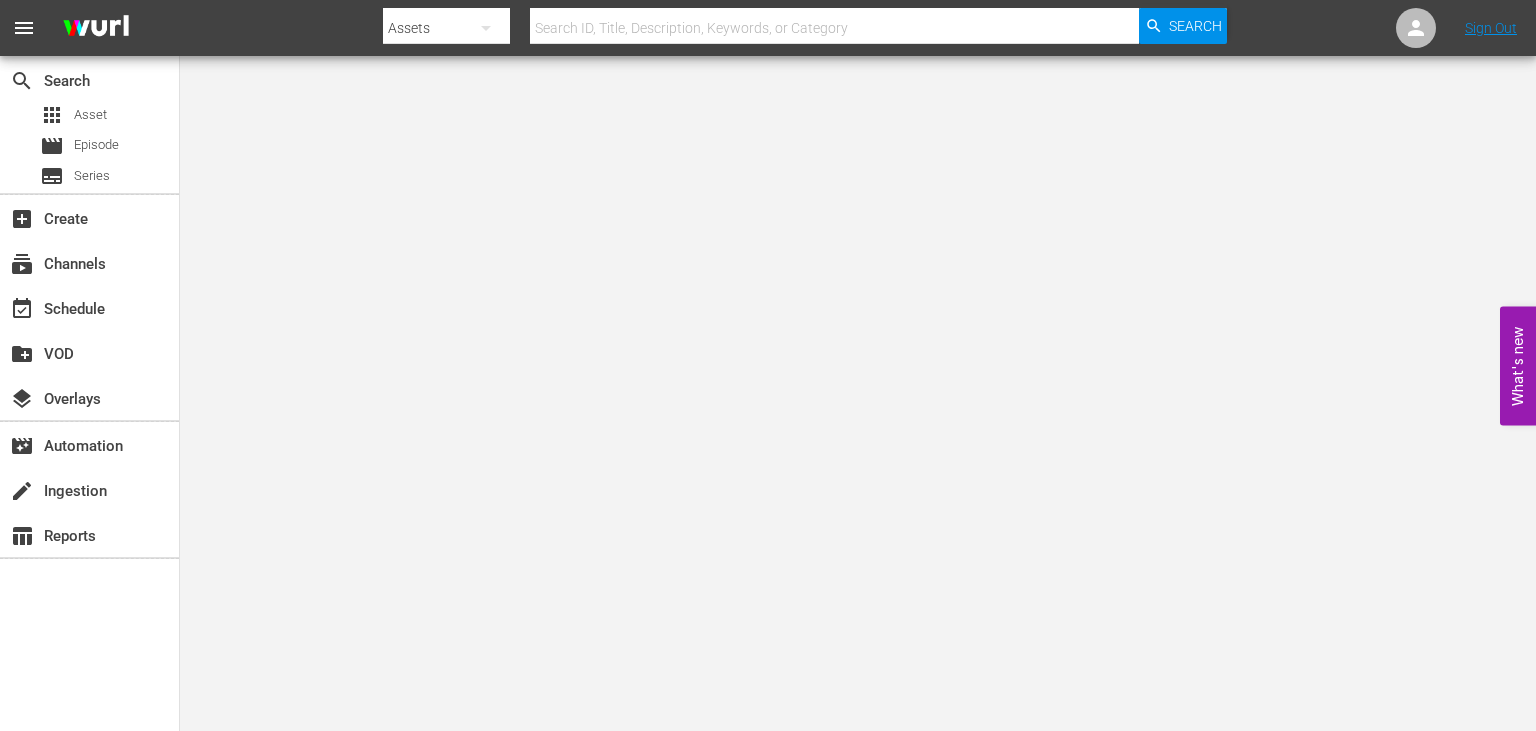 scroll, scrollTop: 0, scrollLeft: 0, axis: both 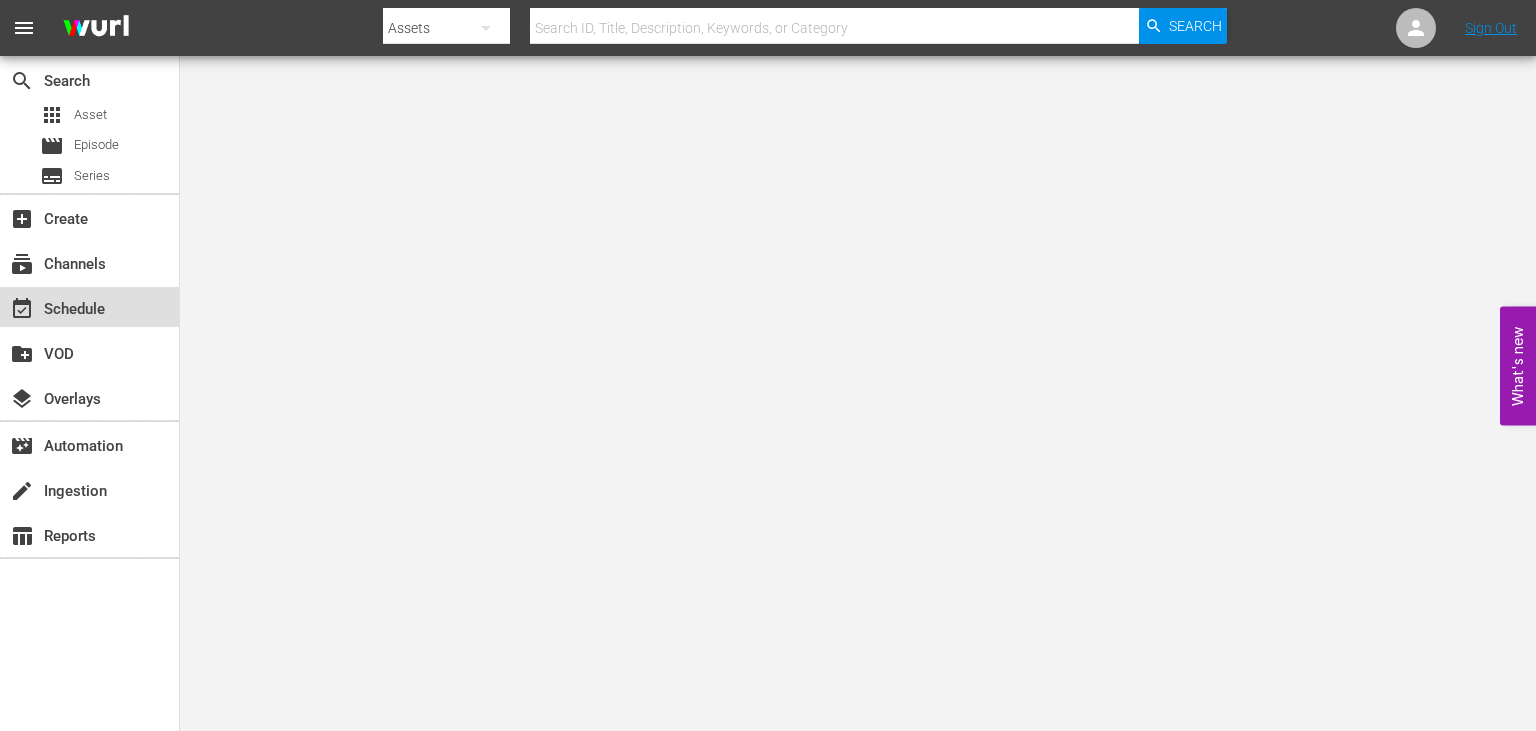 click on "event_available   Schedule" at bounding box center (56, 306) 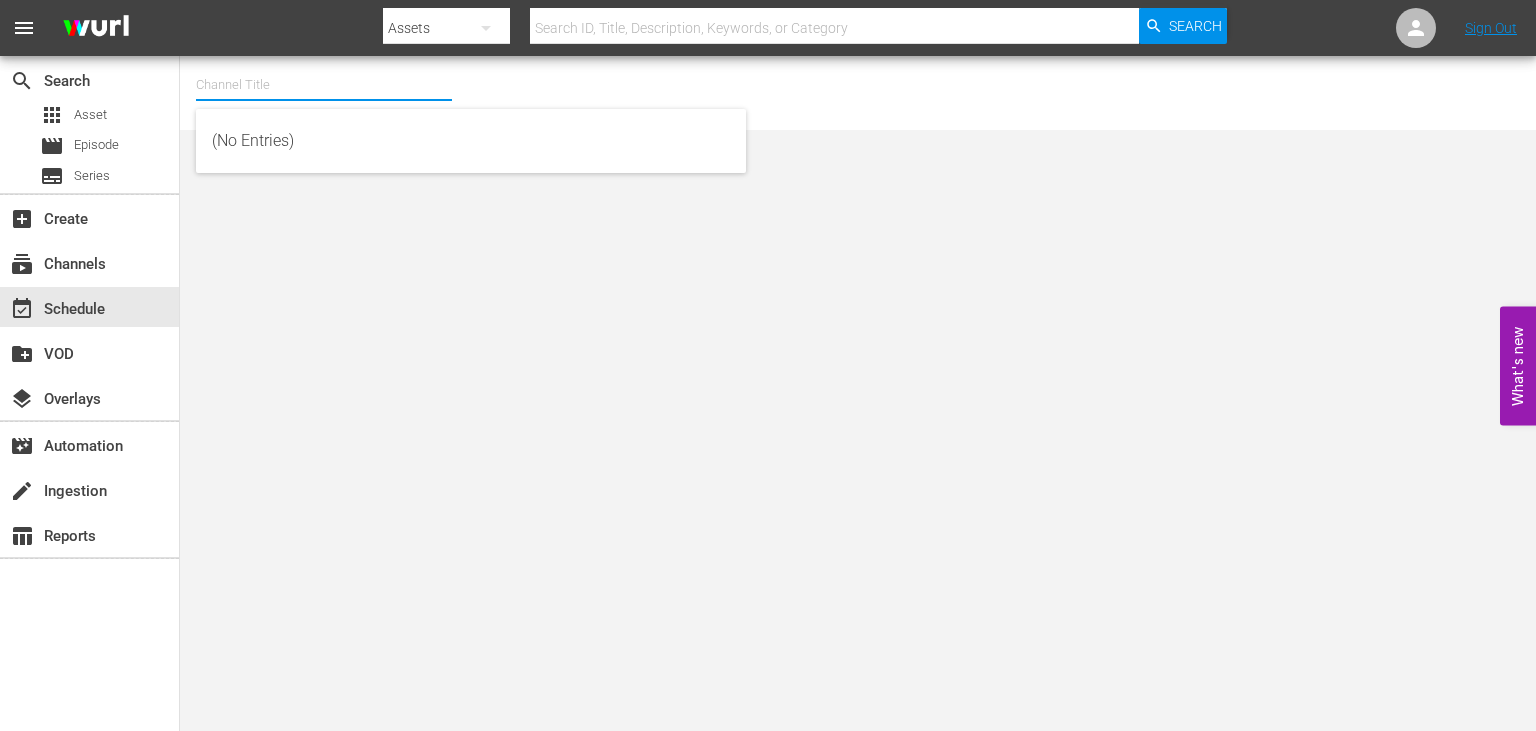 click at bounding box center (324, 85) 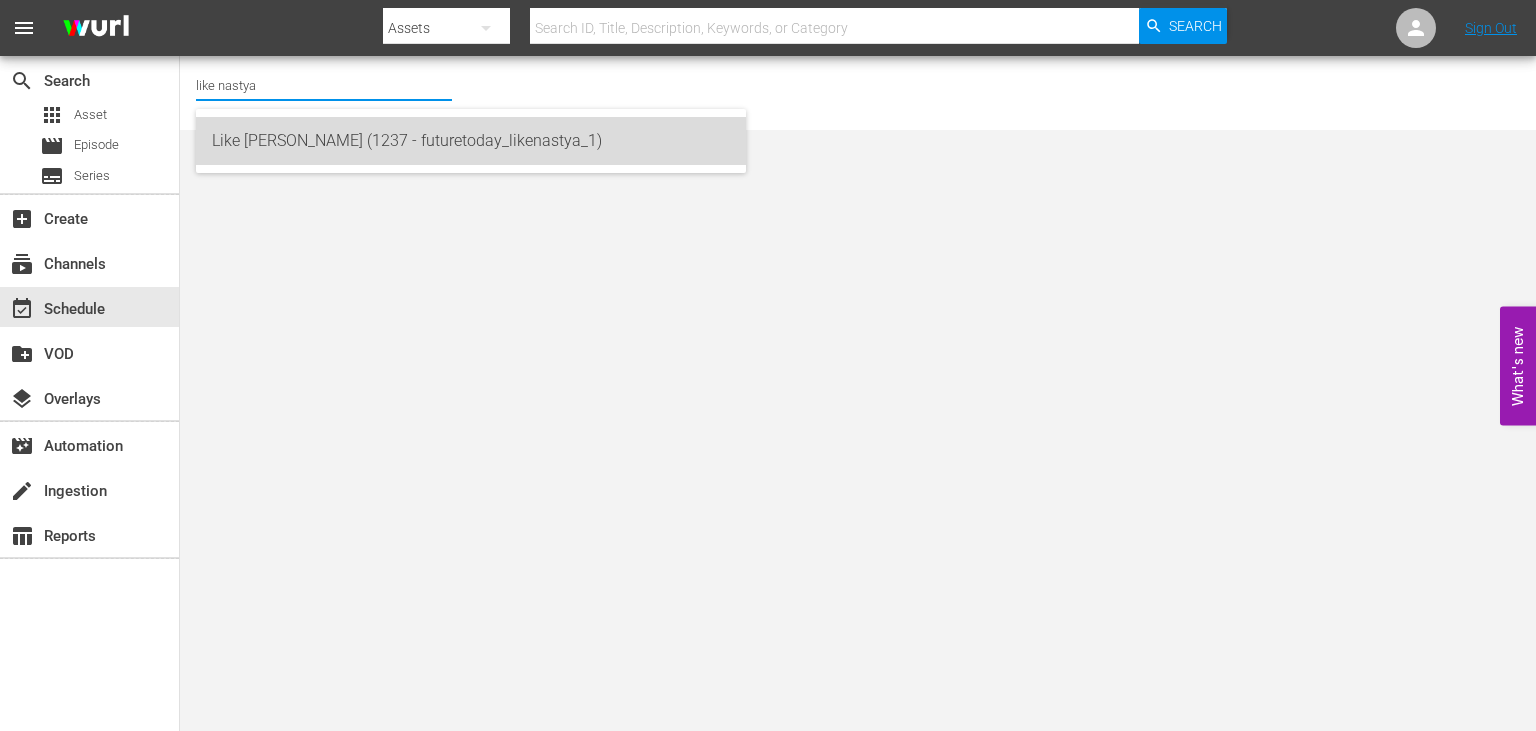 click on "Like Nastya (1237 - futuretoday_likenastya_1)" at bounding box center [471, 141] 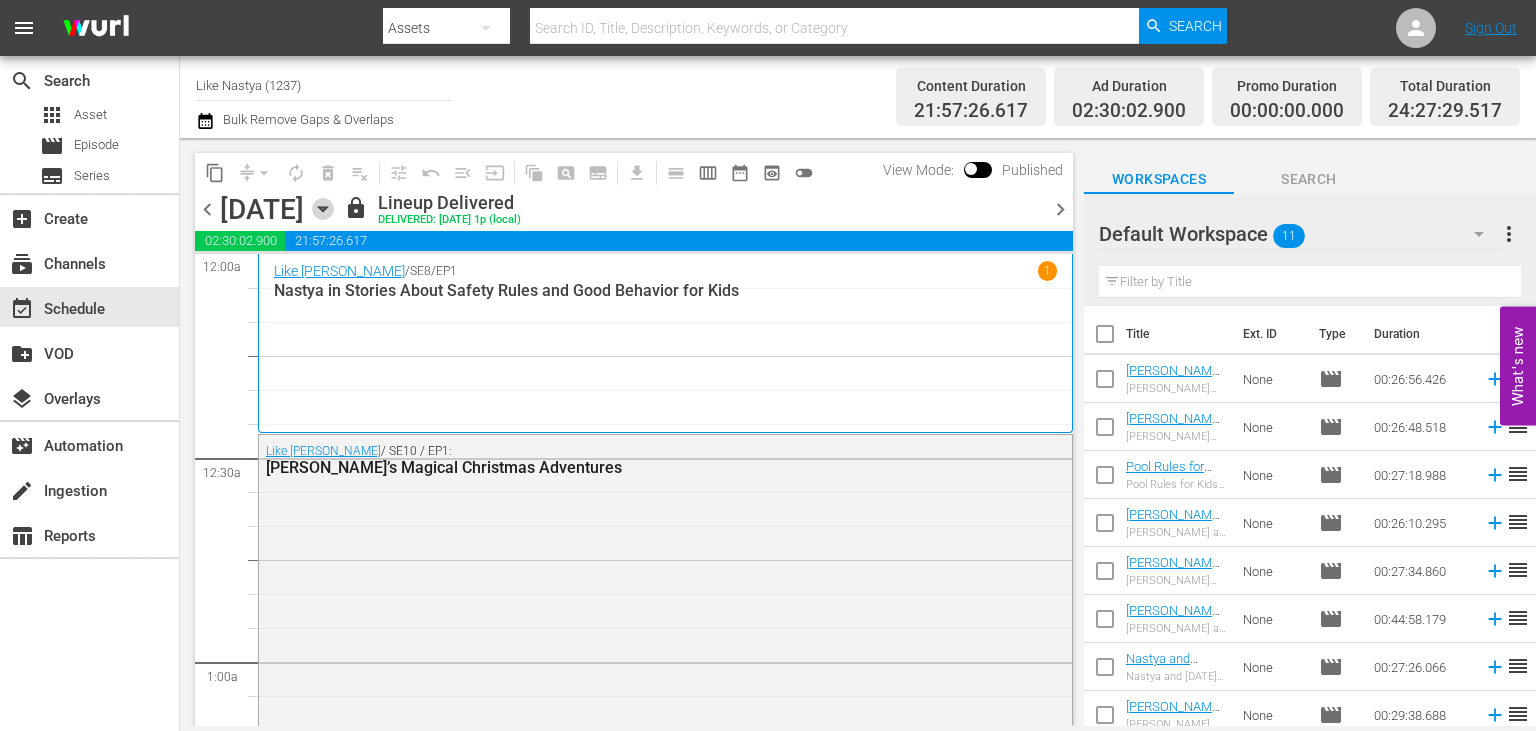 click 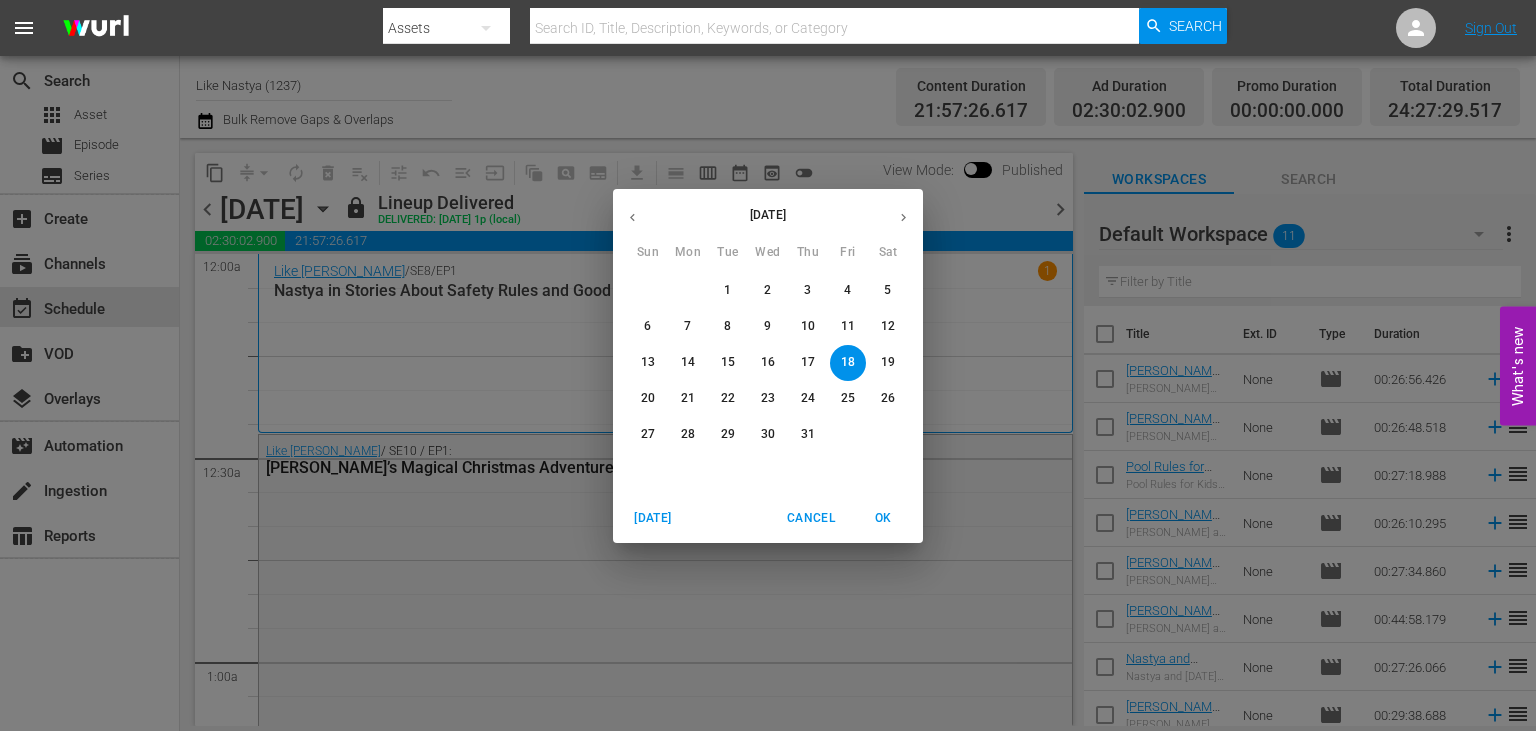 click on "26" at bounding box center [888, 398] 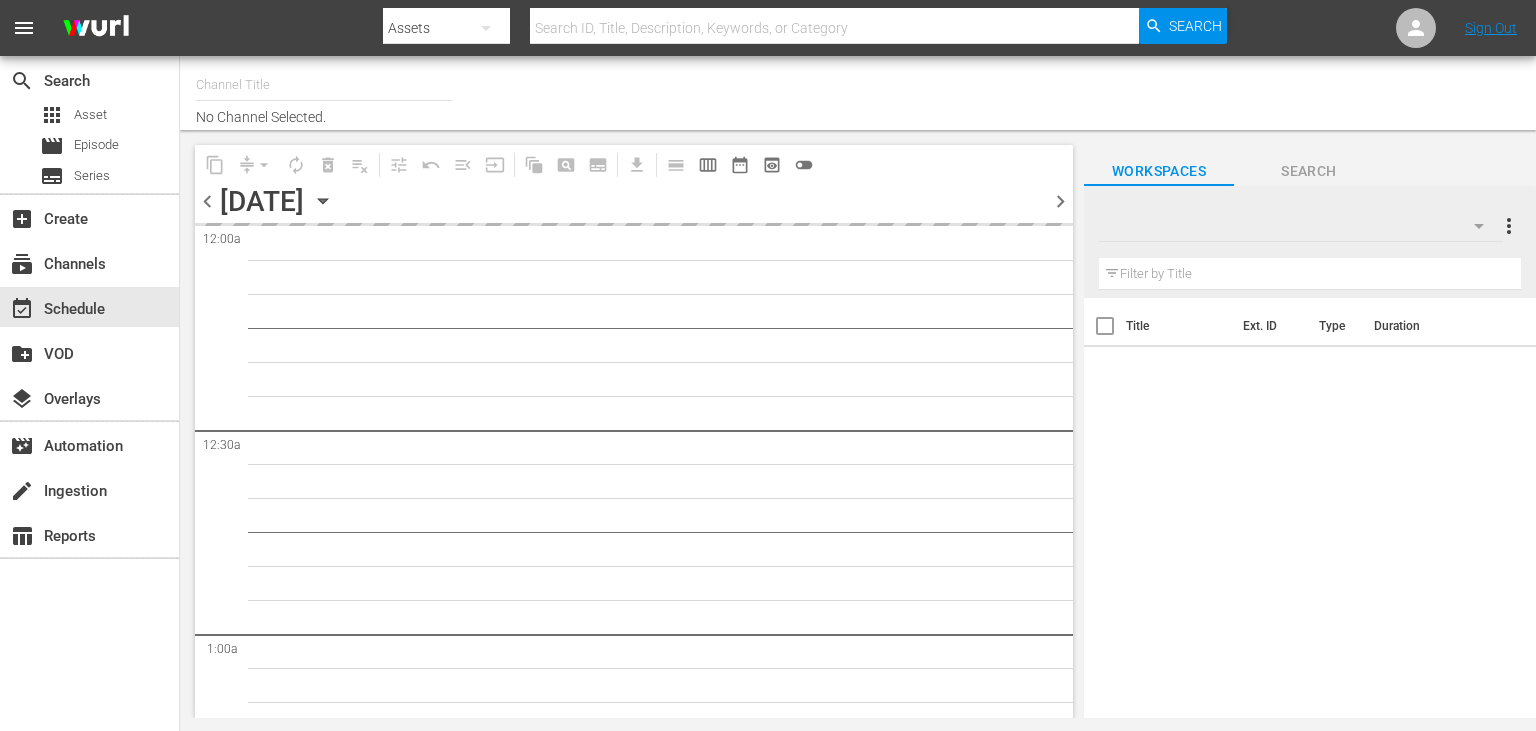 type on "Like Nastya (1237)" 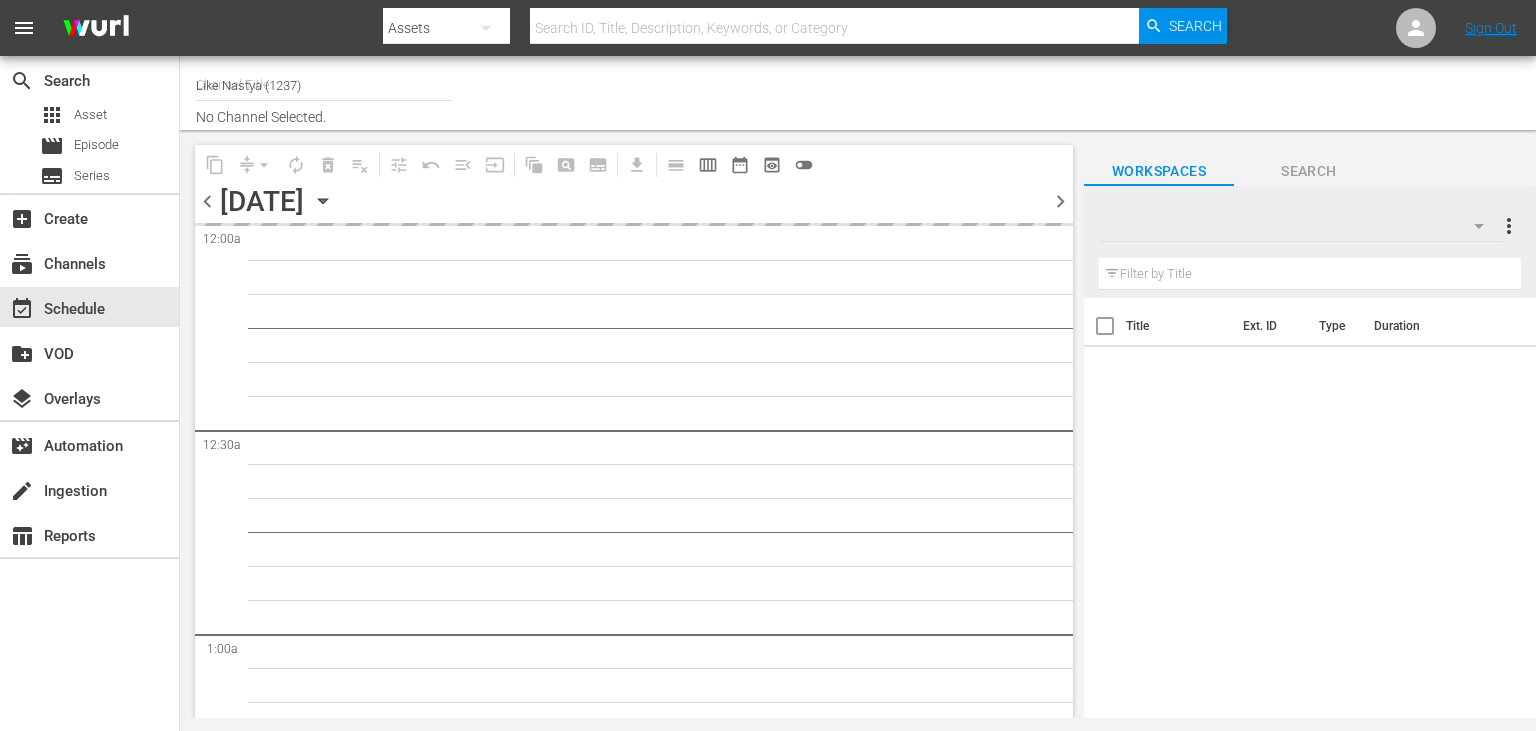 scroll, scrollTop: 0, scrollLeft: 0, axis: both 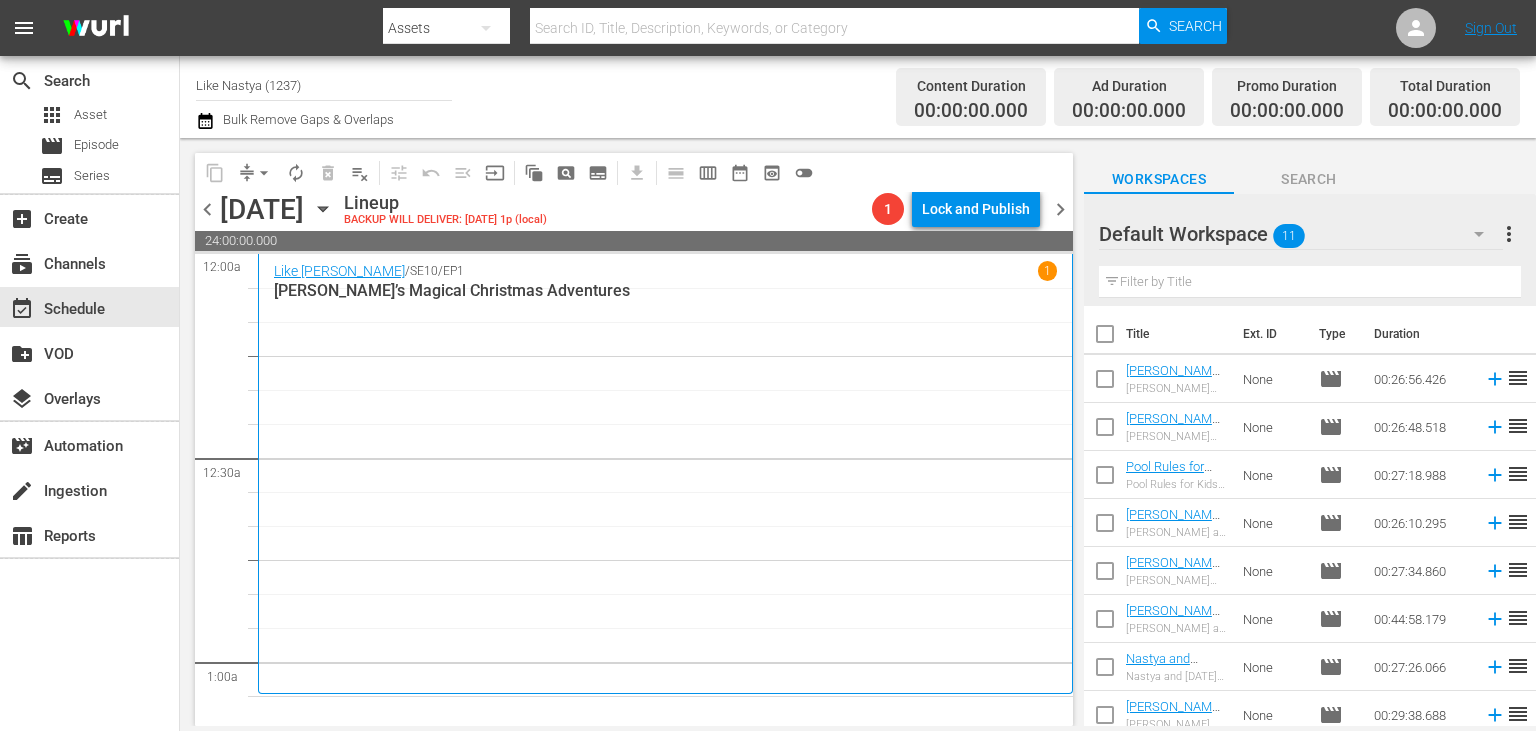 click 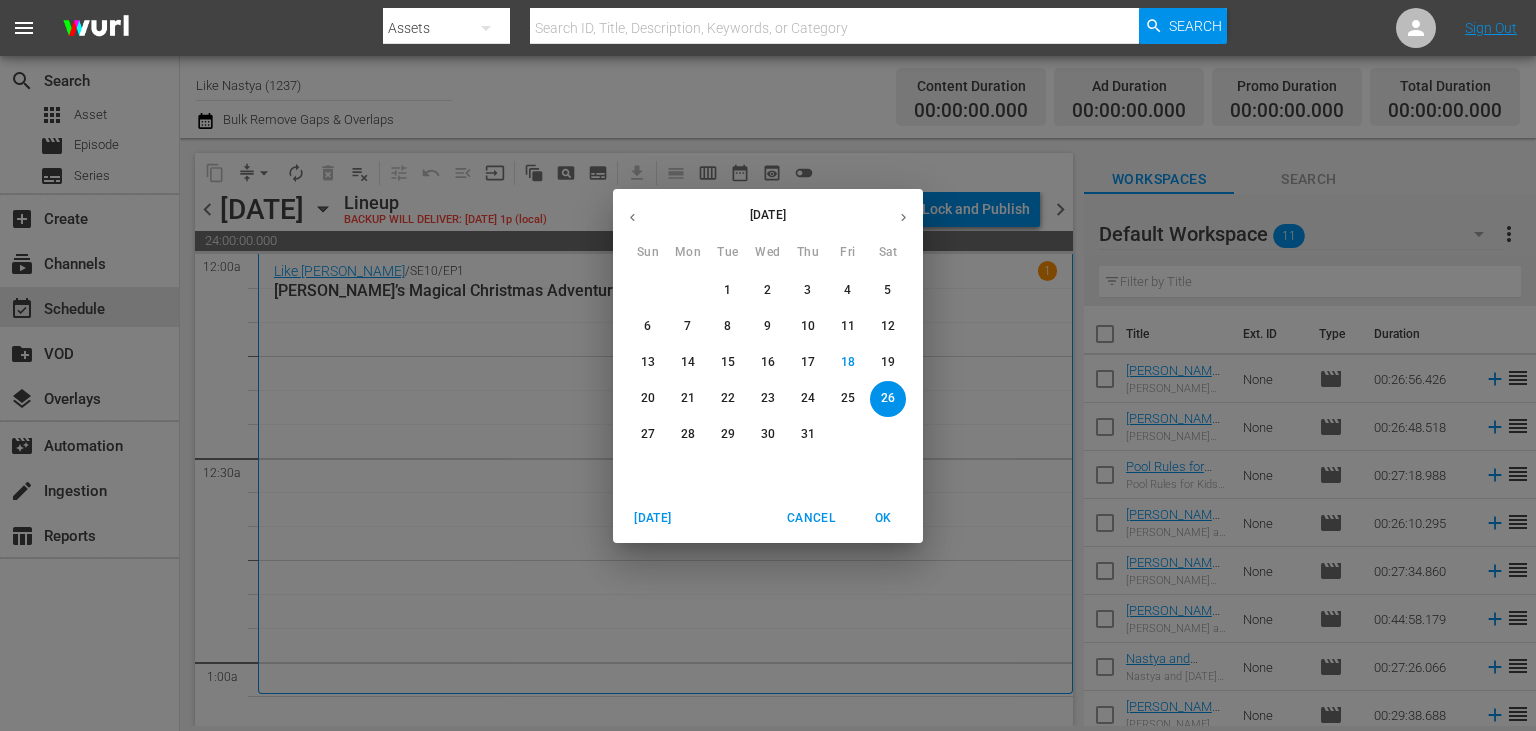 click on "19" at bounding box center (888, 362) 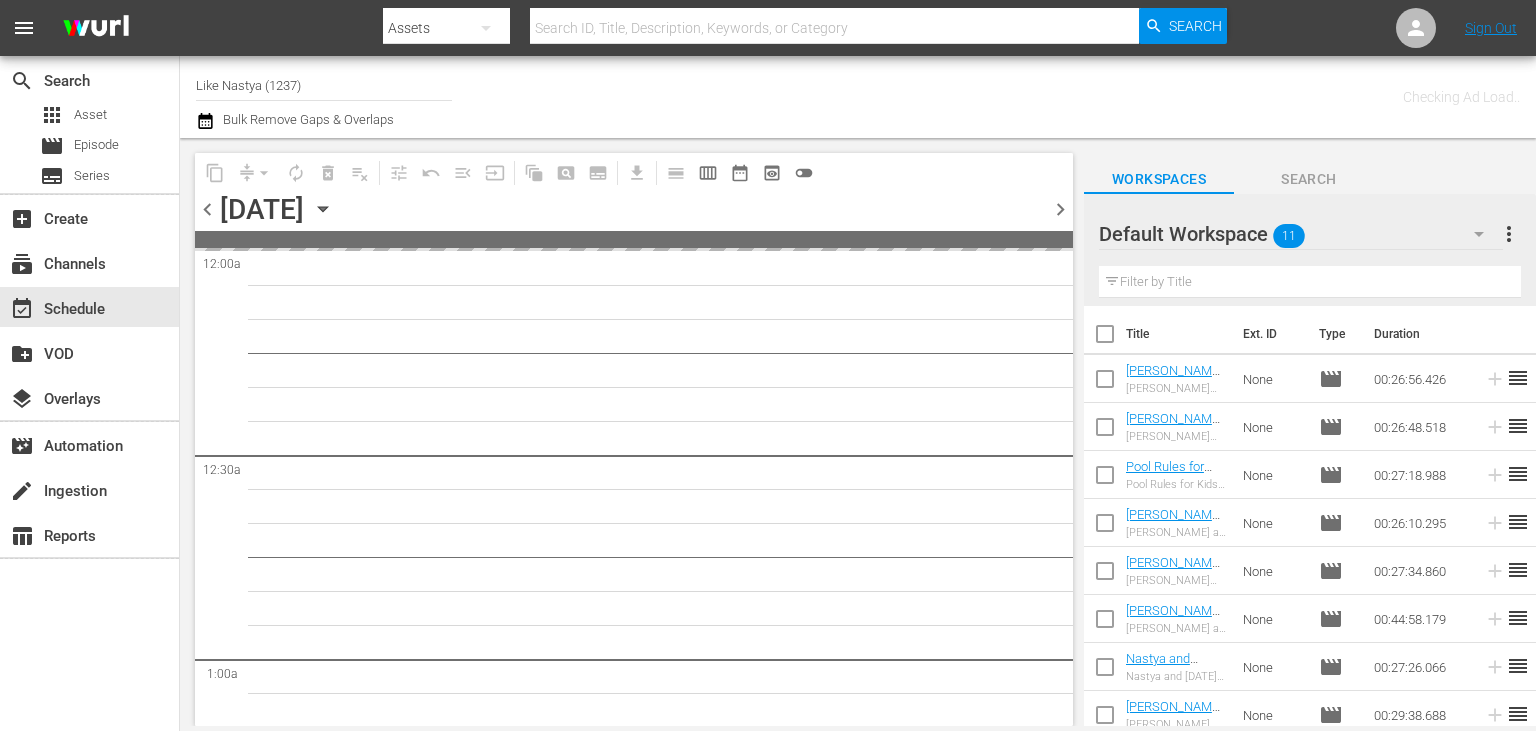 type 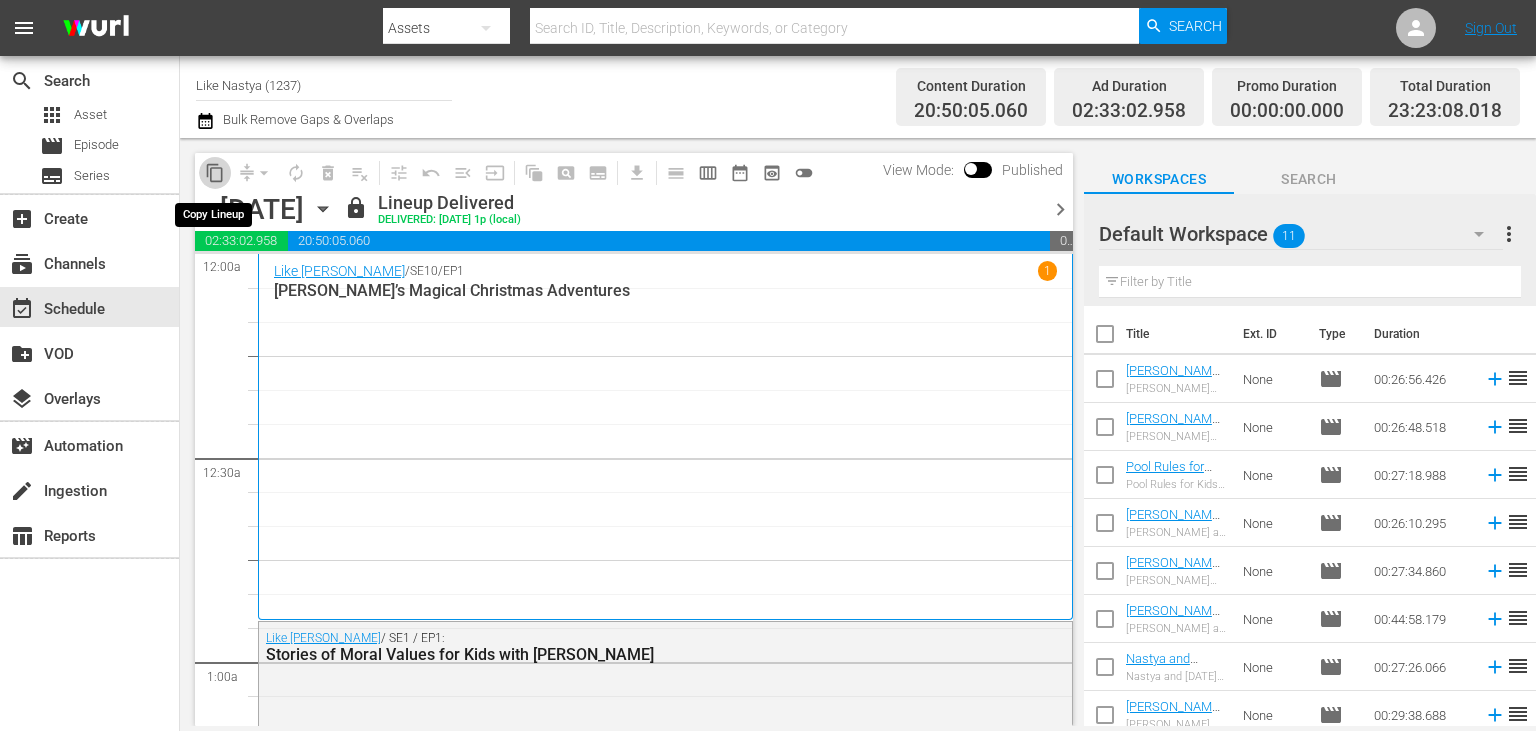 click on "content_copy" at bounding box center [215, 173] 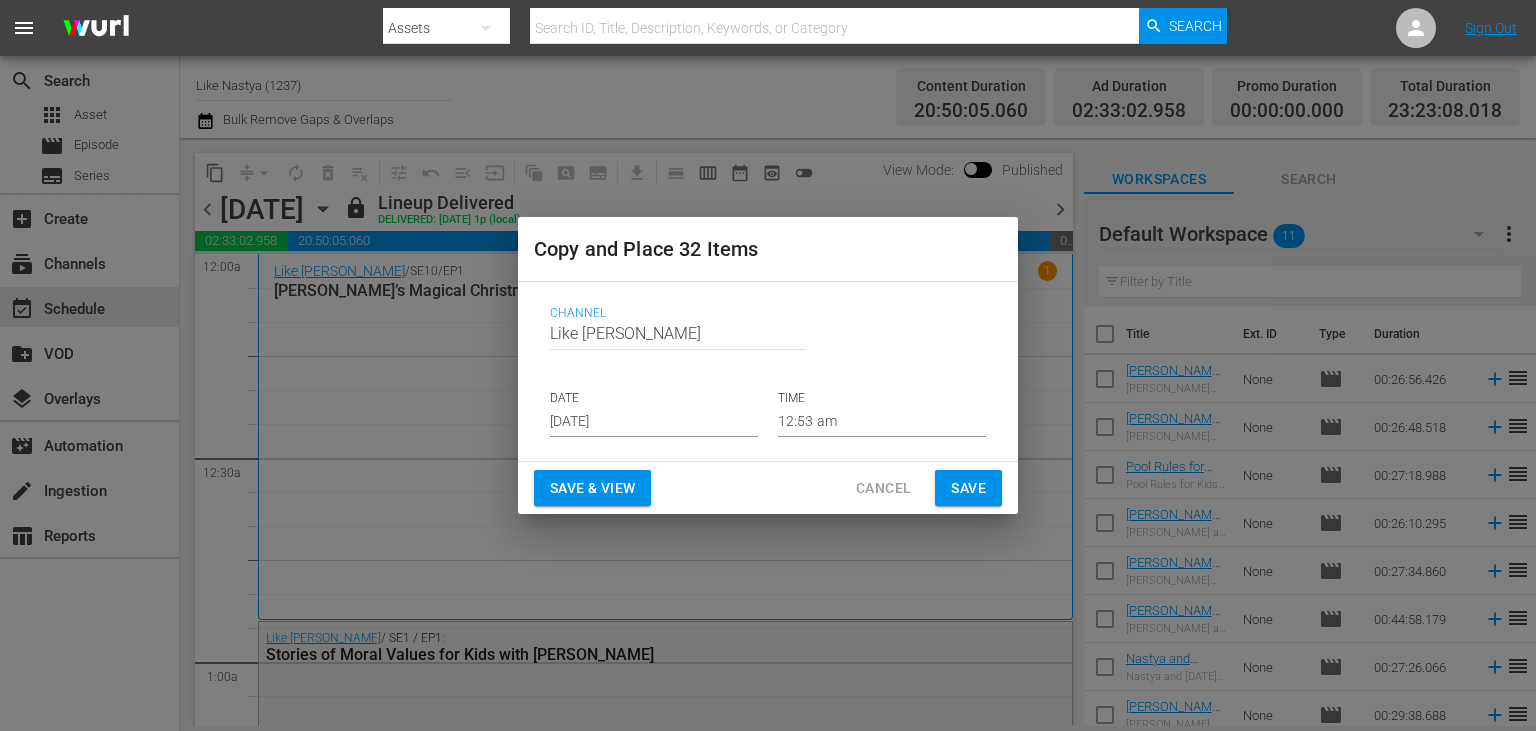 click on "Jul 20th 2025" at bounding box center (654, 422) 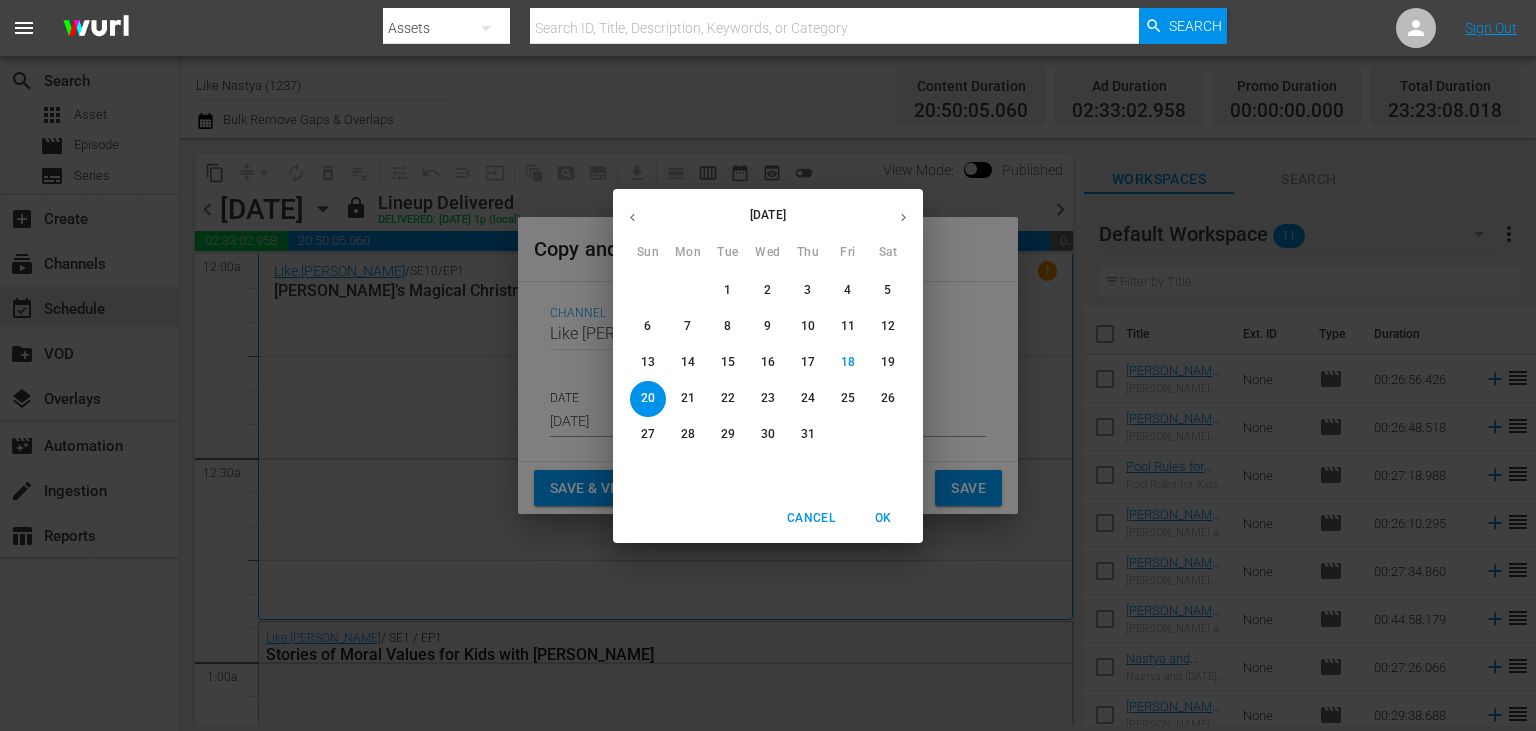 click on "26" at bounding box center (888, 398) 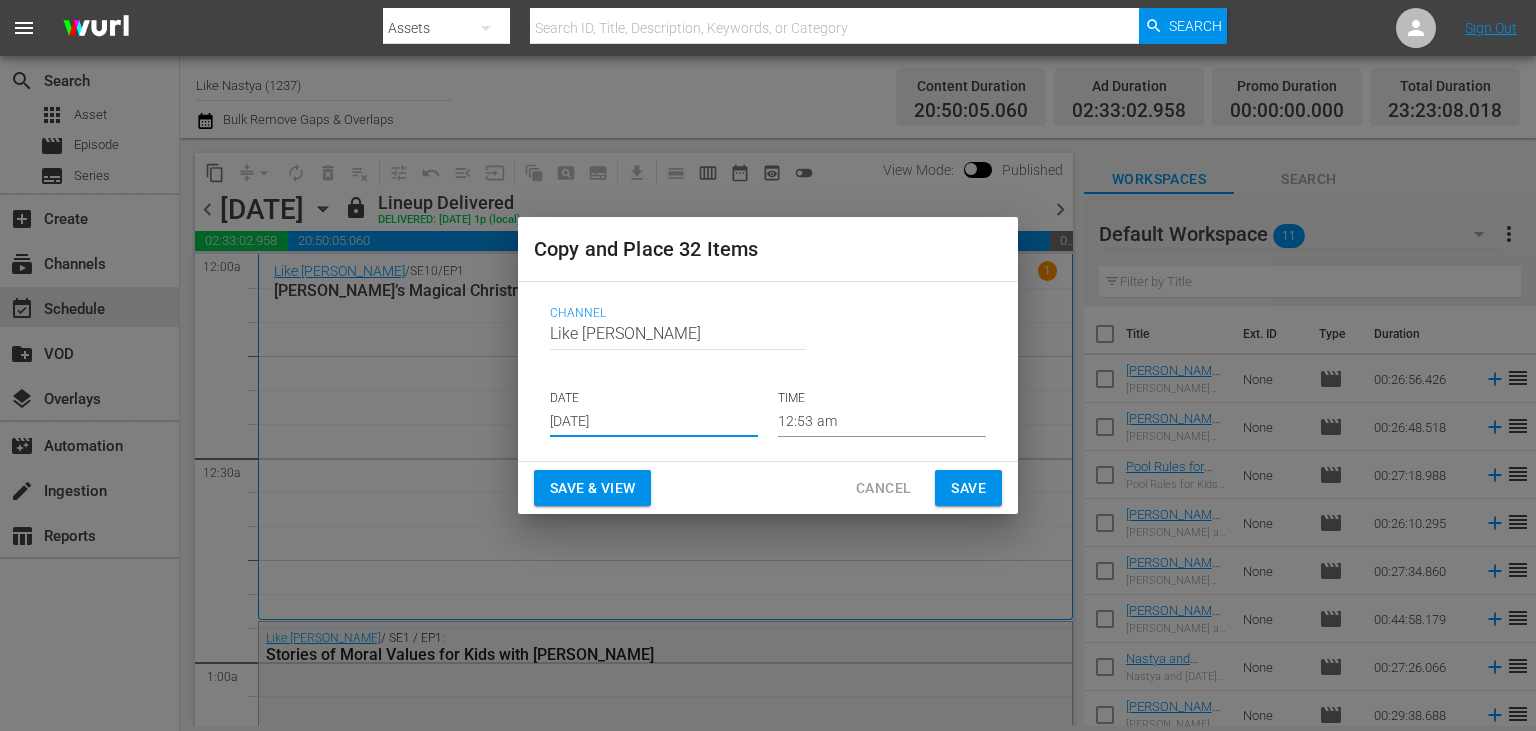 click on "Save & View" at bounding box center [592, 488] 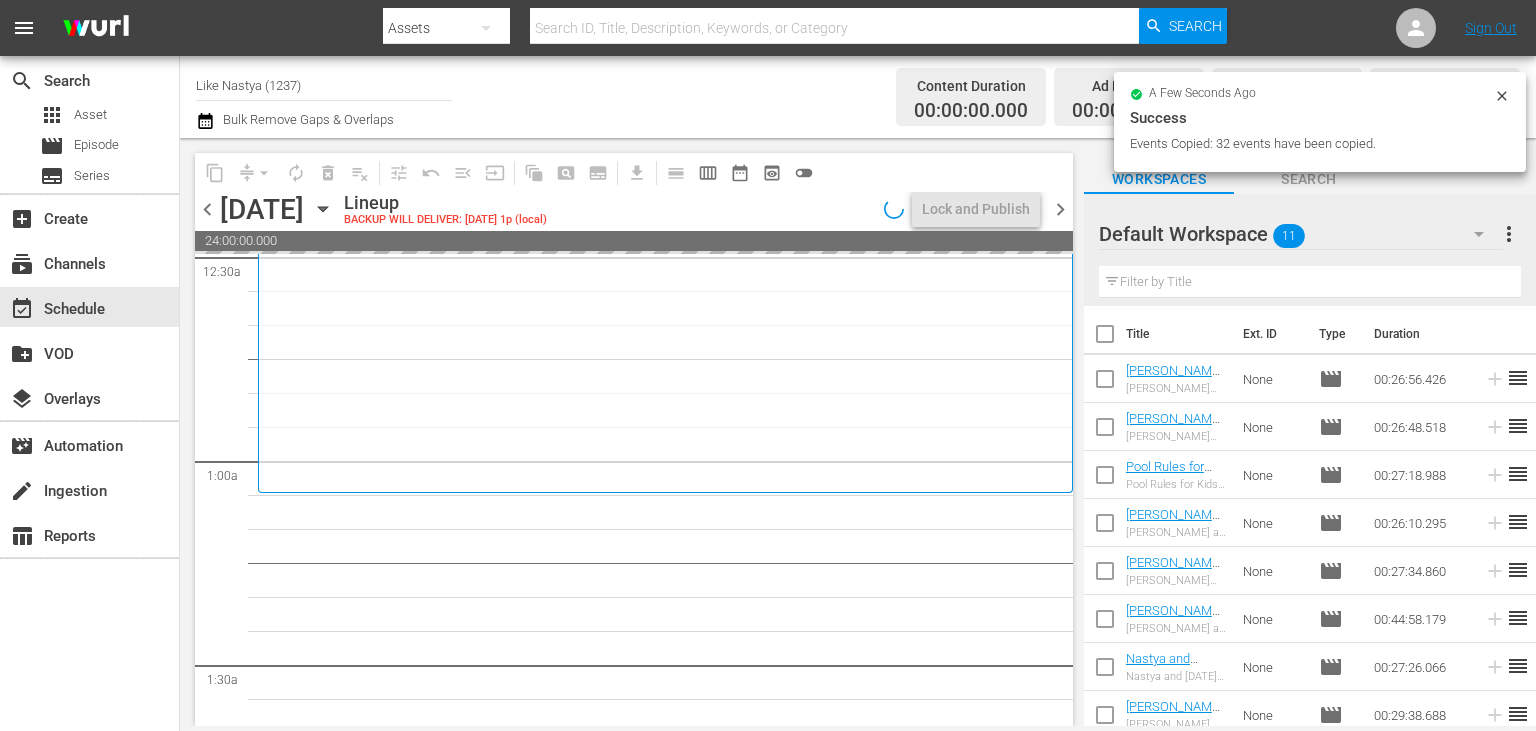 scroll, scrollTop: 202, scrollLeft: 0, axis: vertical 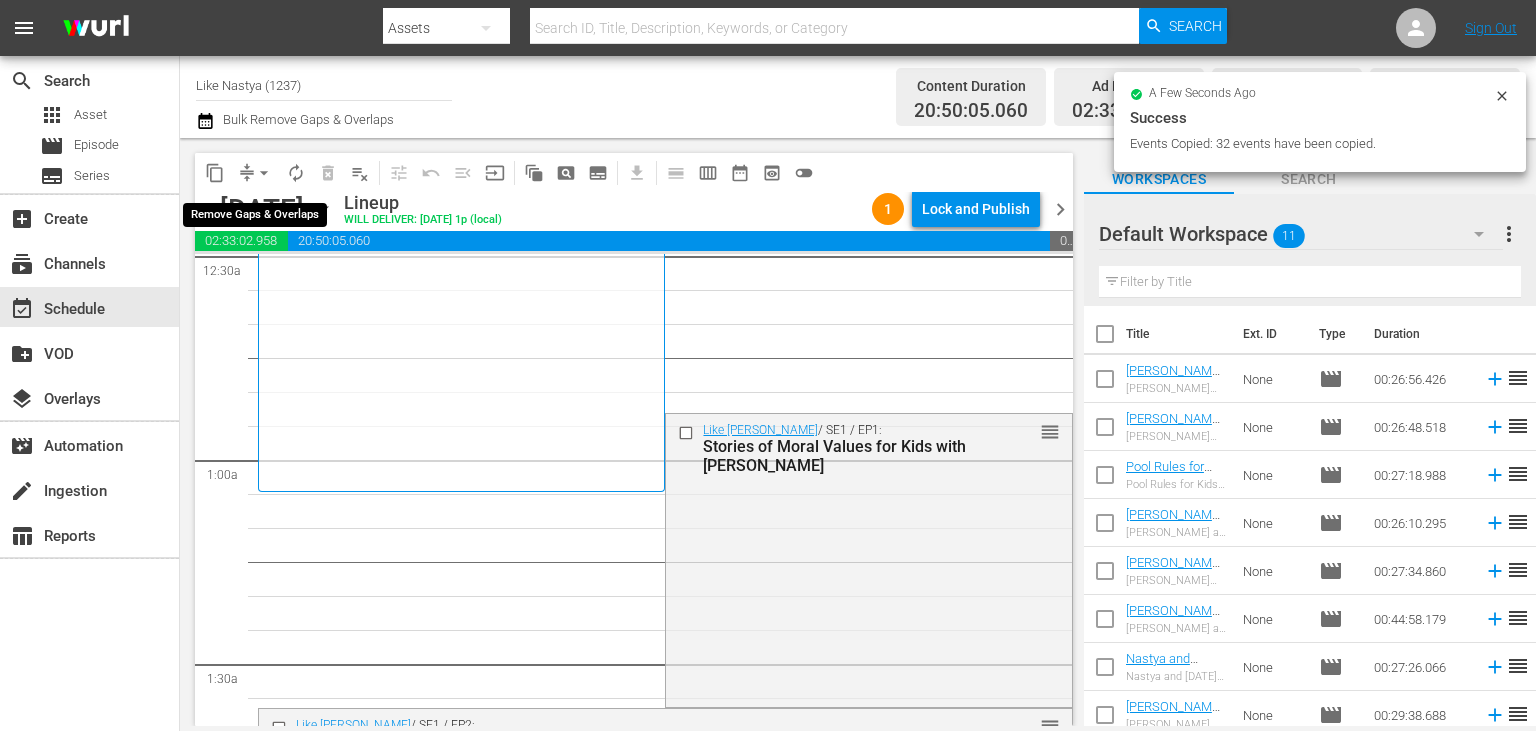 click on "arrow_drop_down" at bounding box center (264, 173) 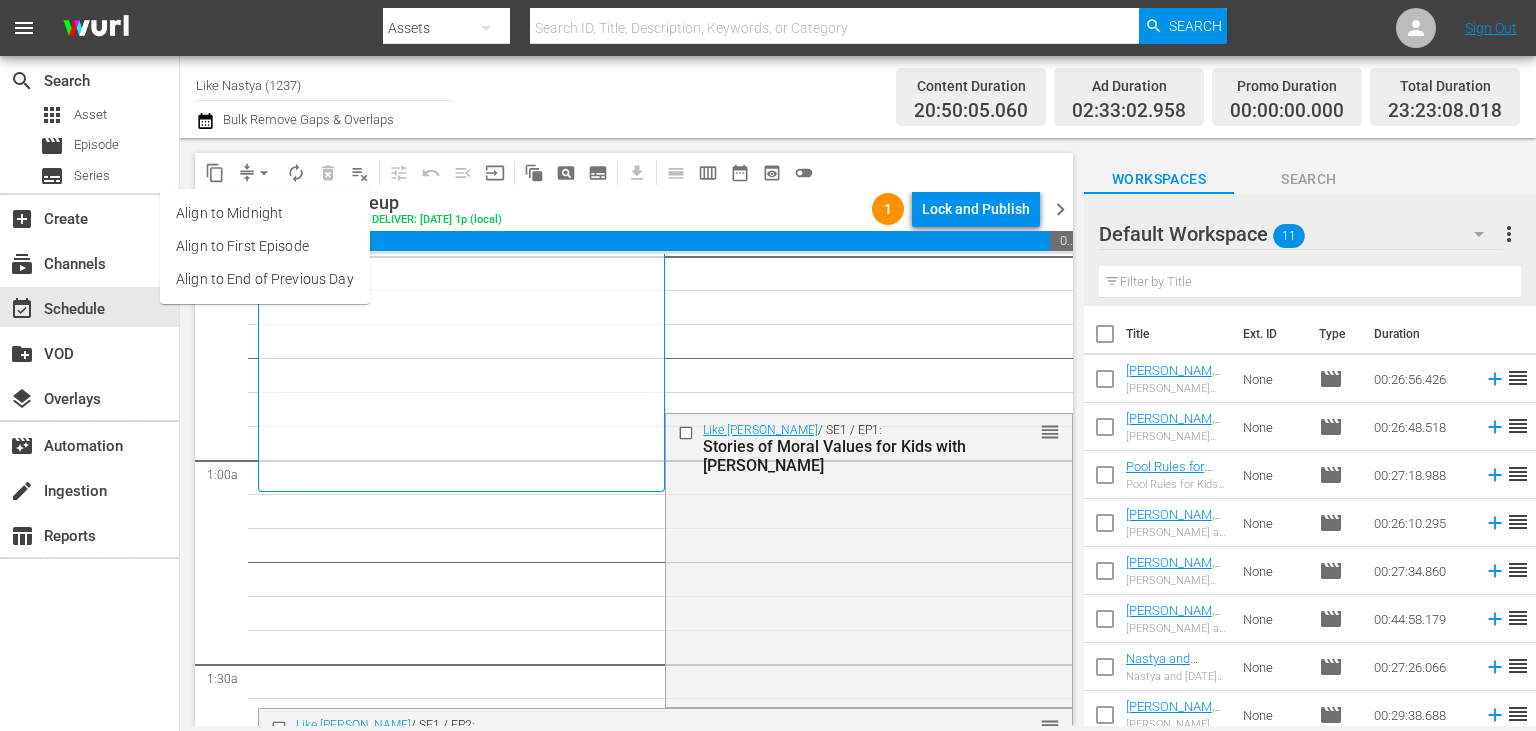 click on "Align to End of Previous Day" at bounding box center (265, 279) 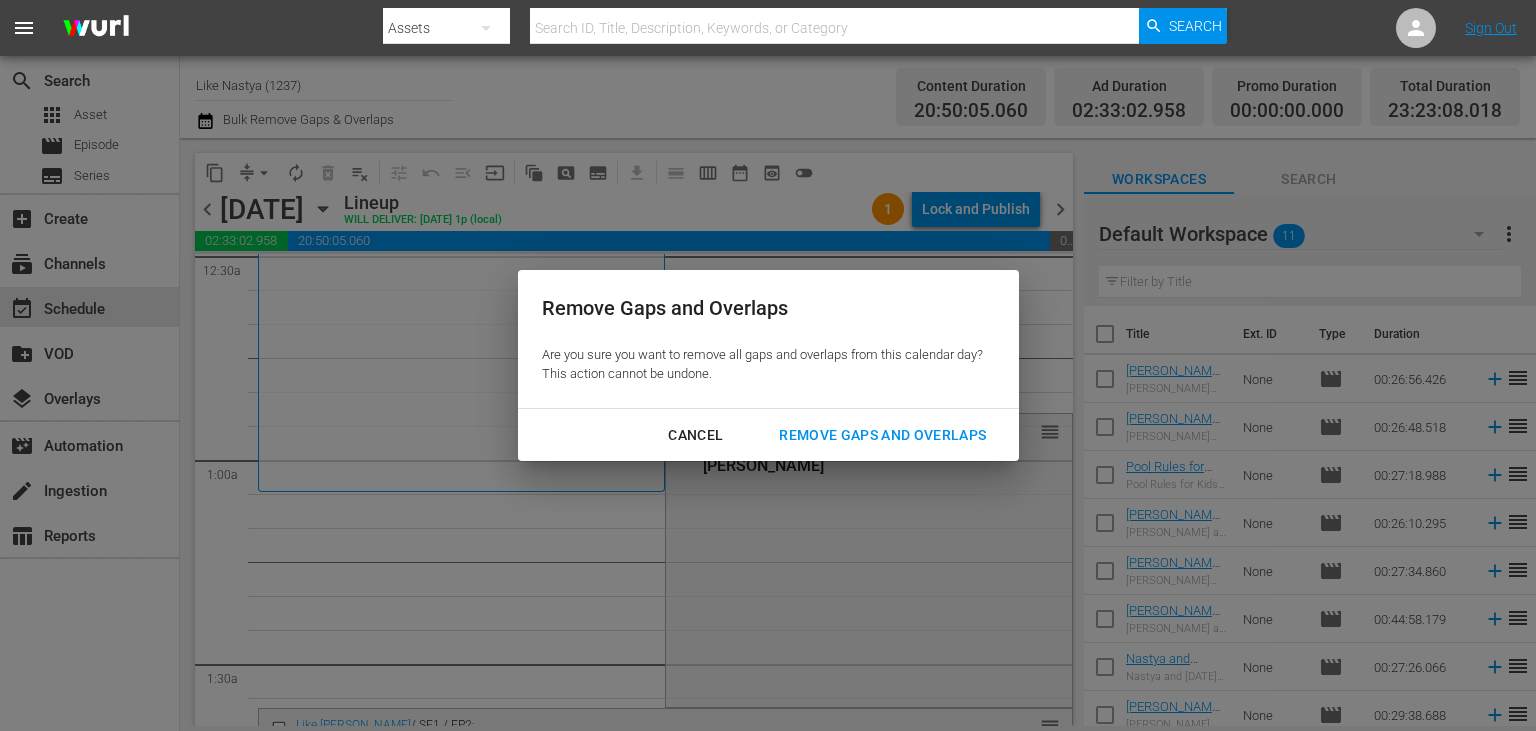 click on "Remove Gaps and Overlaps" at bounding box center [882, 435] 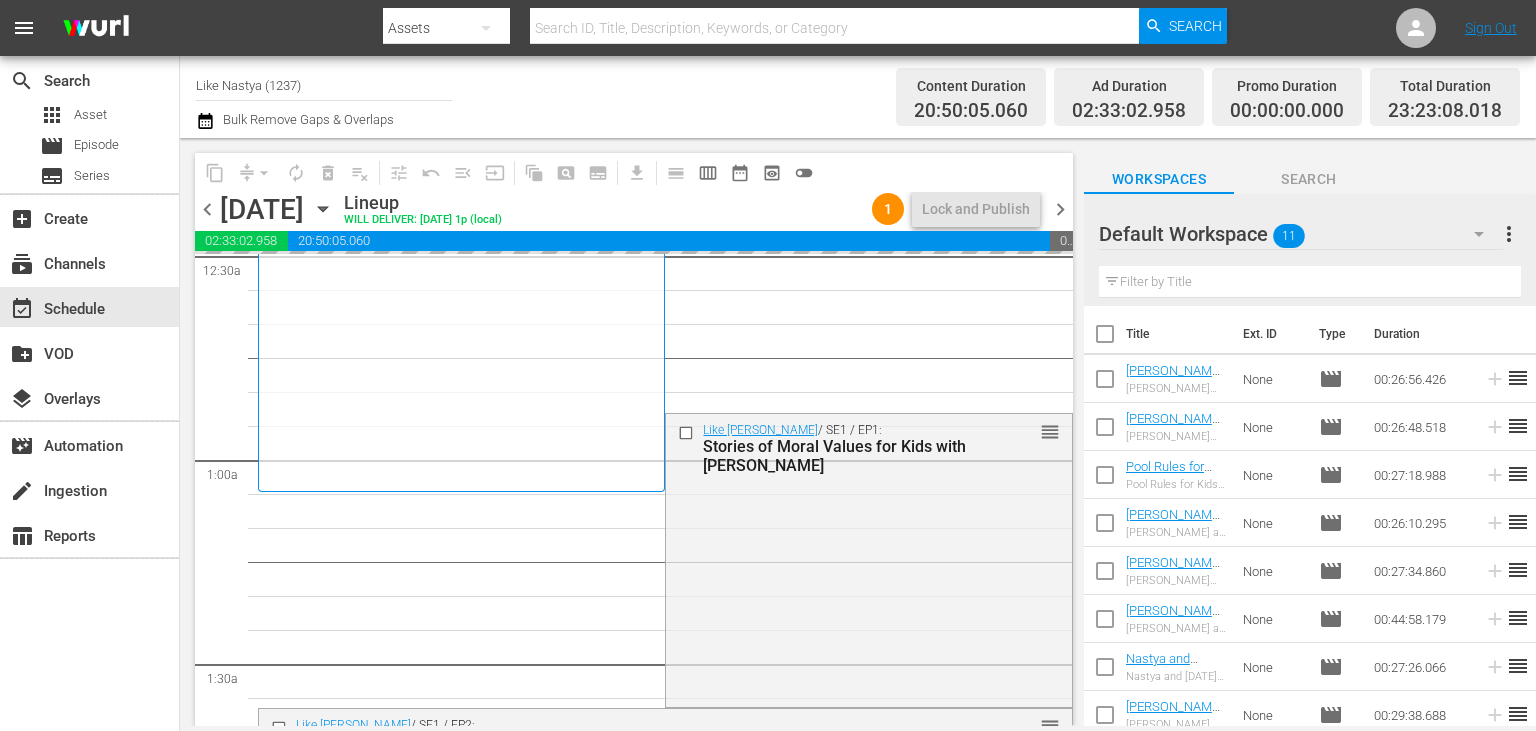 scroll, scrollTop: 0, scrollLeft: 0, axis: both 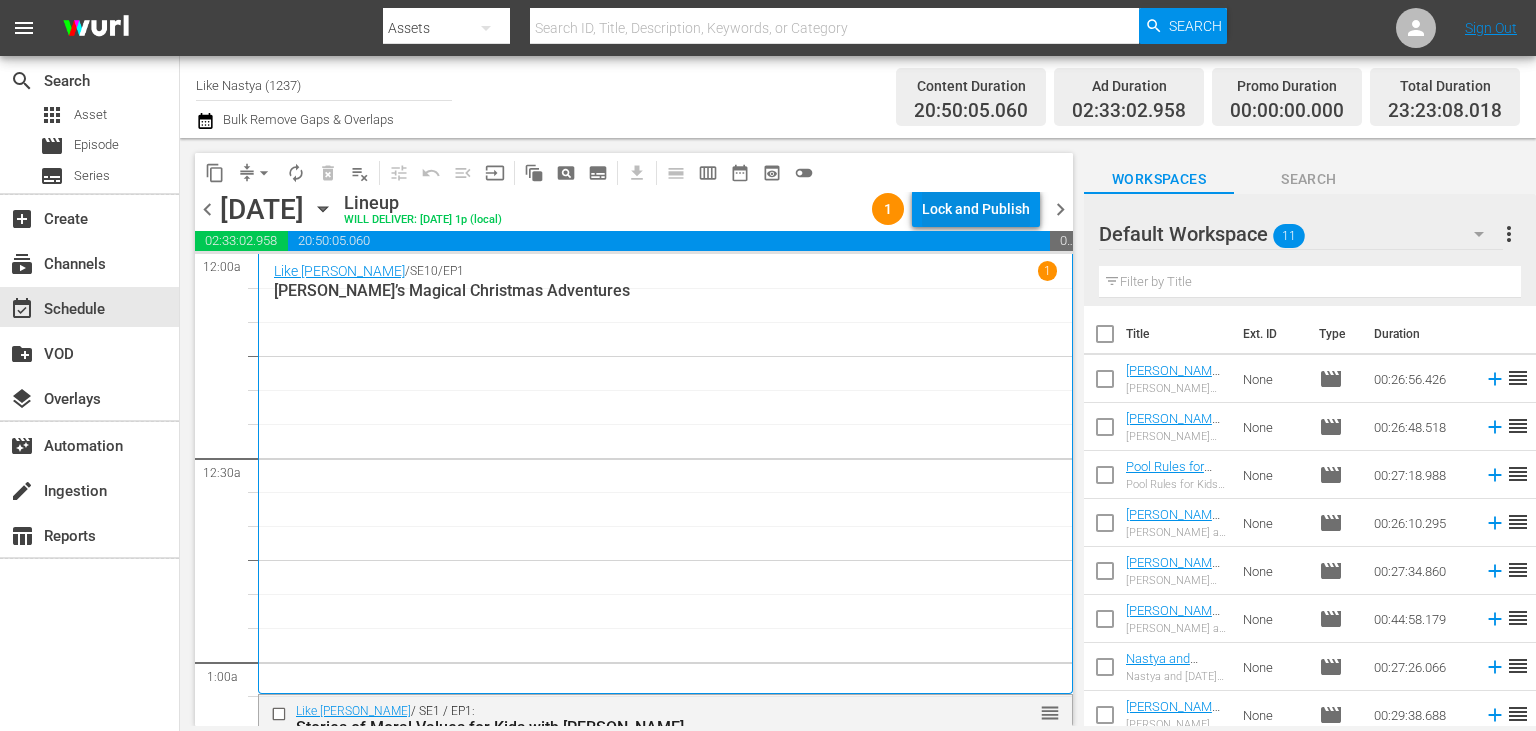 click on "Lock and Publish" at bounding box center [976, 209] 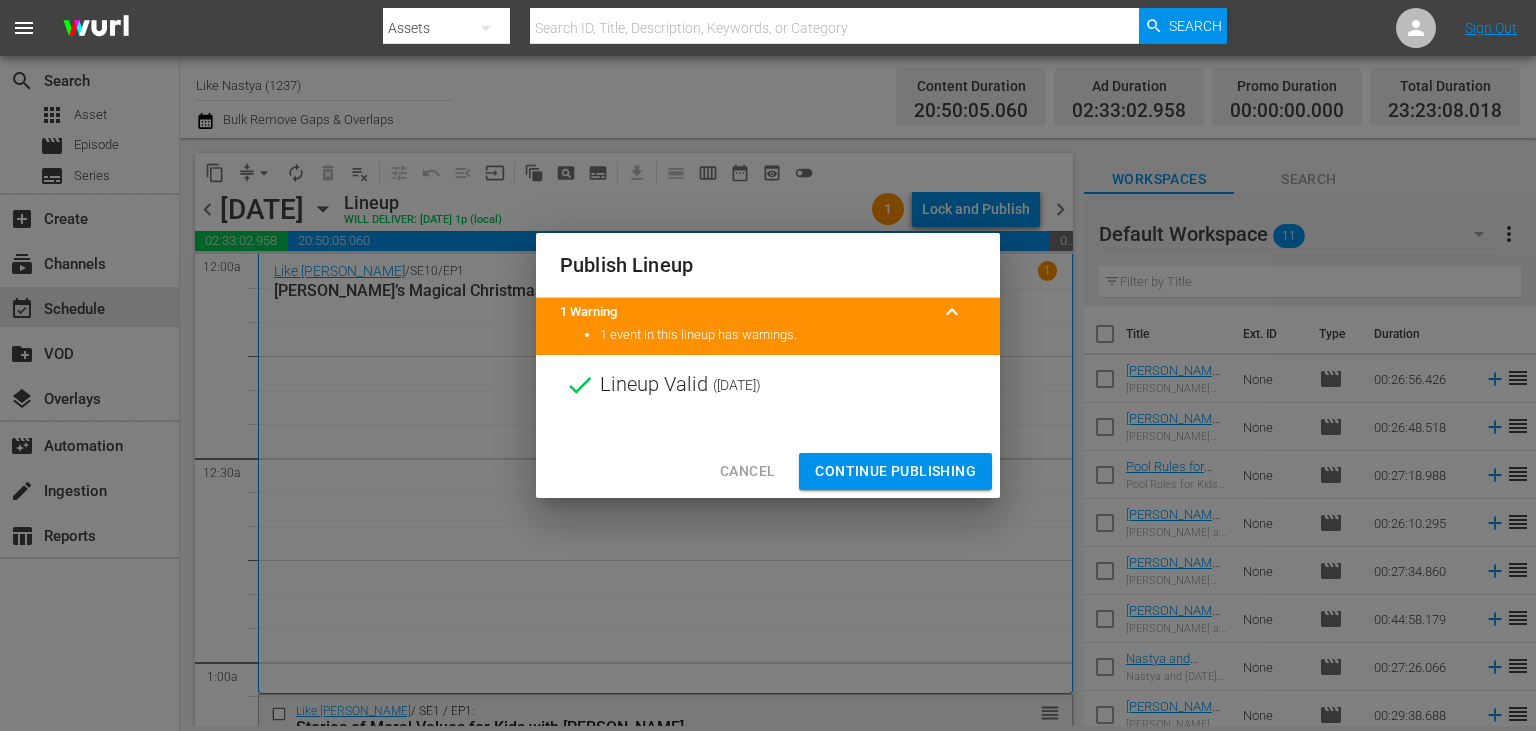 click on "Continue Publishing" at bounding box center [895, 471] 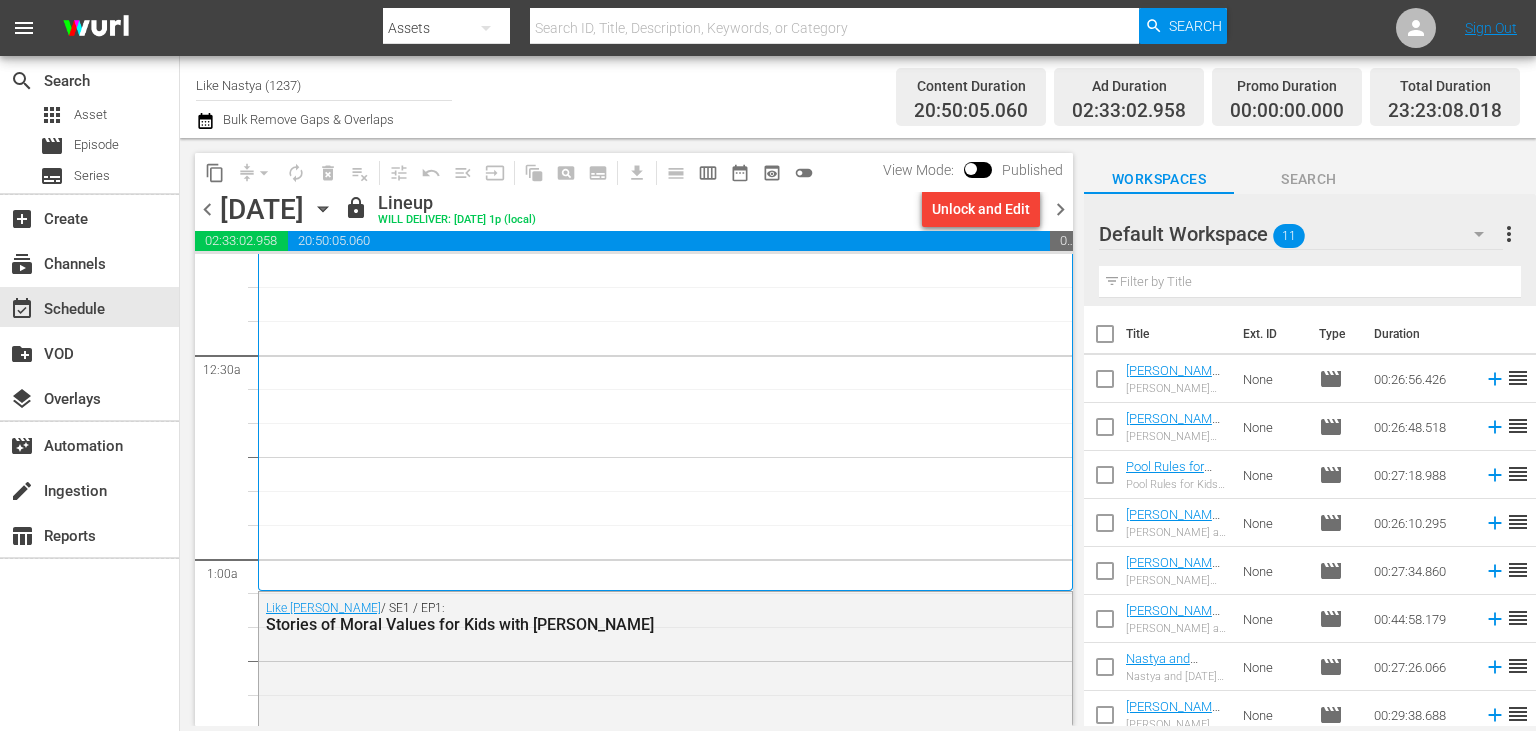 scroll, scrollTop: 202, scrollLeft: 0, axis: vertical 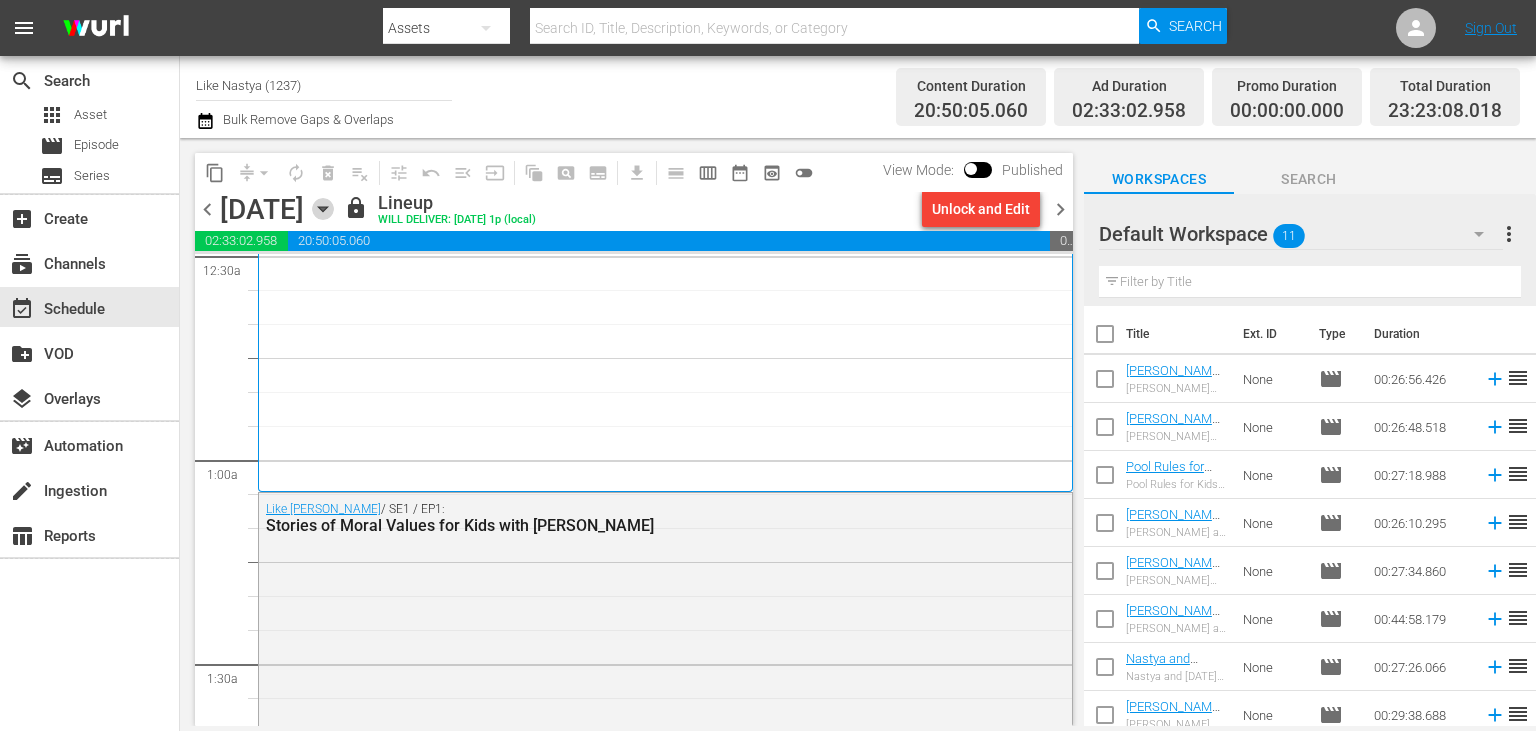 click 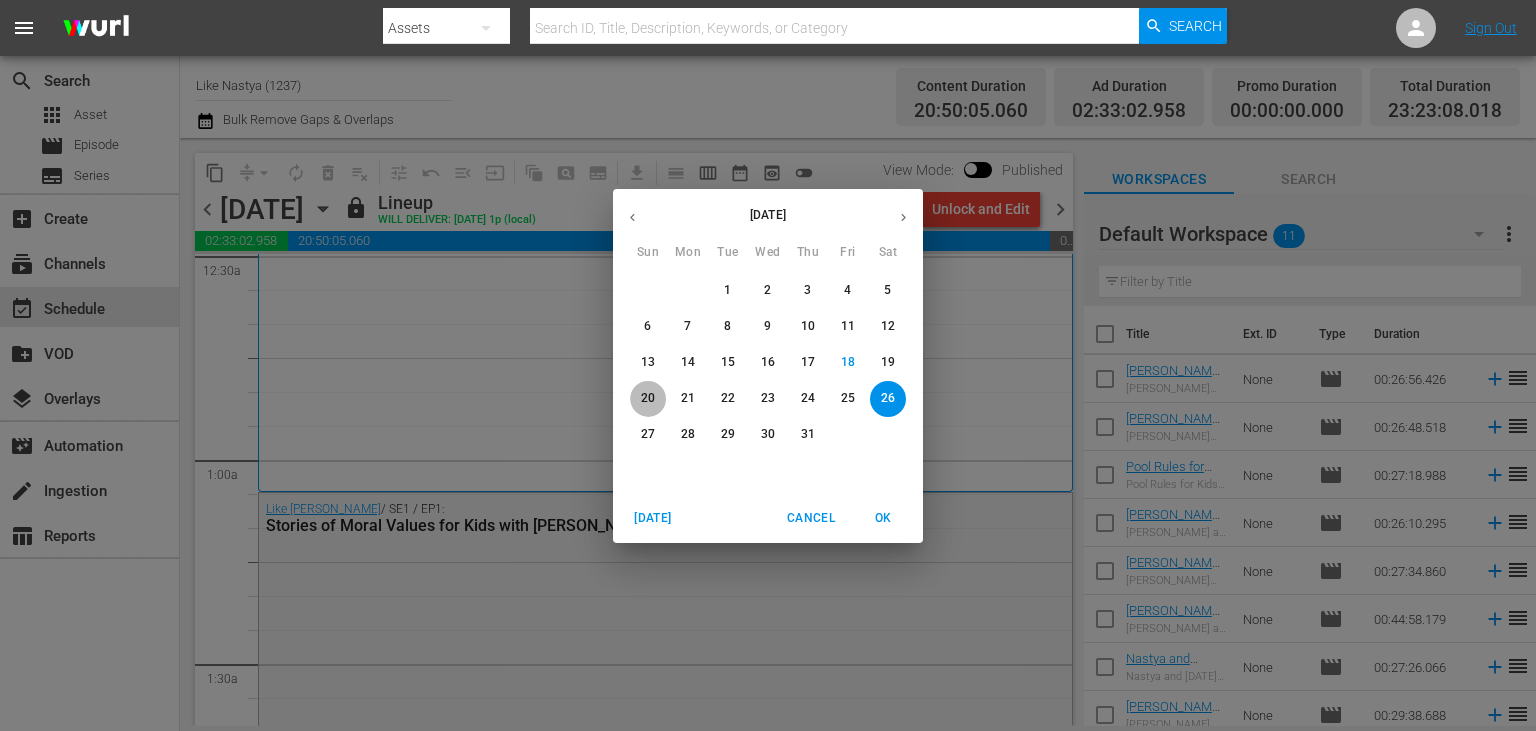 click on "20" at bounding box center [648, 398] 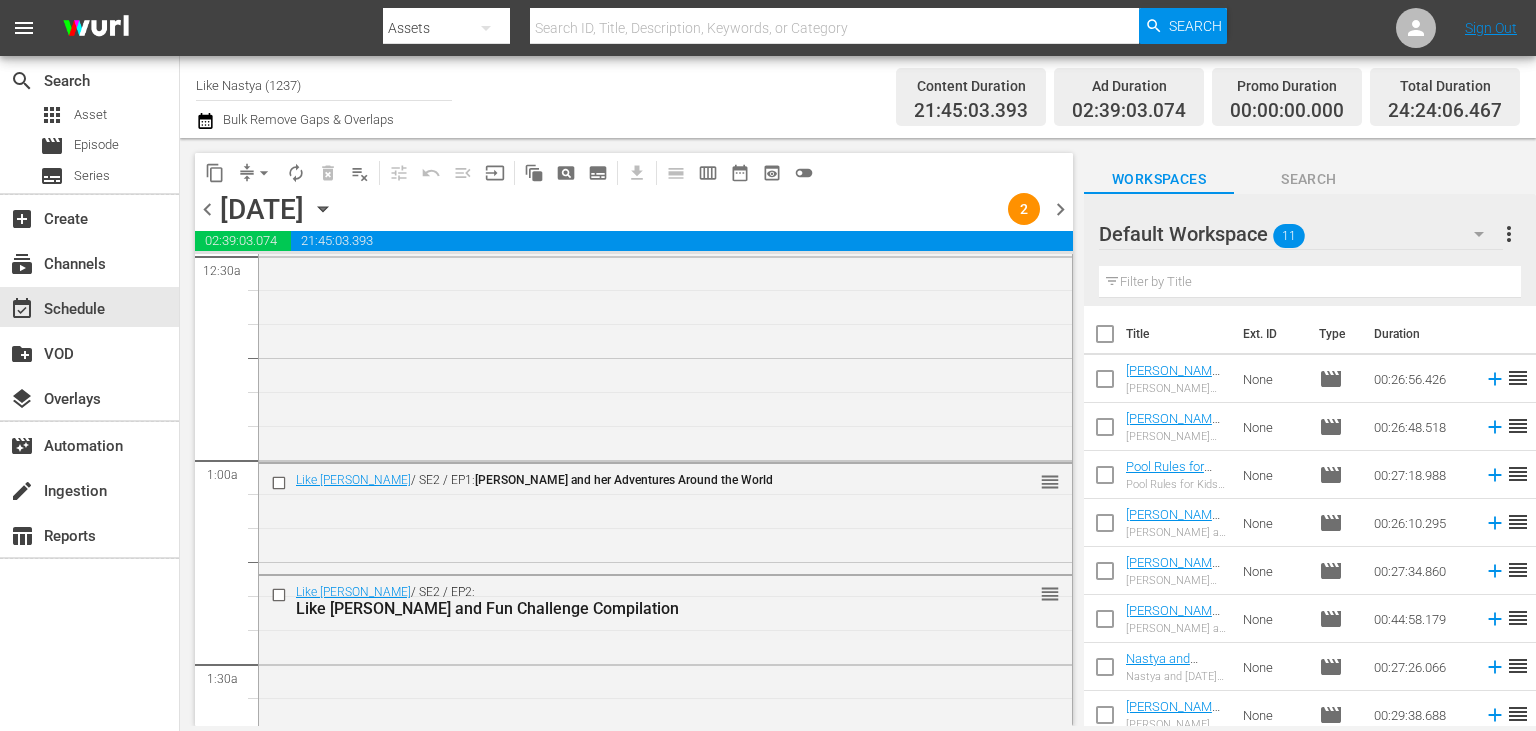 scroll, scrollTop: 168, scrollLeft: 0, axis: vertical 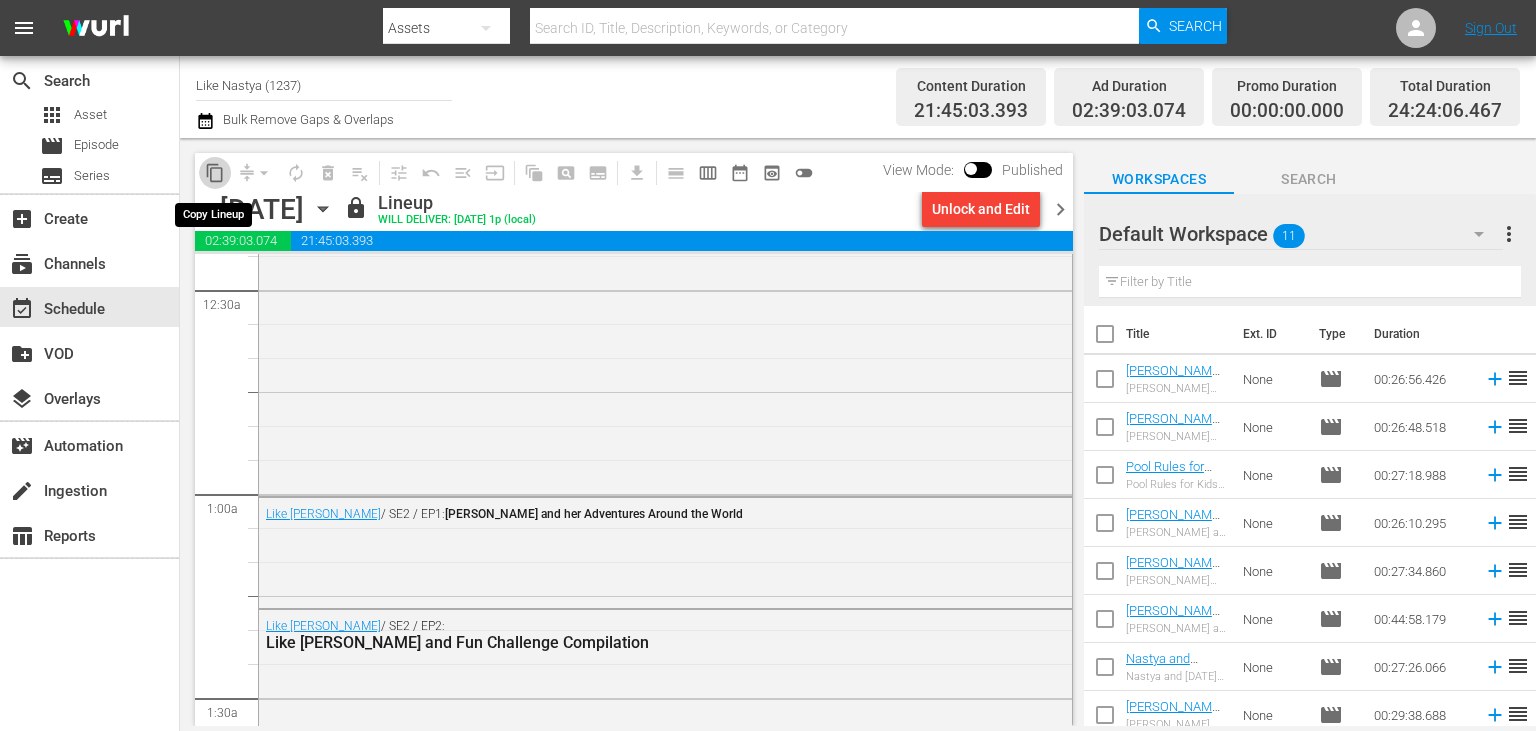 click on "content_copy" at bounding box center [215, 173] 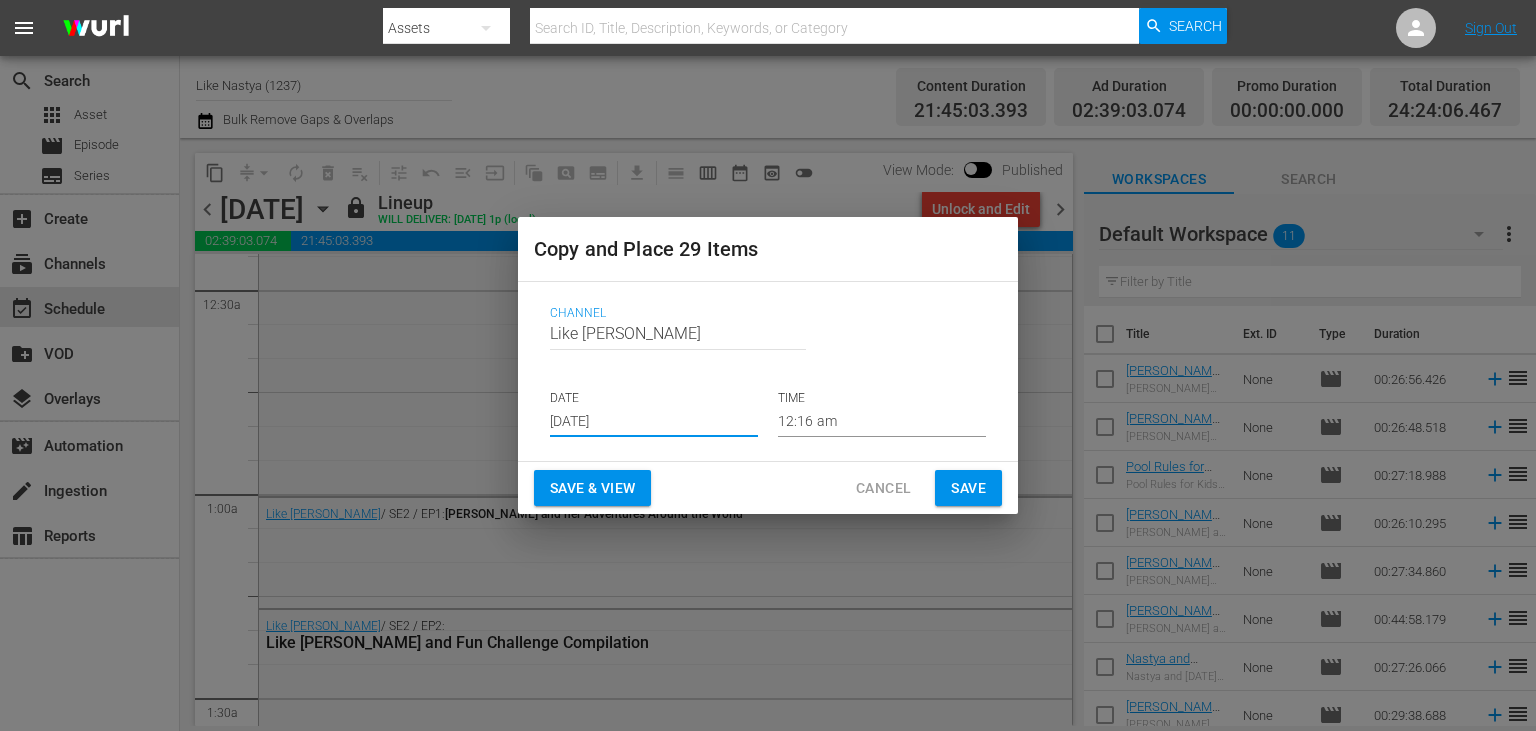 click on "Jul 20th 2025" at bounding box center [654, 422] 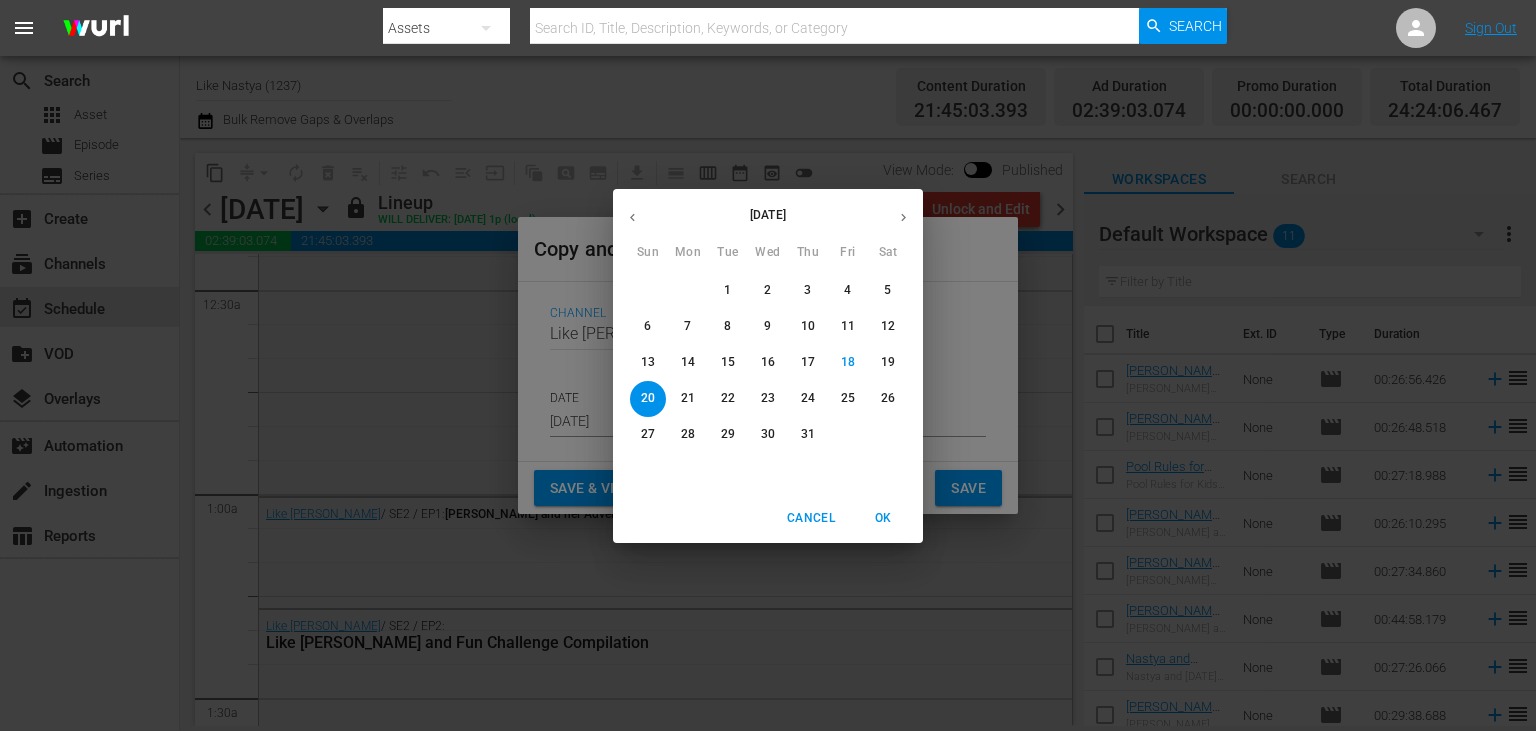 click on "27" at bounding box center (648, 435) 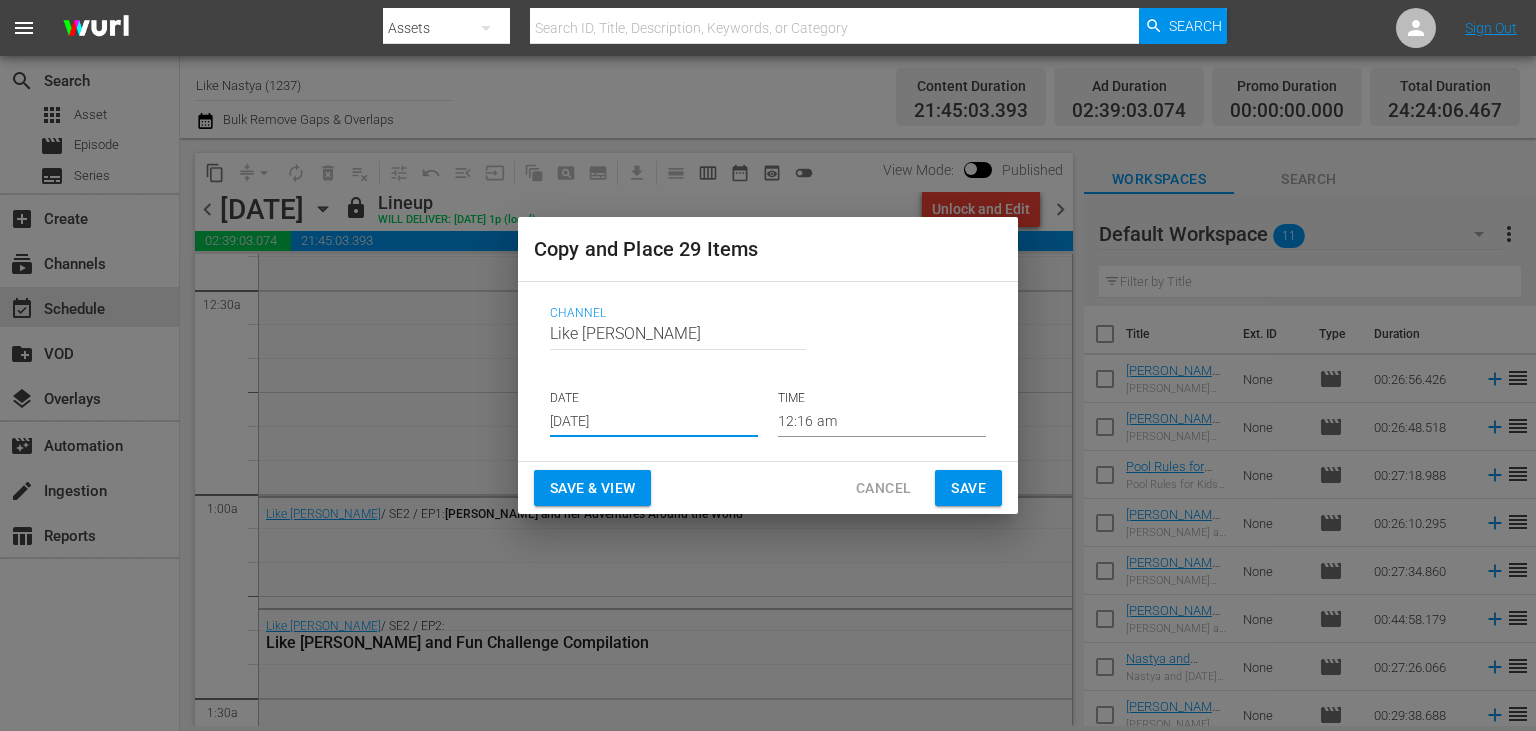 click on "Save & View" at bounding box center (592, 488) 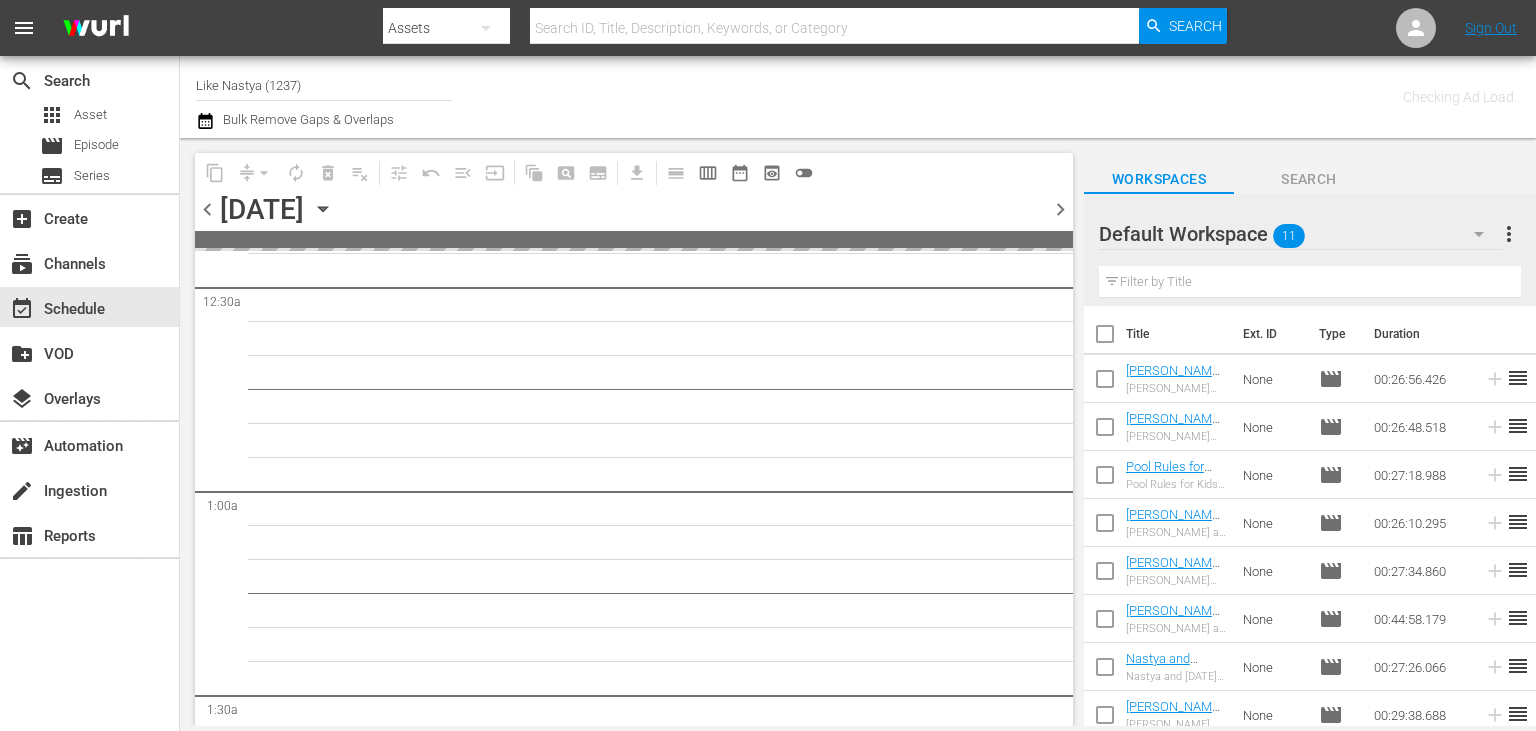 scroll, scrollTop: 202, scrollLeft: 0, axis: vertical 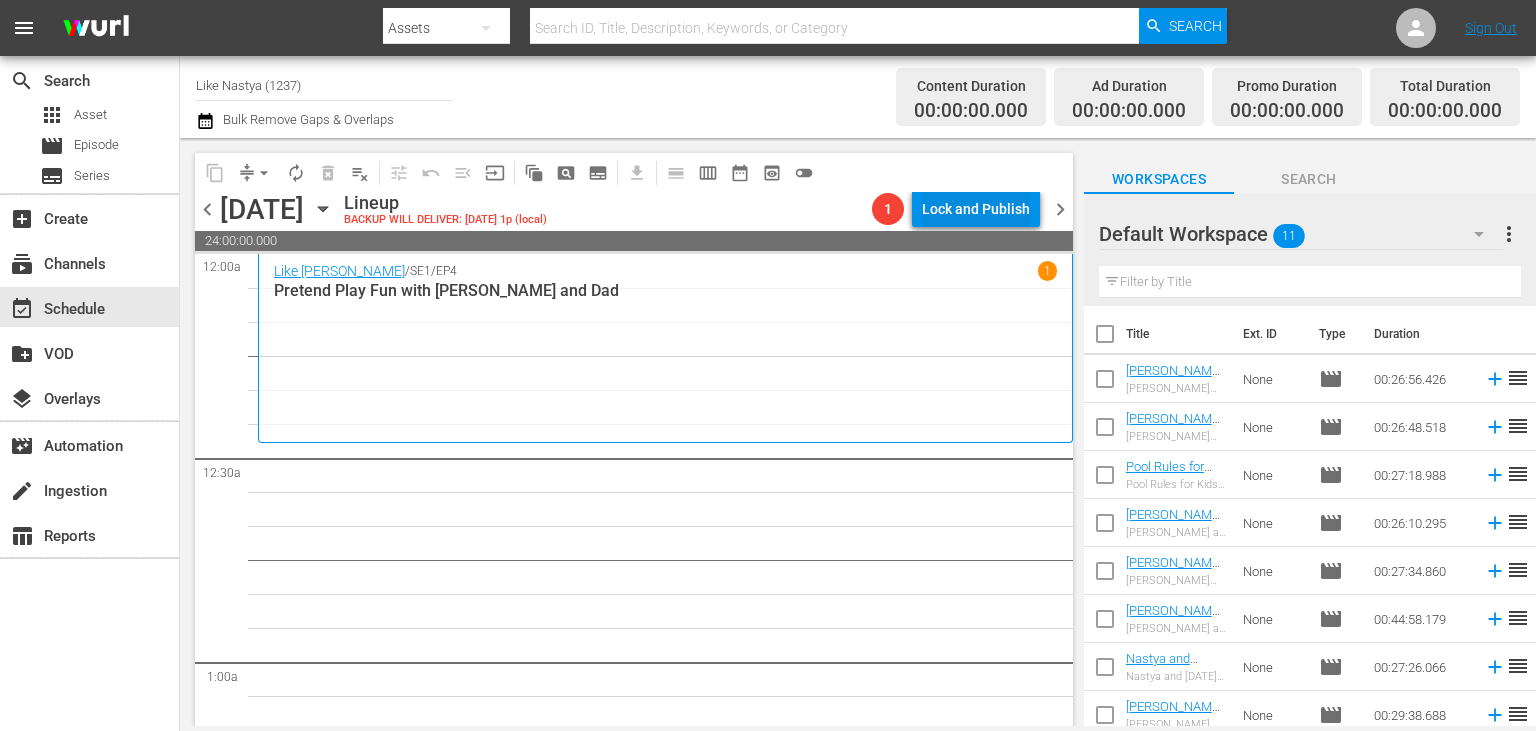 click on "Lock and Publish" at bounding box center (976, 209) 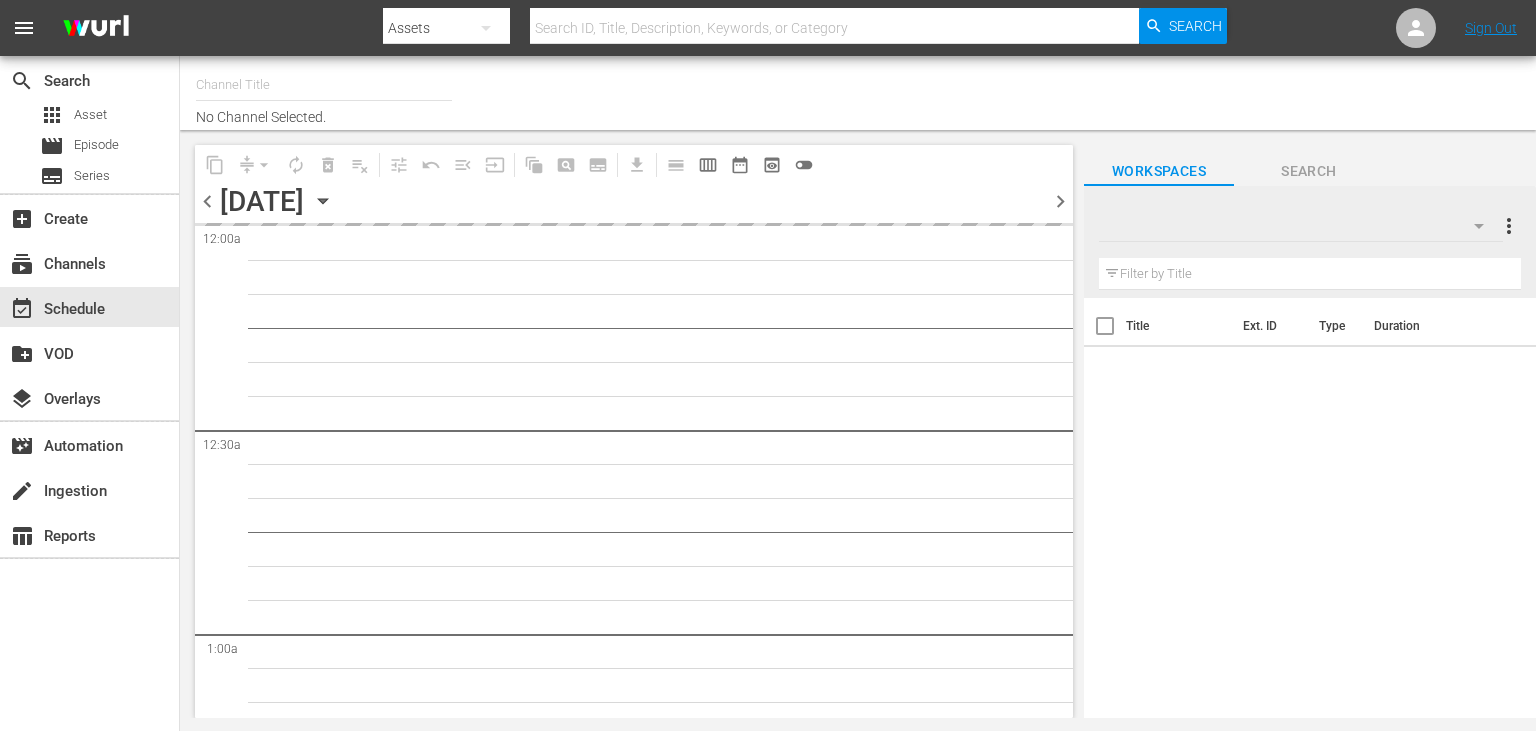 scroll, scrollTop: 0, scrollLeft: 0, axis: both 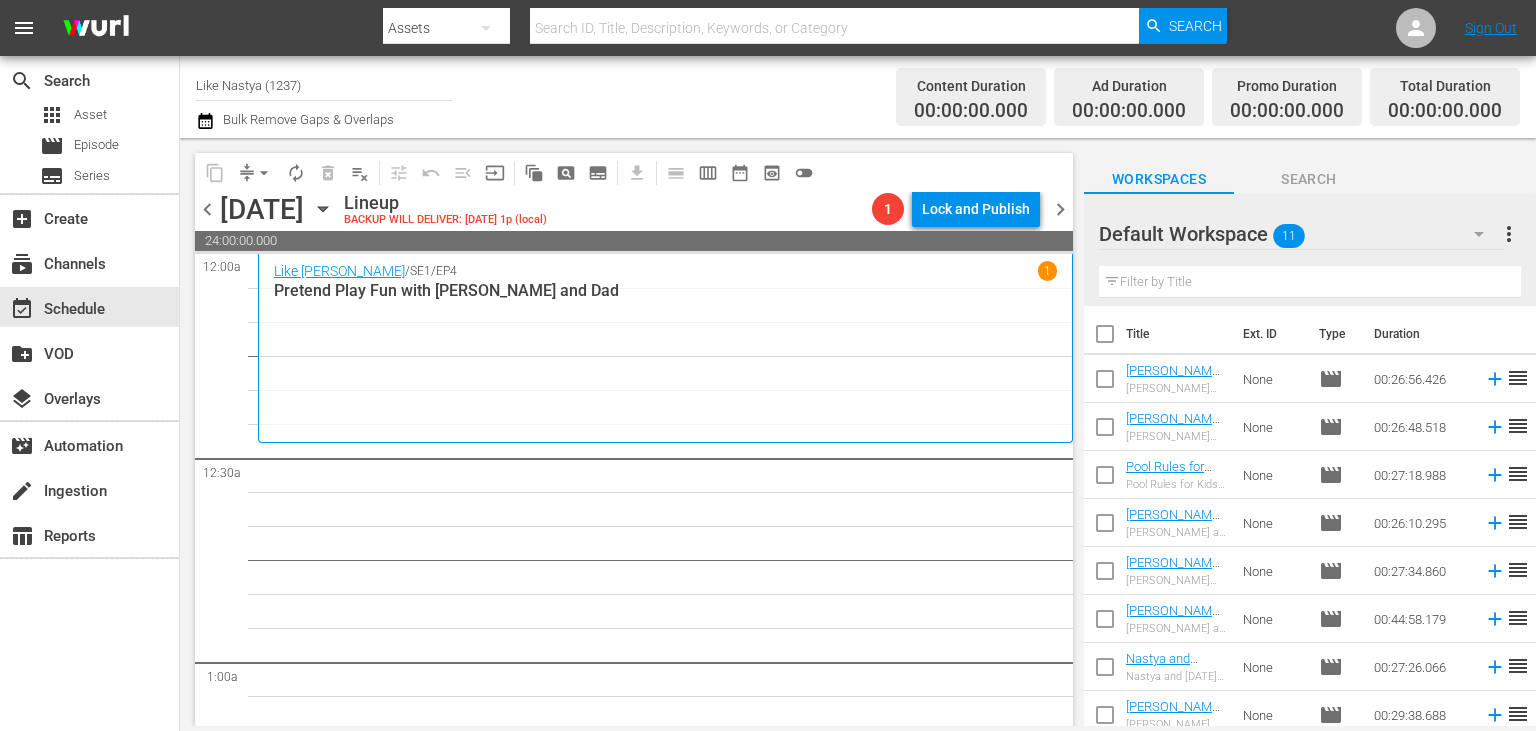 click 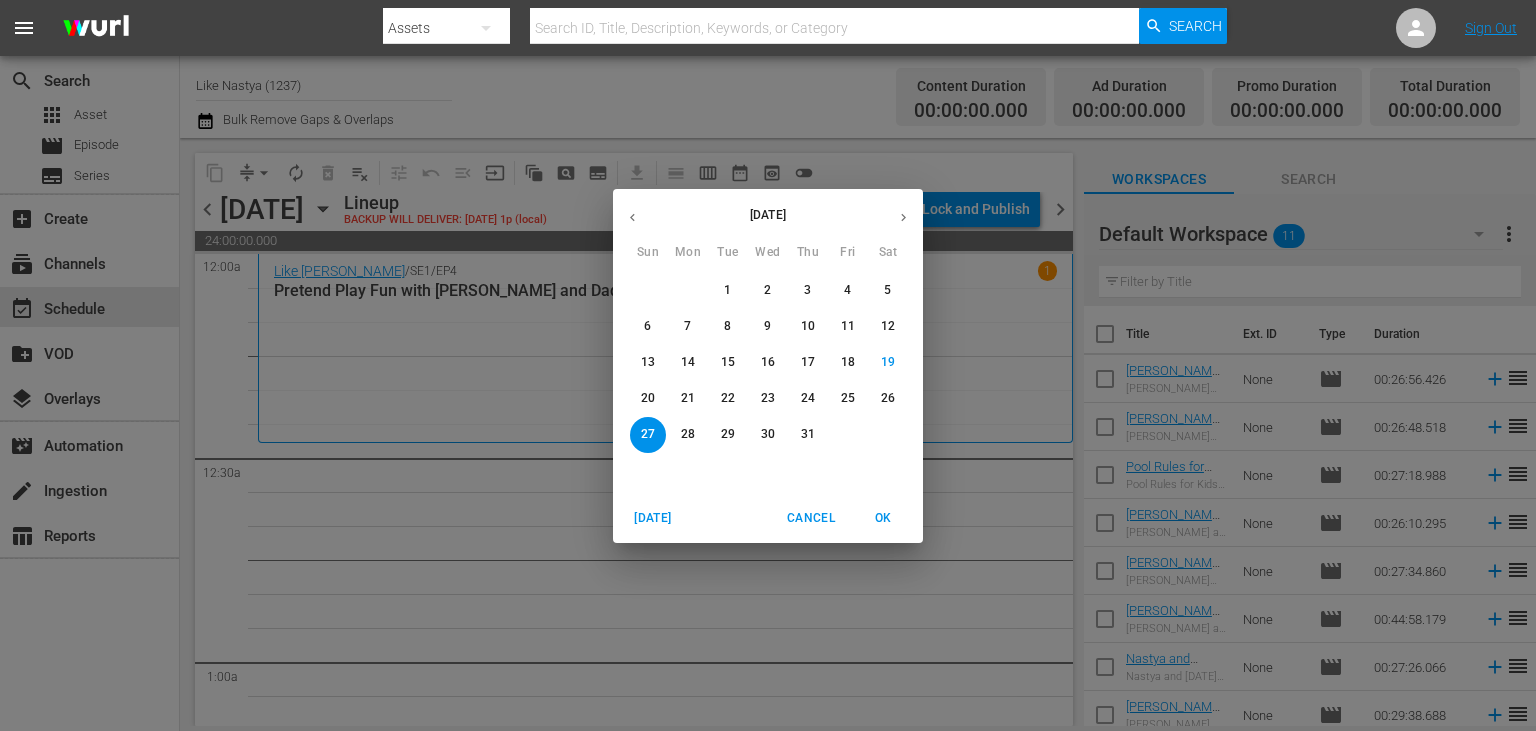 click on "20" at bounding box center (648, 398) 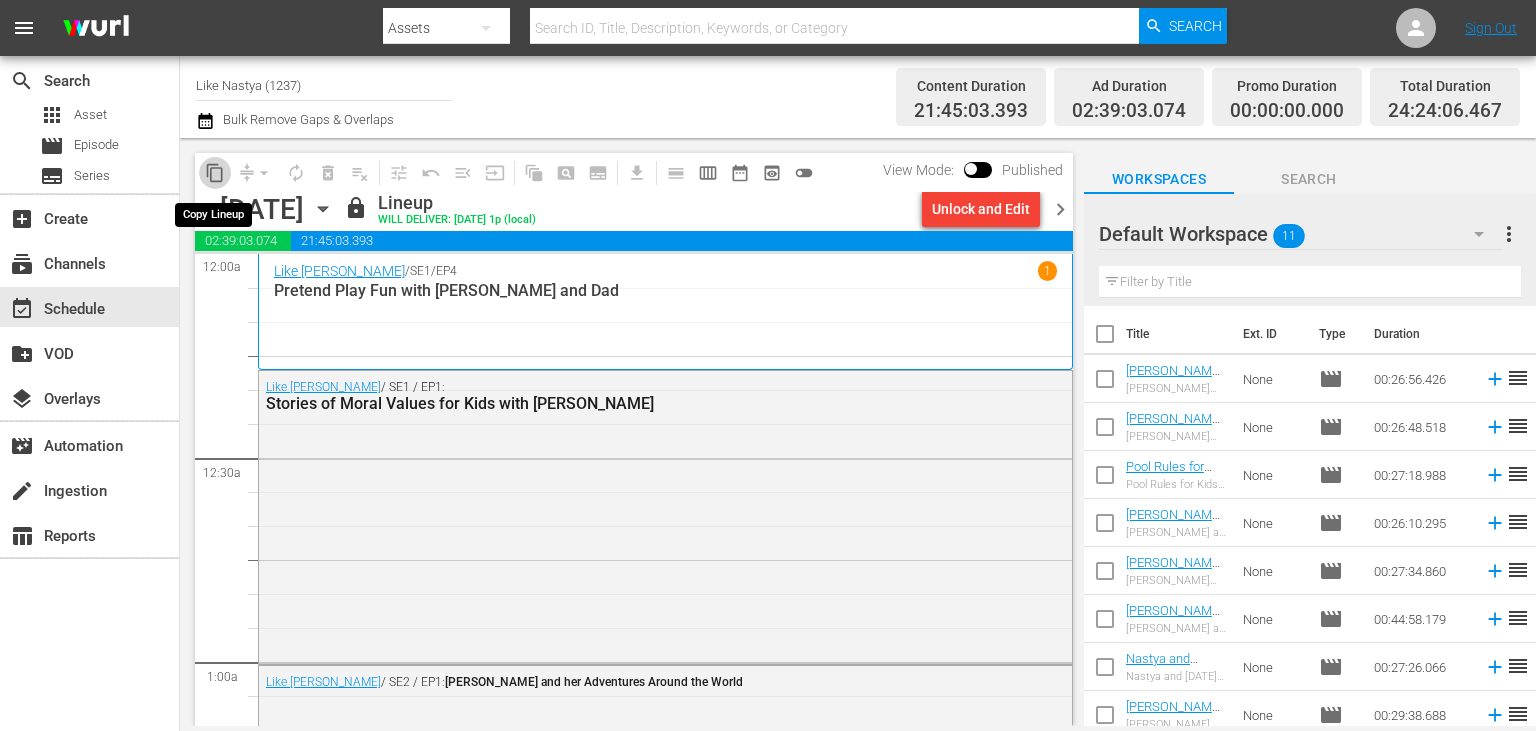 click on "content_copy" at bounding box center (215, 173) 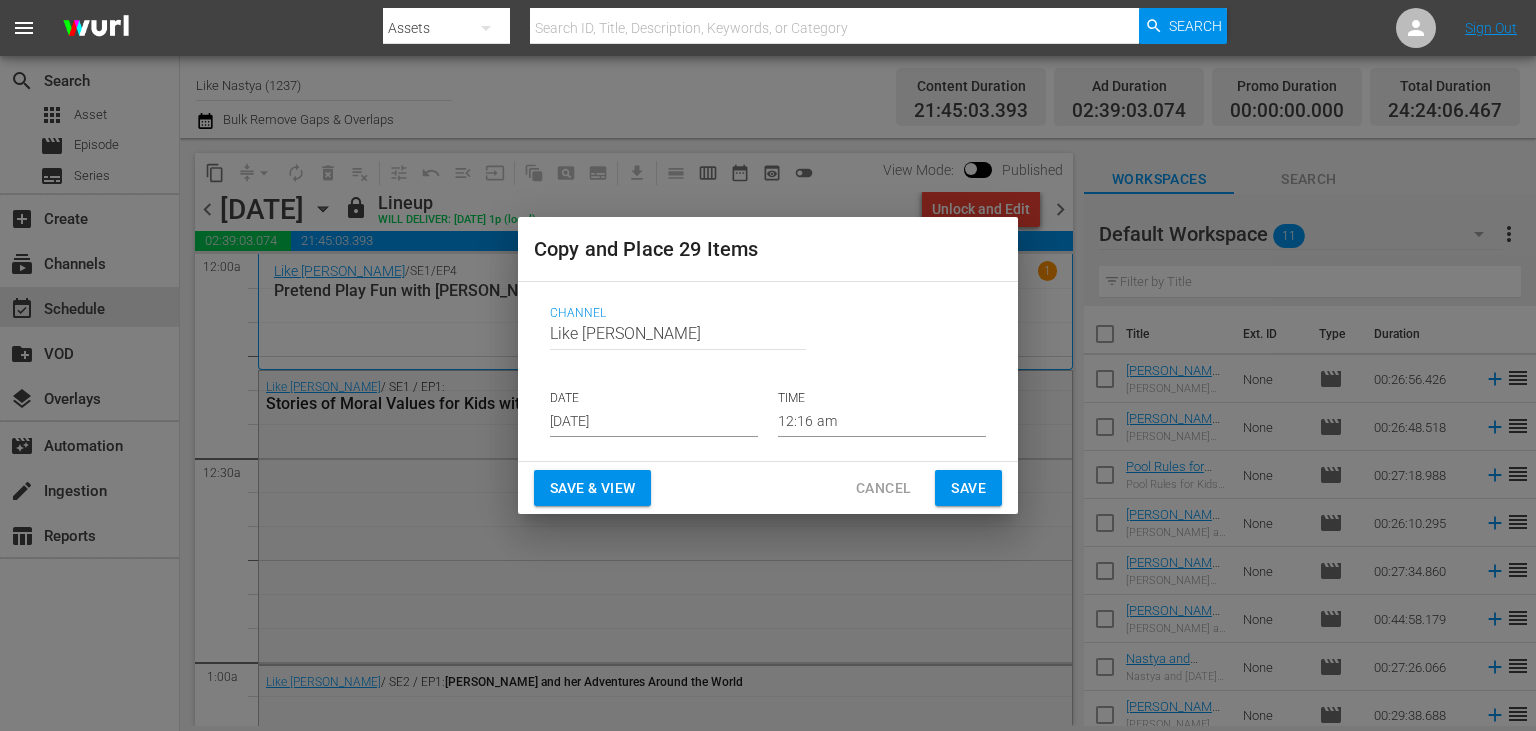 click on "Jul 21st 2025" at bounding box center (654, 422) 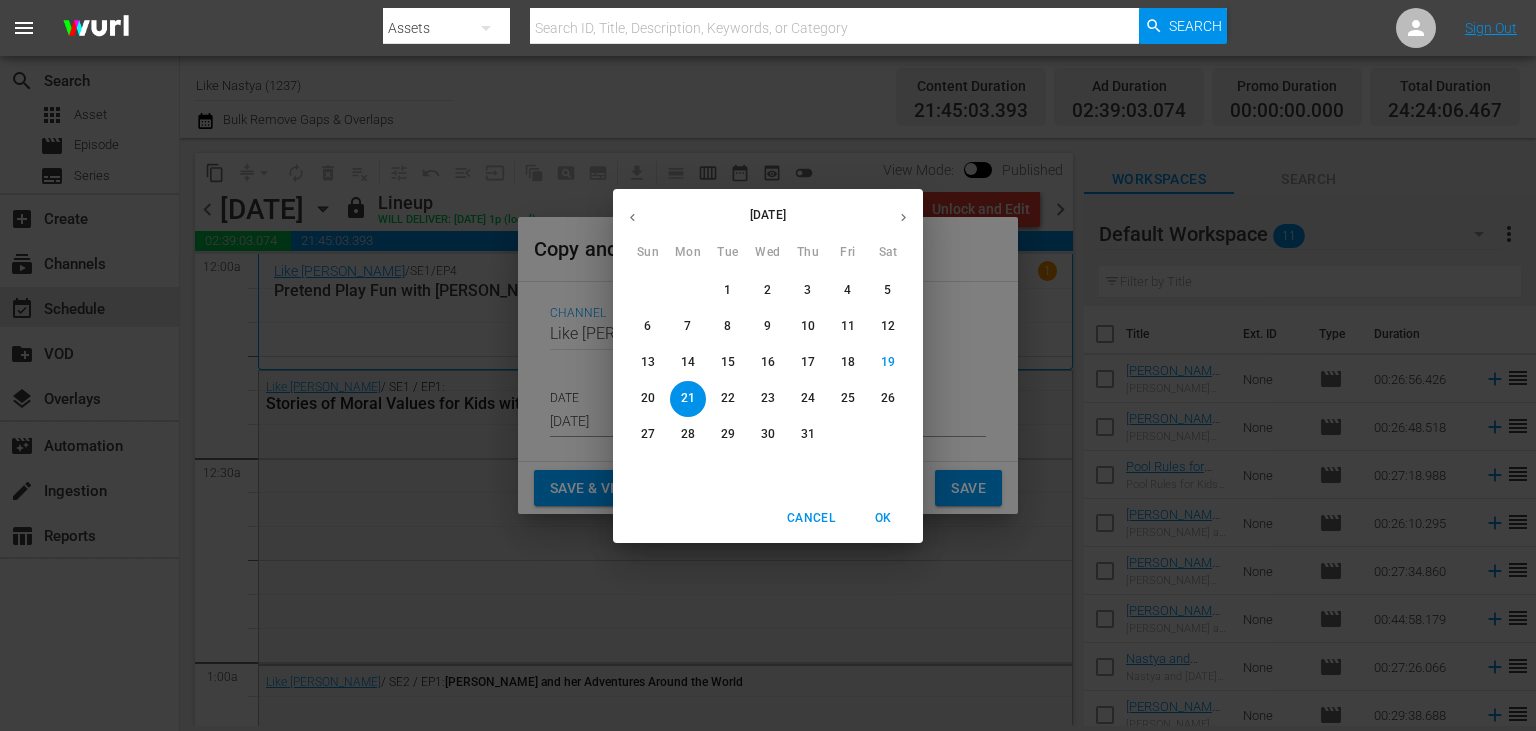 click on "27" at bounding box center [648, 434] 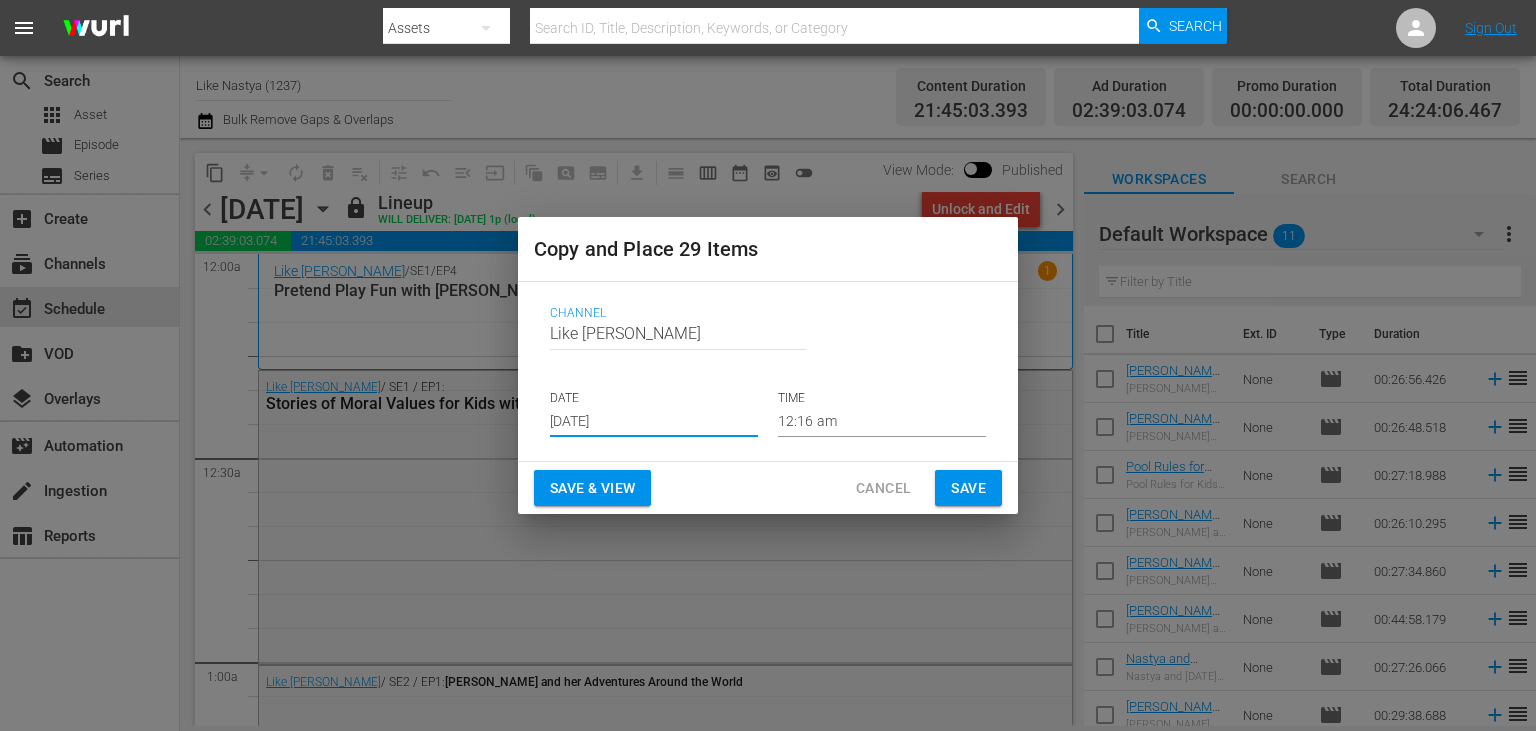 click on "Save & View" at bounding box center [592, 488] 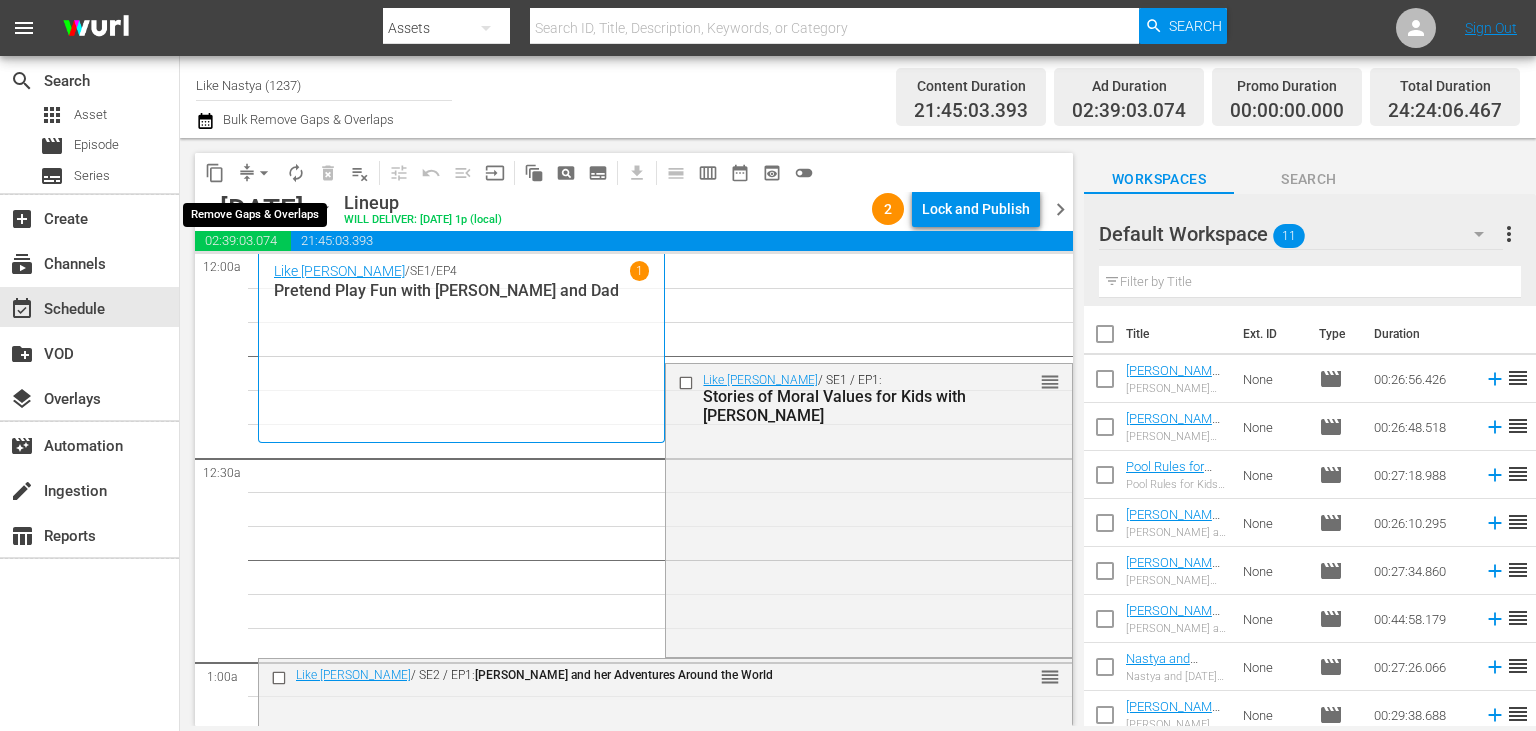 click on "arrow_drop_down" at bounding box center (264, 173) 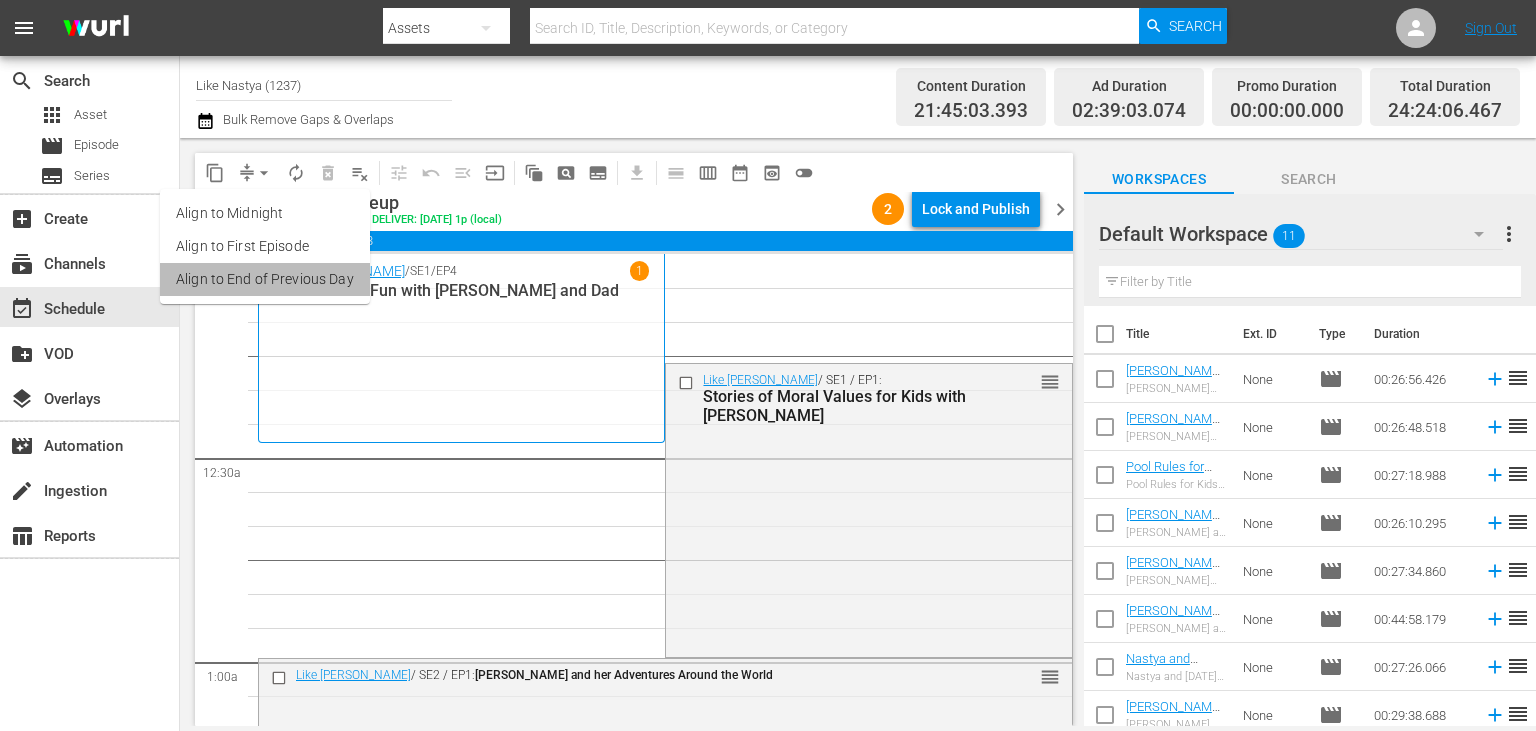 click on "Align to End of Previous Day" at bounding box center (265, 279) 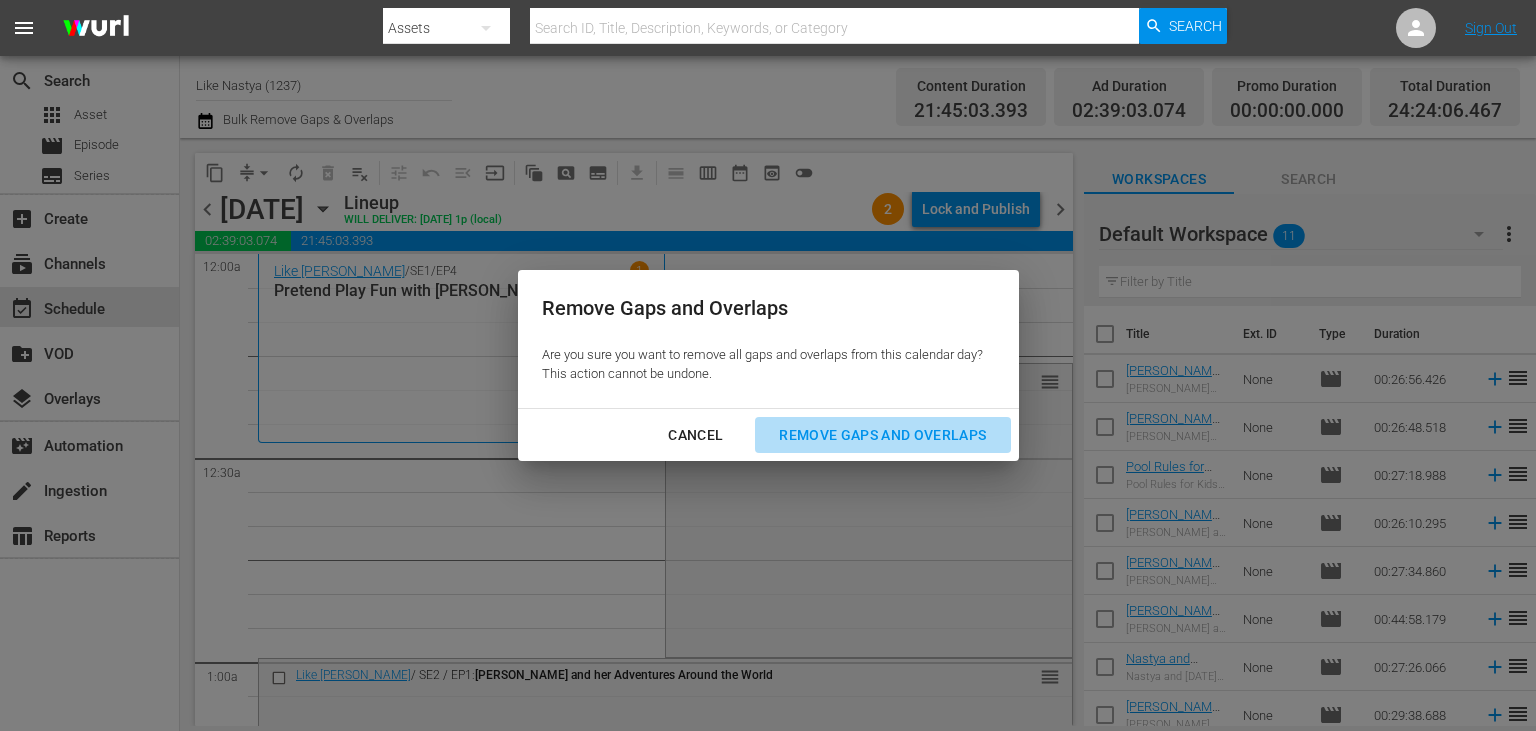 click on "Remove Gaps and Overlaps" at bounding box center (882, 435) 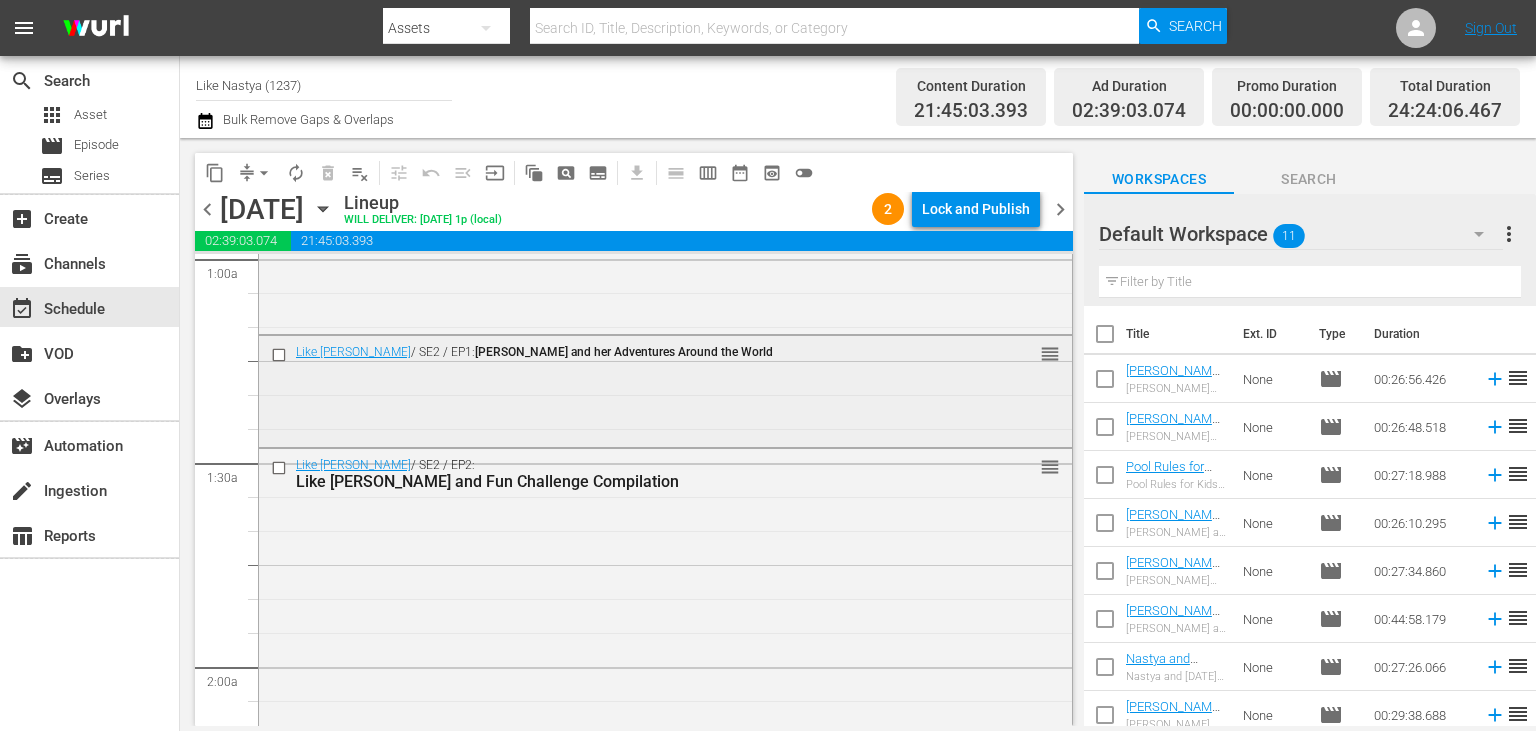 scroll, scrollTop: 0, scrollLeft: 0, axis: both 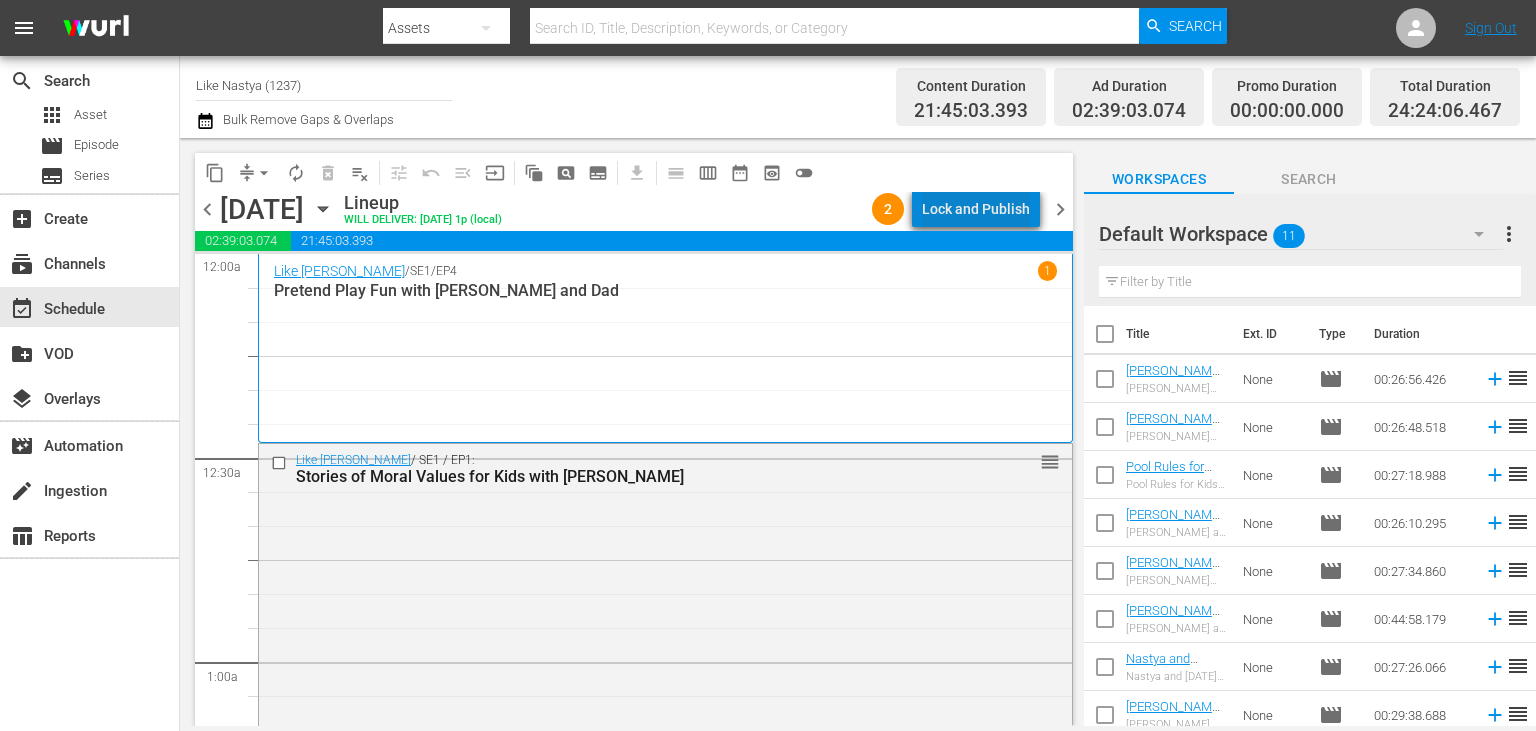click on "Lock and Publish" at bounding box center [976, 209] 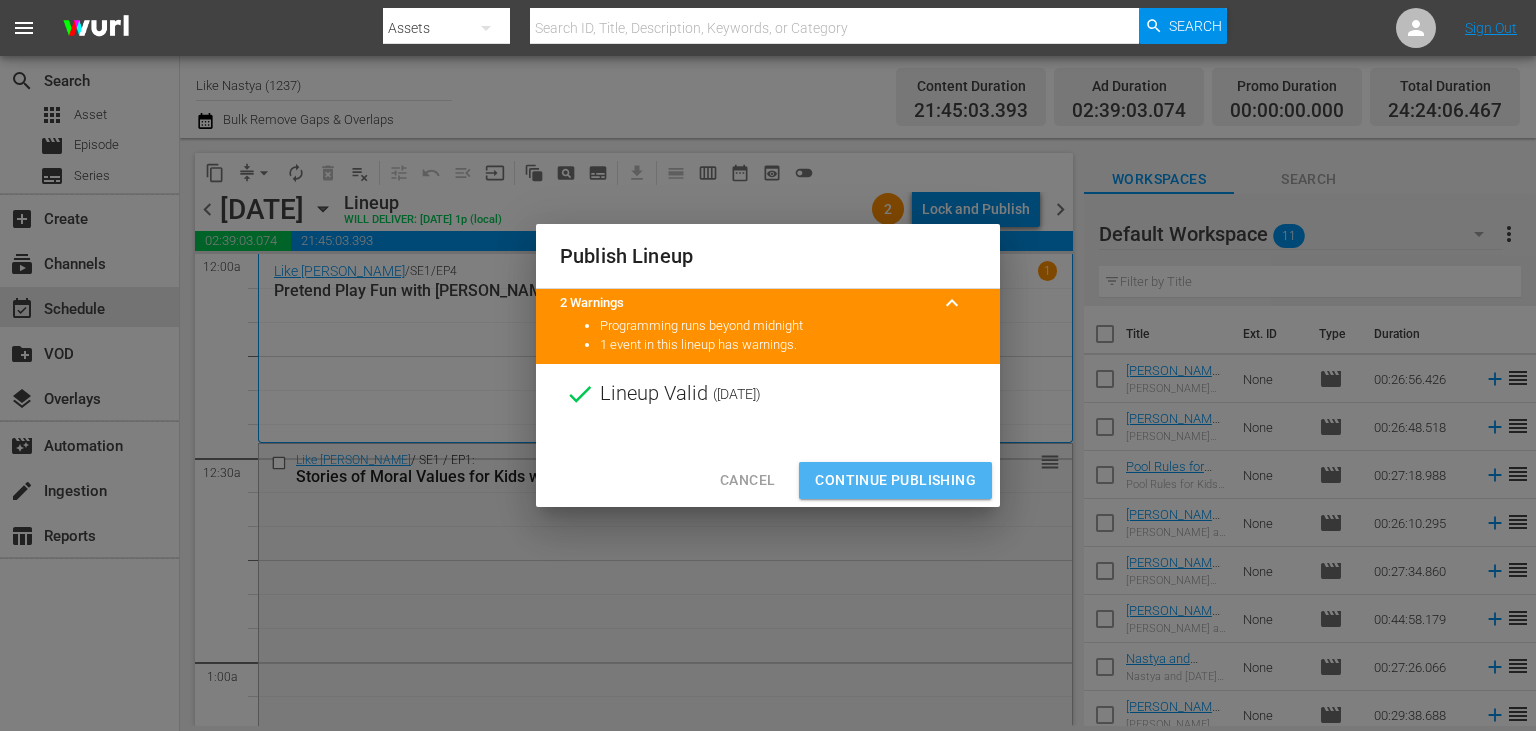 click on "Continue Publishing" at bounding box center [895, 480] 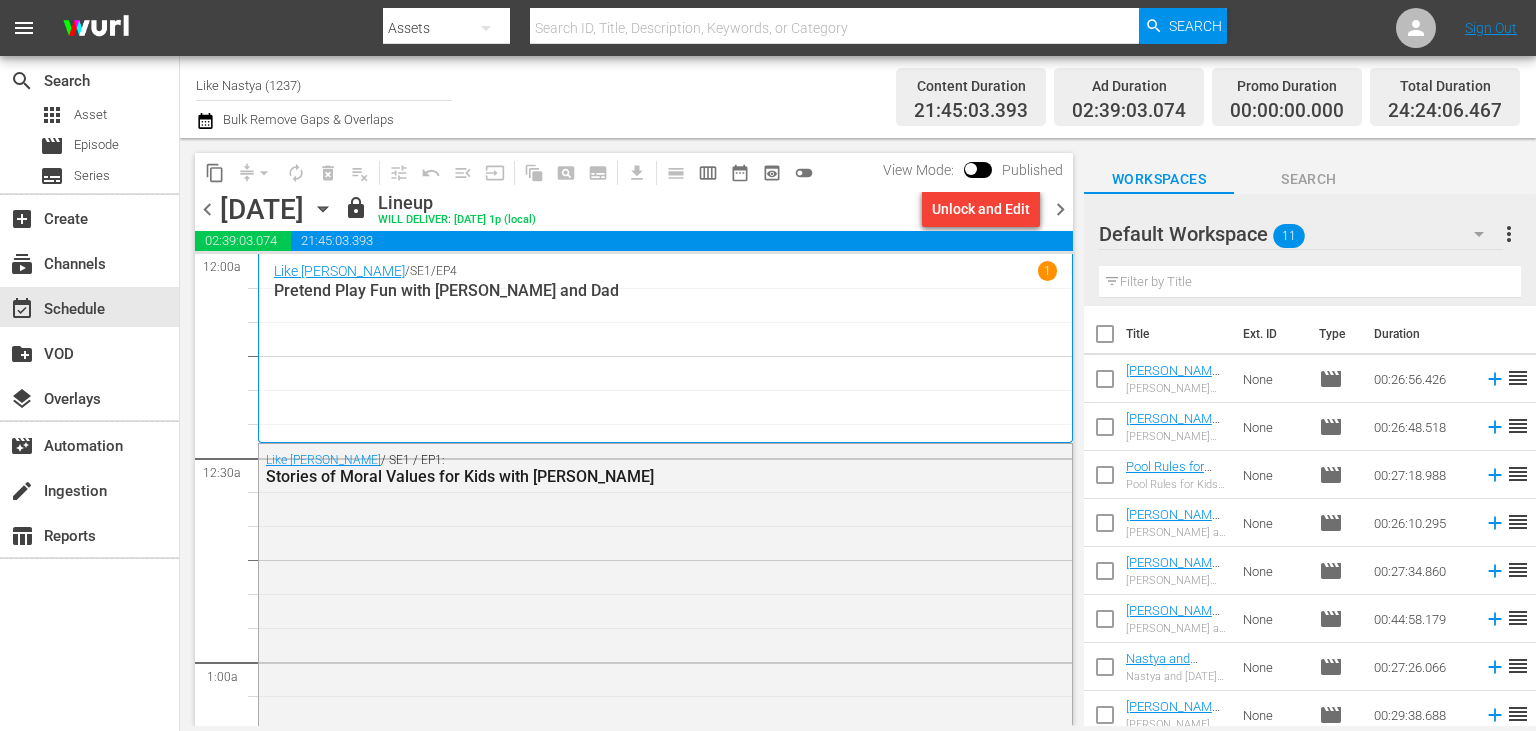 click 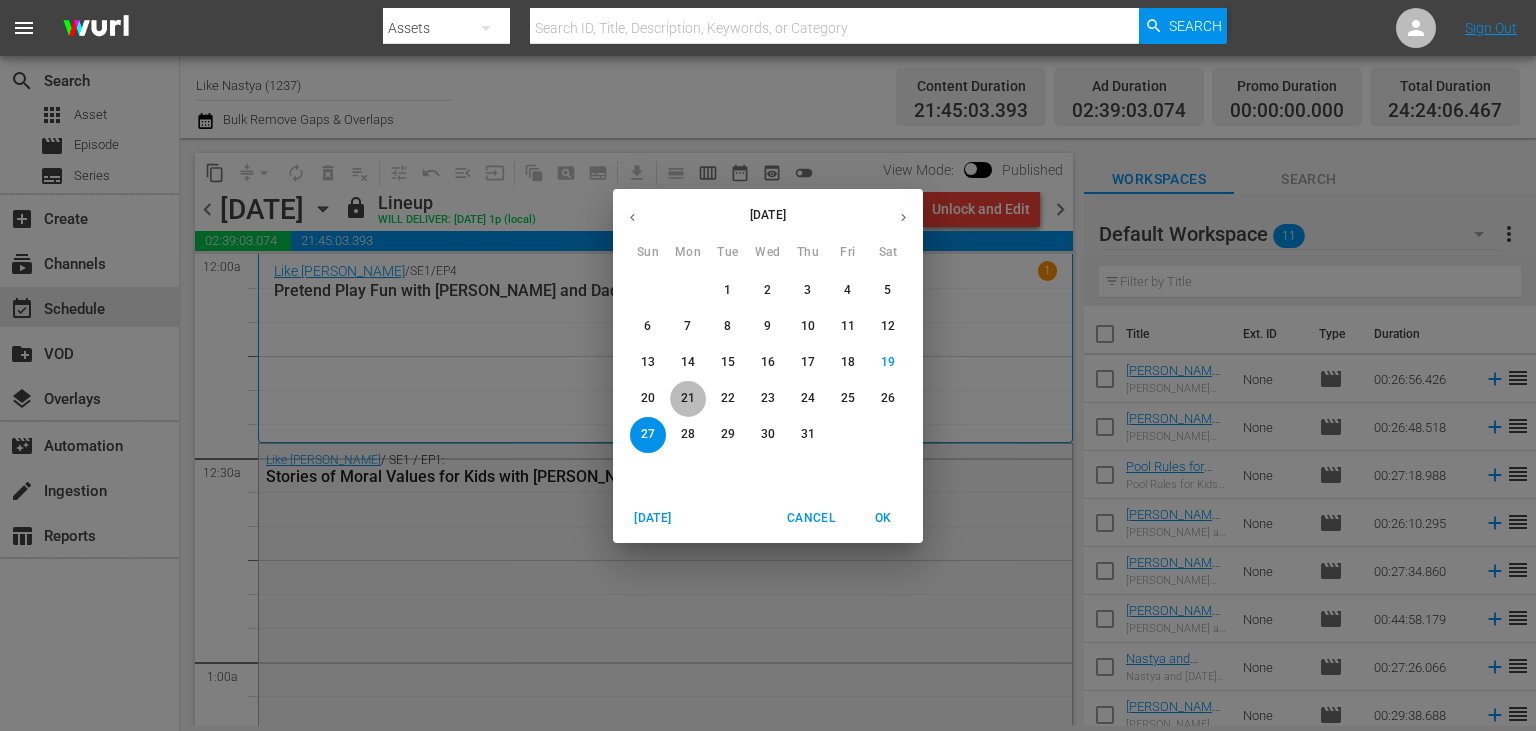 click on "21" at bounding box center [688, 398] 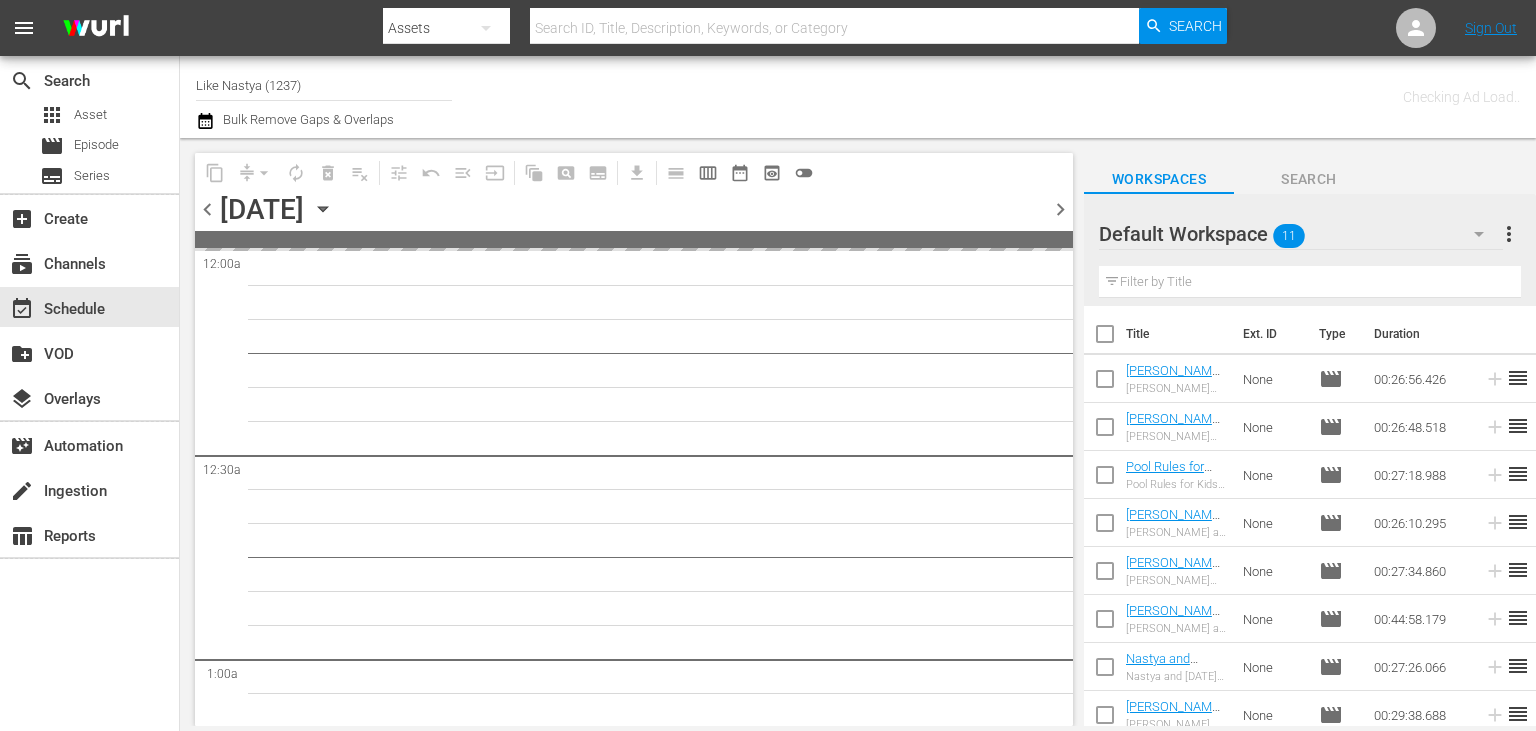 type 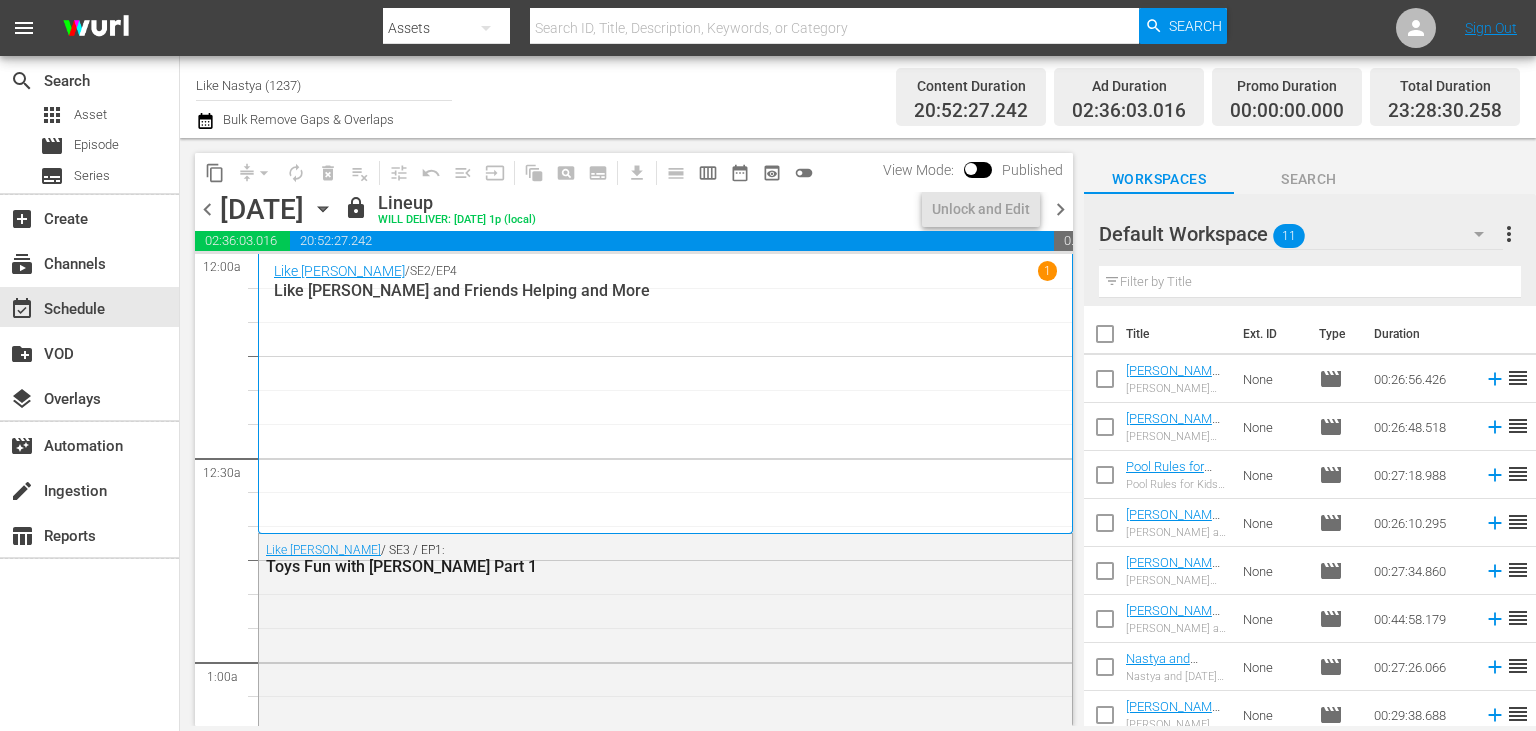 click on "content_copy" at bounding box center (215, 173) 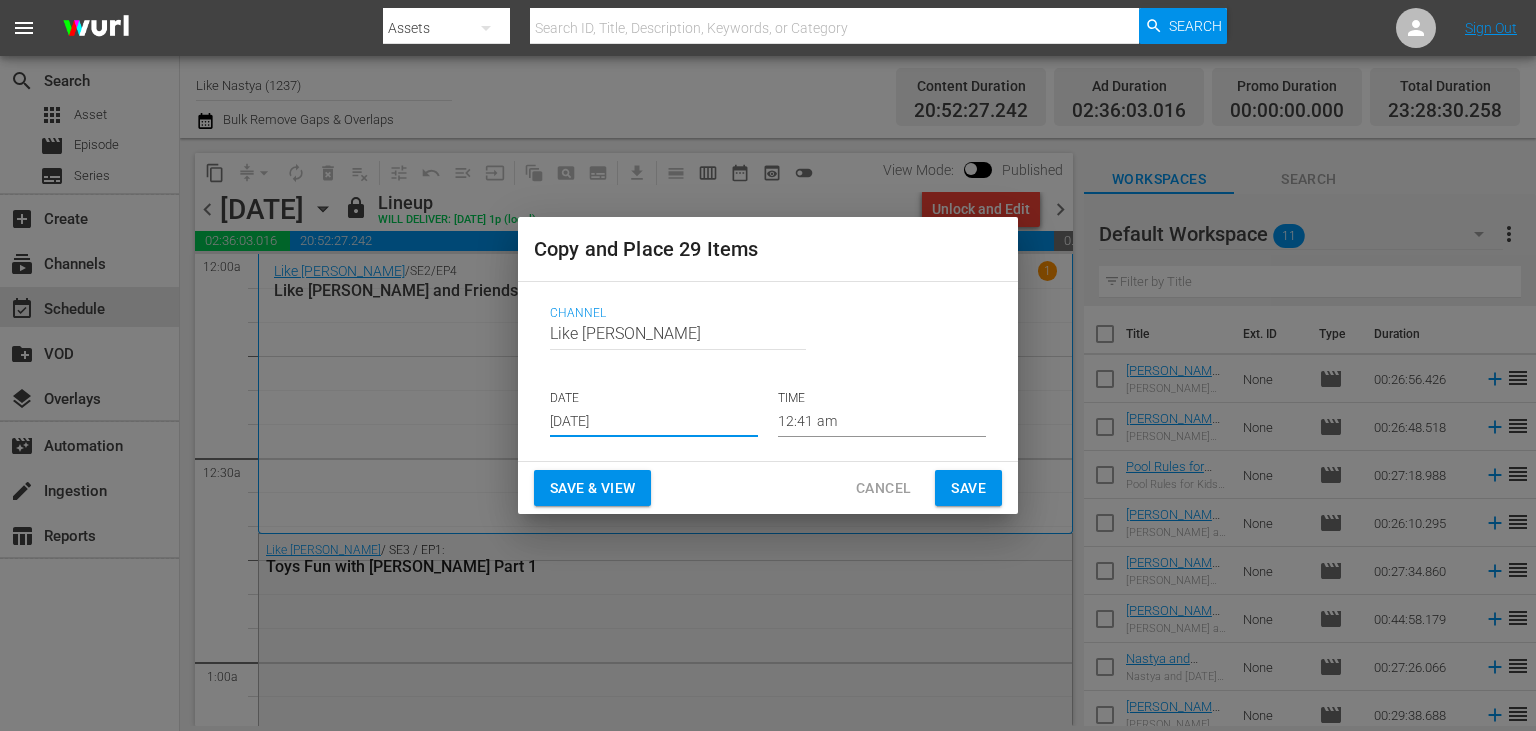 click on "Jul 21st 2025" at bounding box center (654, 422) 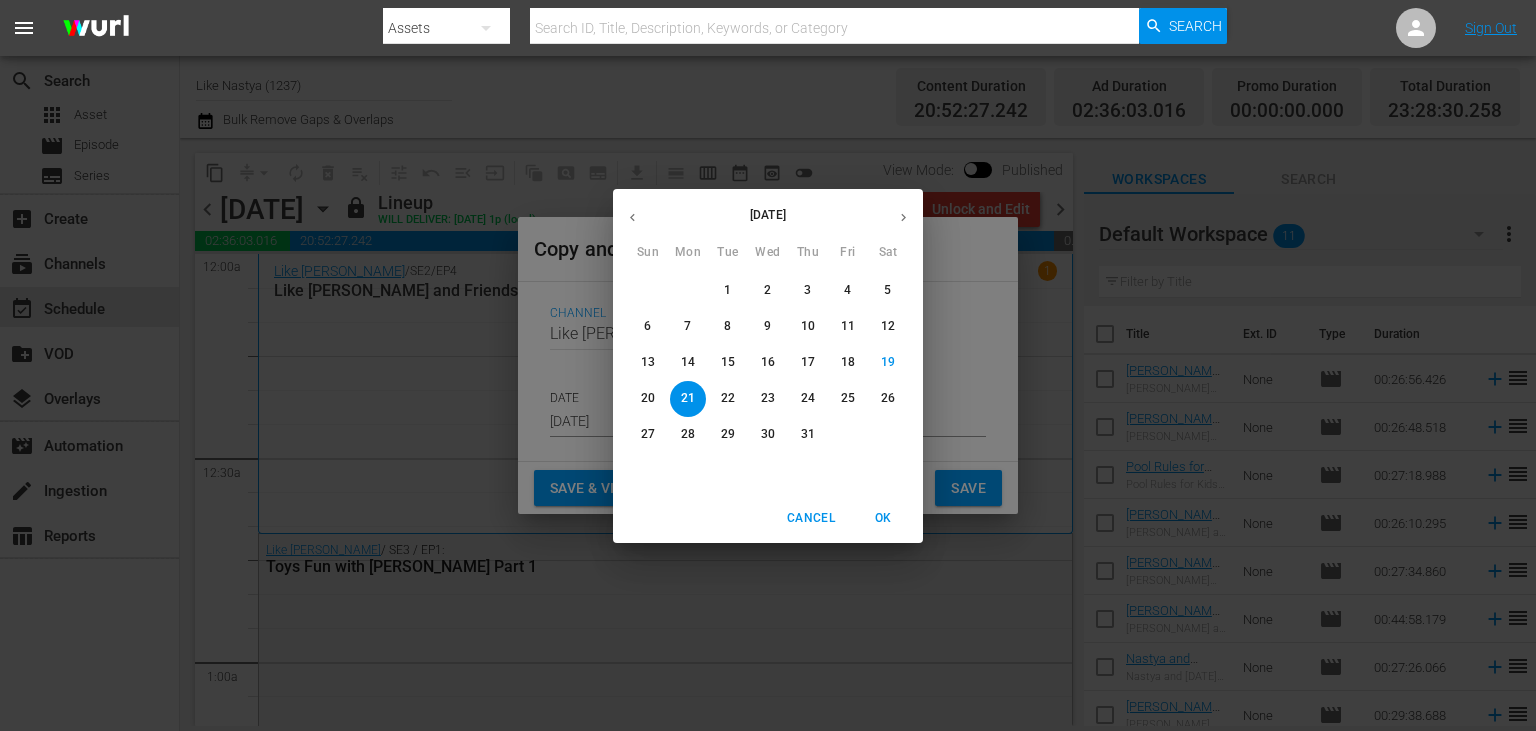 click on "28" at bounding box center (688, 434) 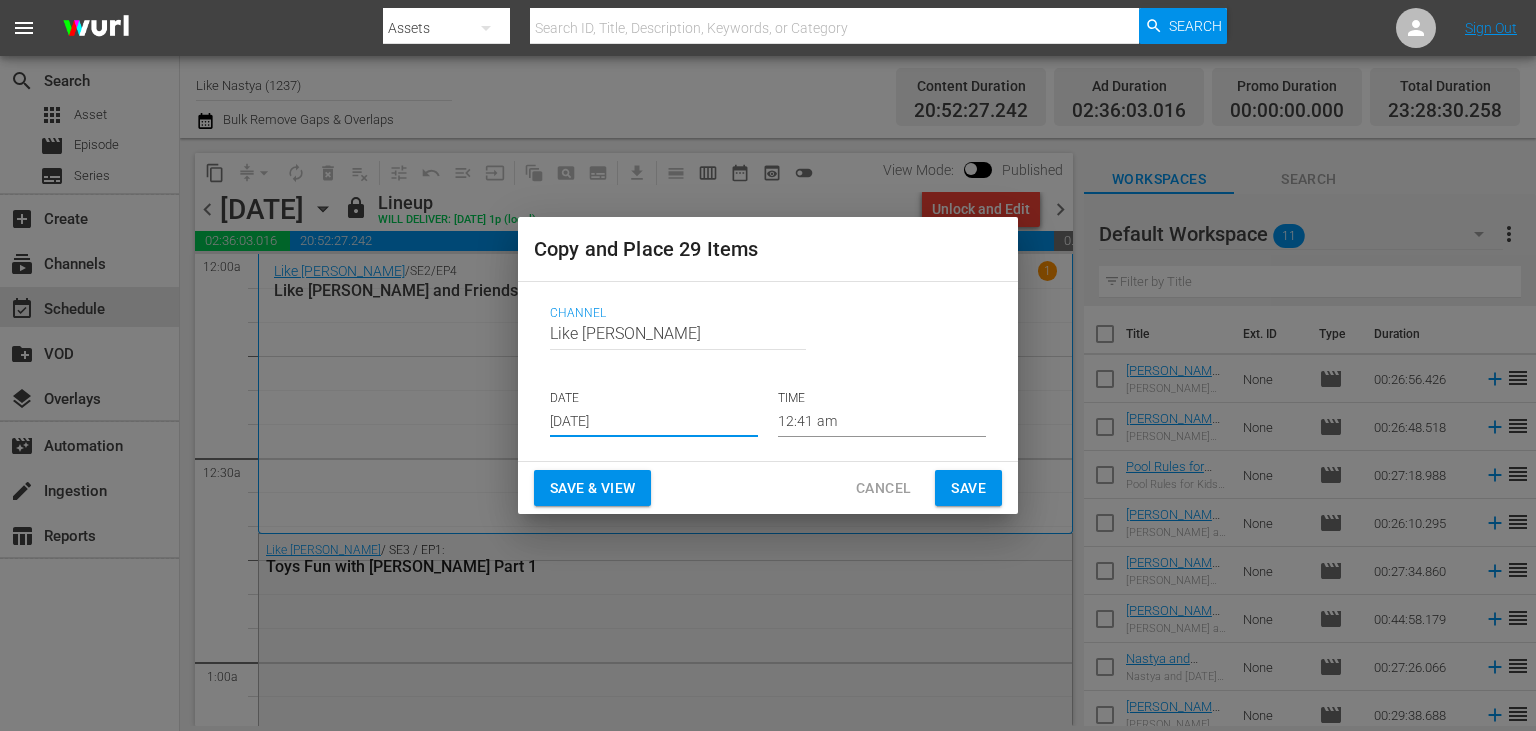 click on "Save & View" at bounding box center (592, 488) 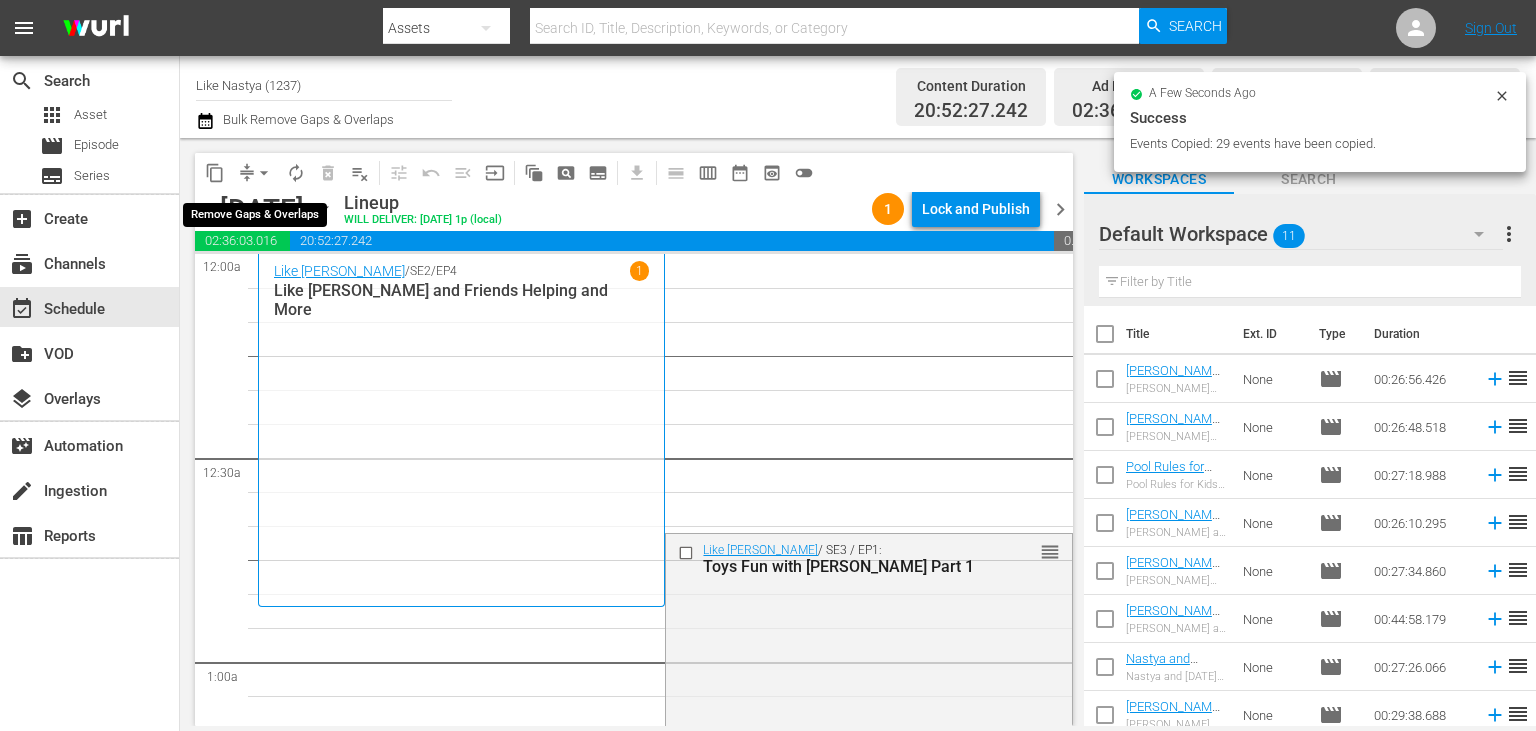 click on "arrow_drop_down" at bounding box center (264, 173) 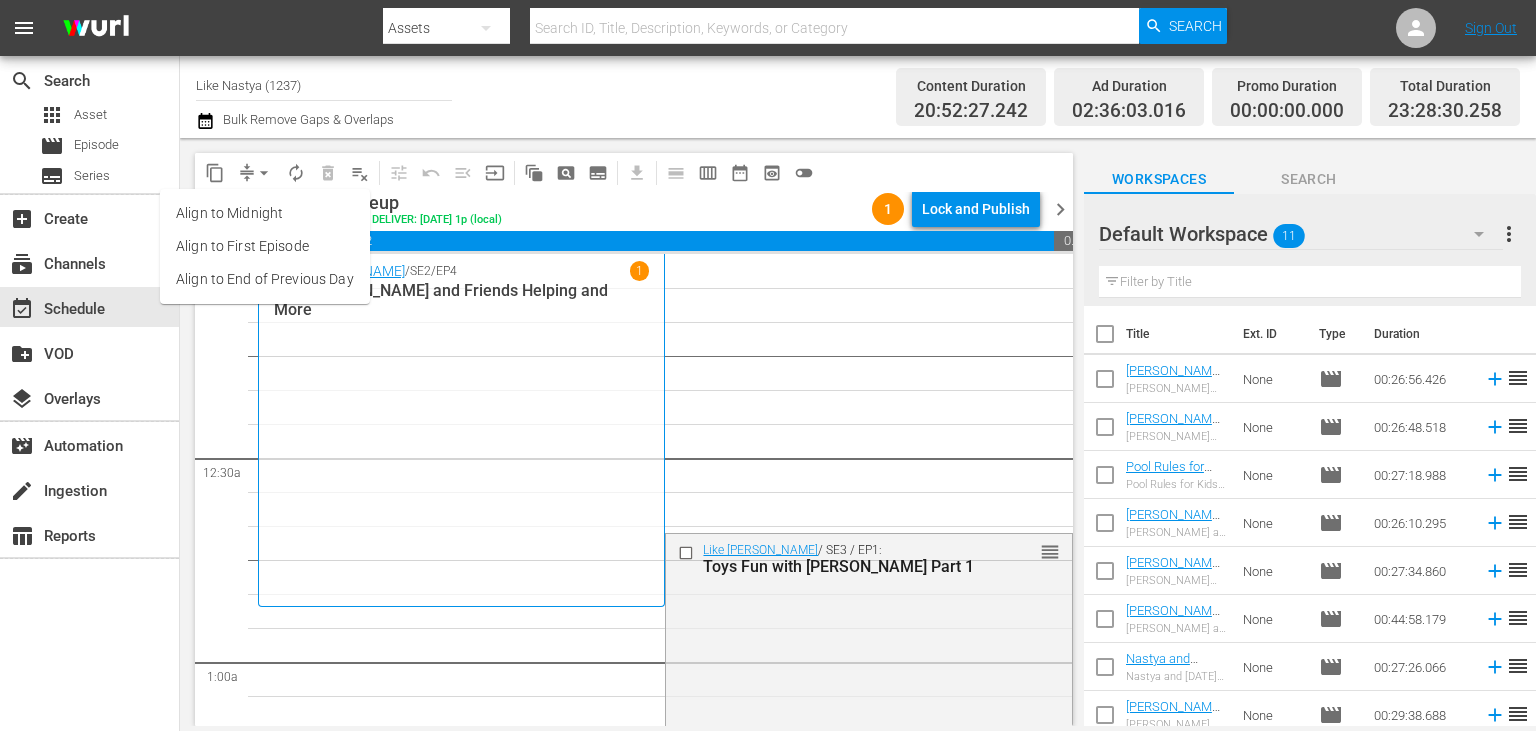 click on "Align to End of Previous Day" at bounding box center (265, 279) 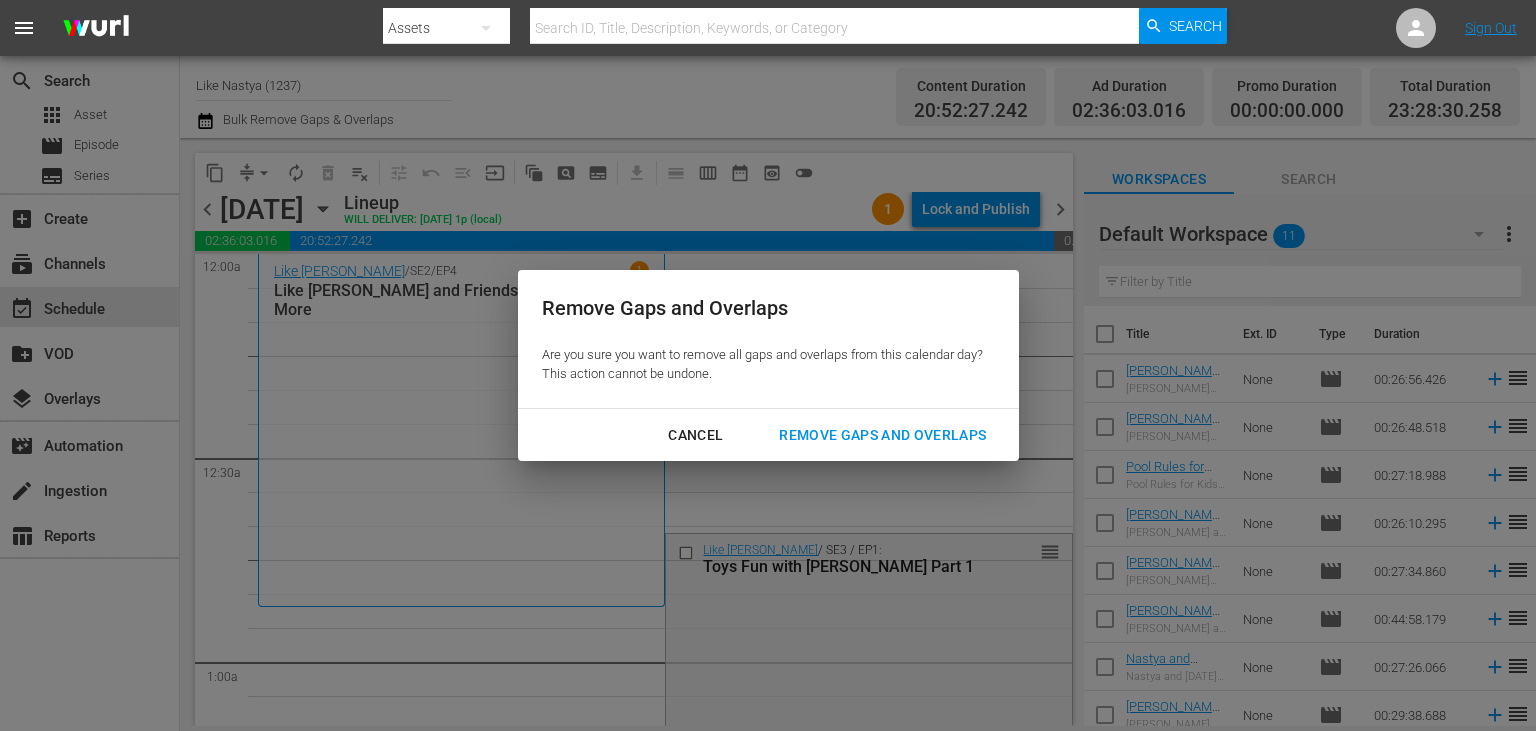click on "Remove Gaps and Overlaps" at bounding box center (882, 435) 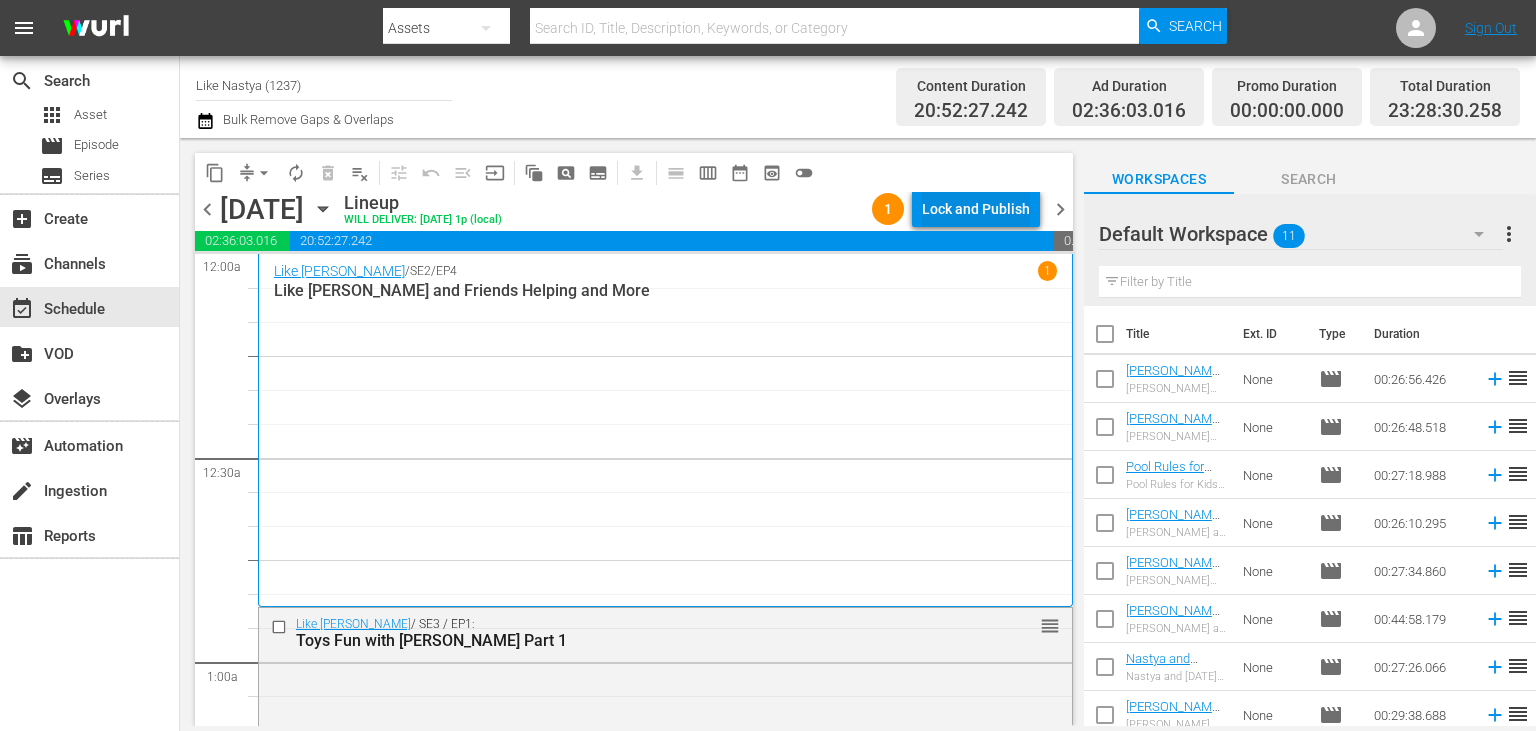click on "Lock and Publish" at bounding box center (976, 209) 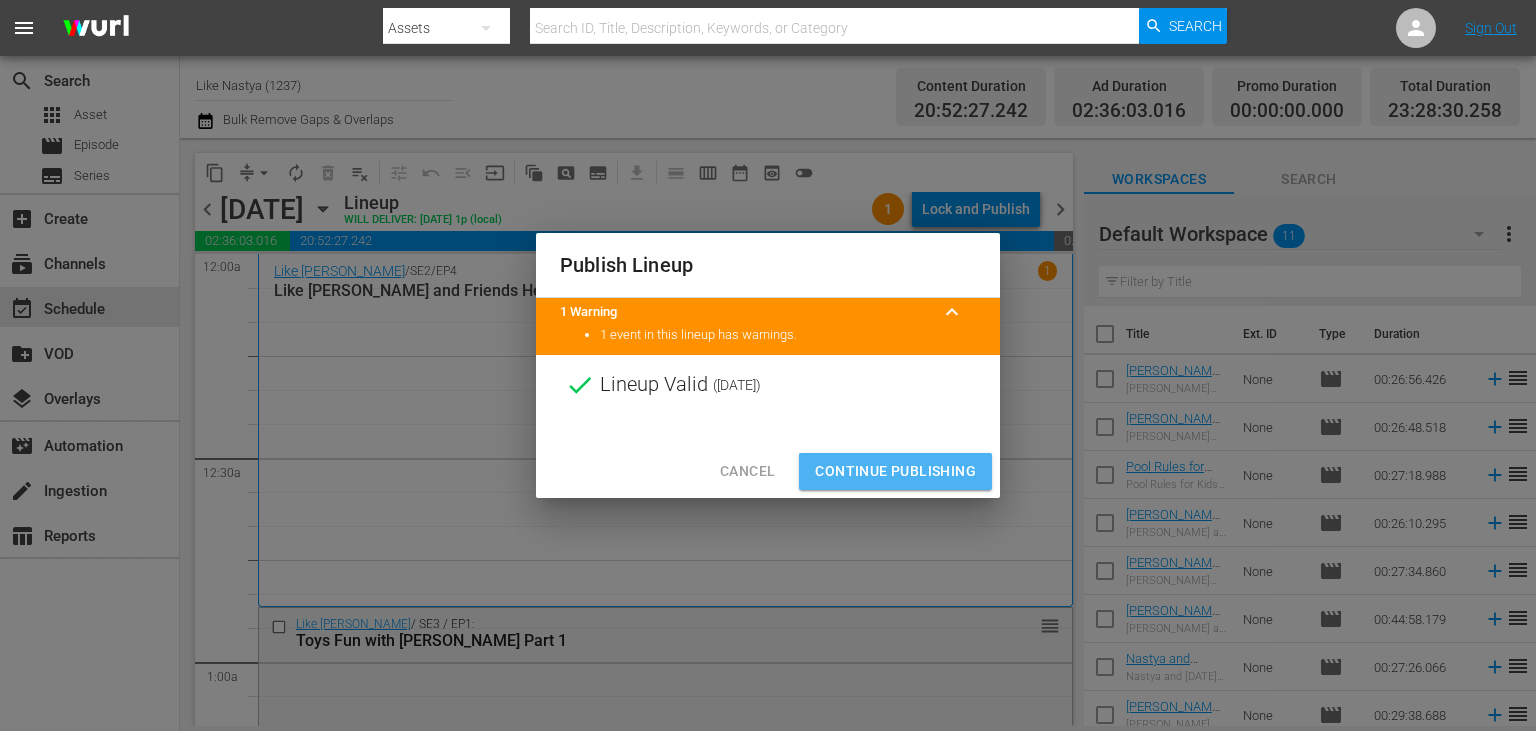 click on "Continue Publishing" at bounding box center (895, 471) 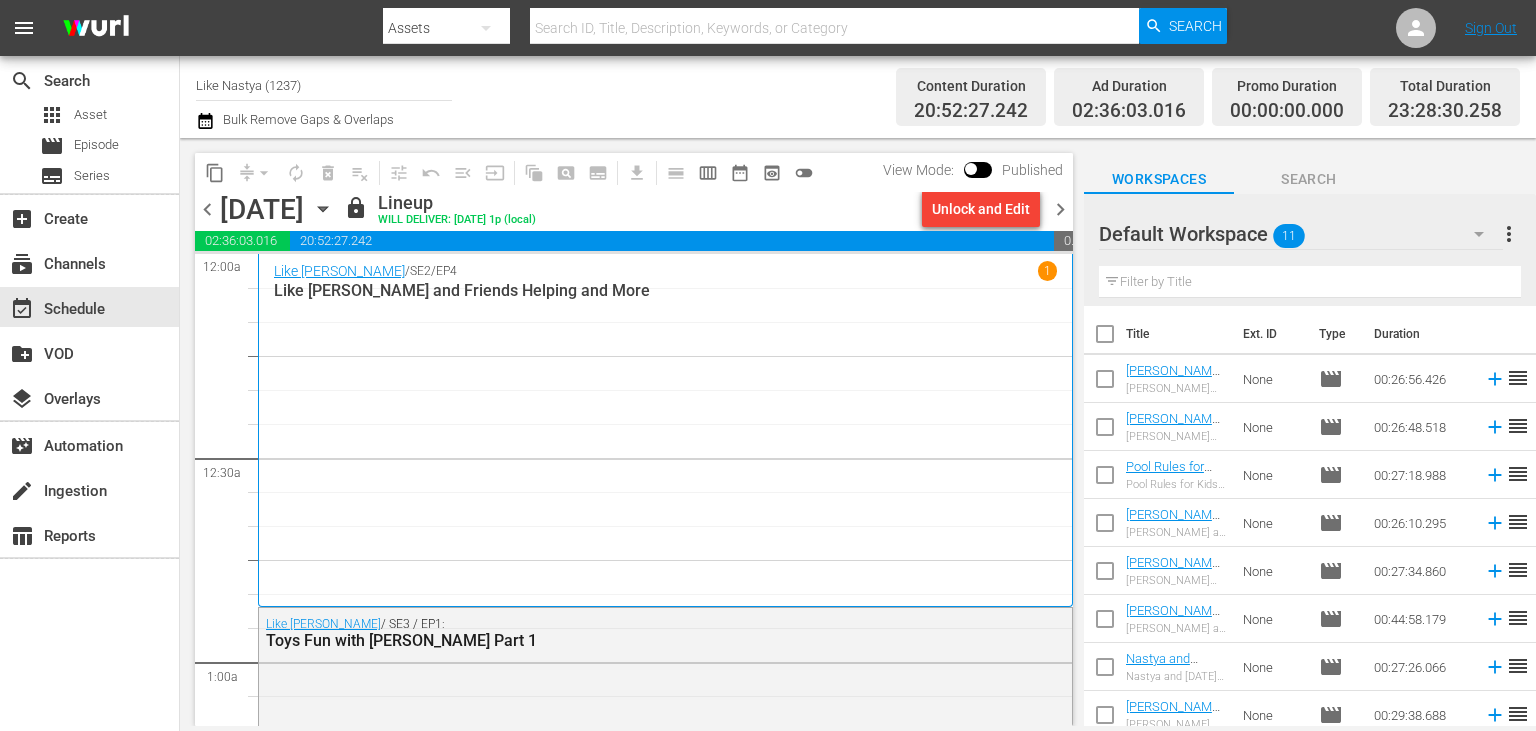 click 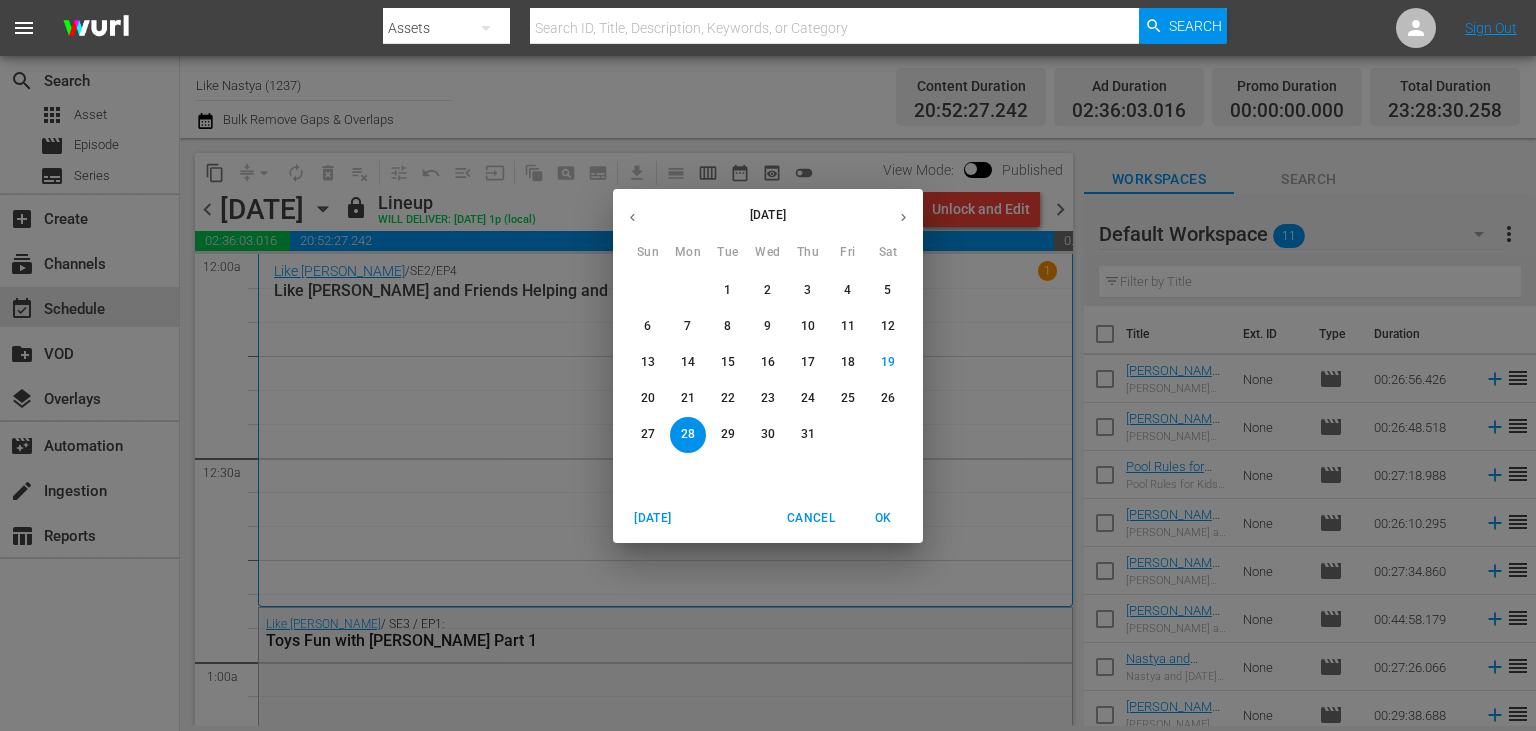 click on "22" at bounding box center (728, 398) 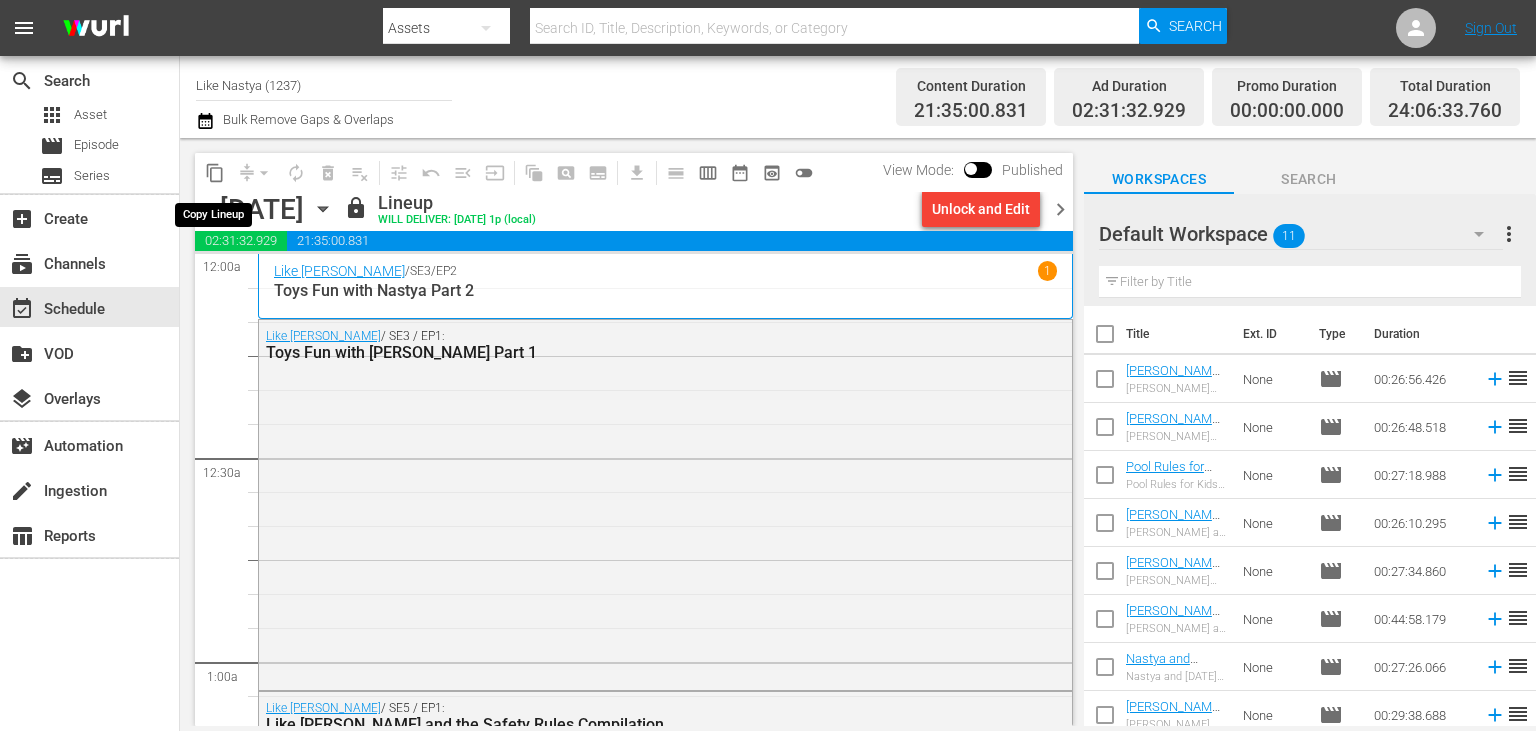 click on "content_copy" at bounding box center (215, 173) 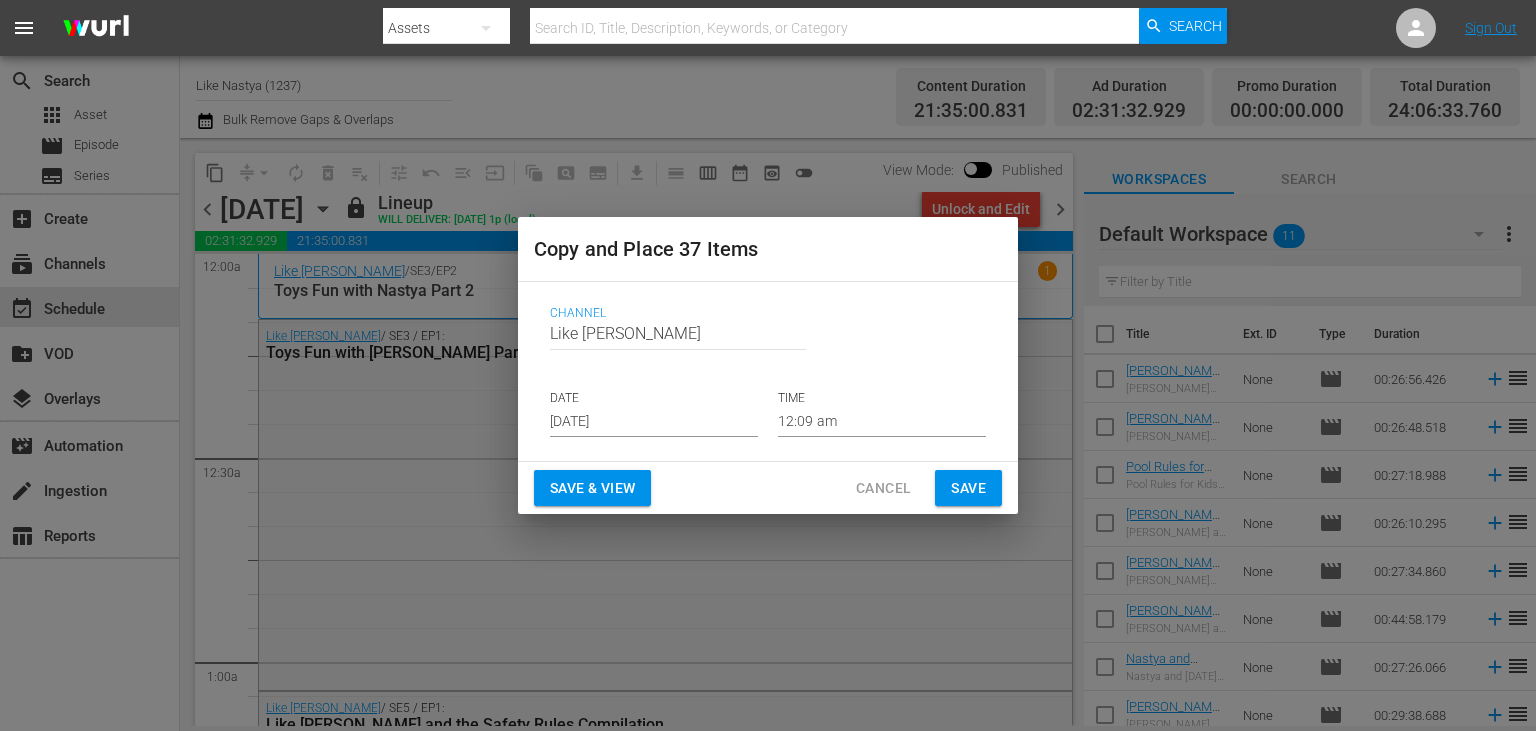 click on "Jul 21st 2025" at bounding box center [654, 422] 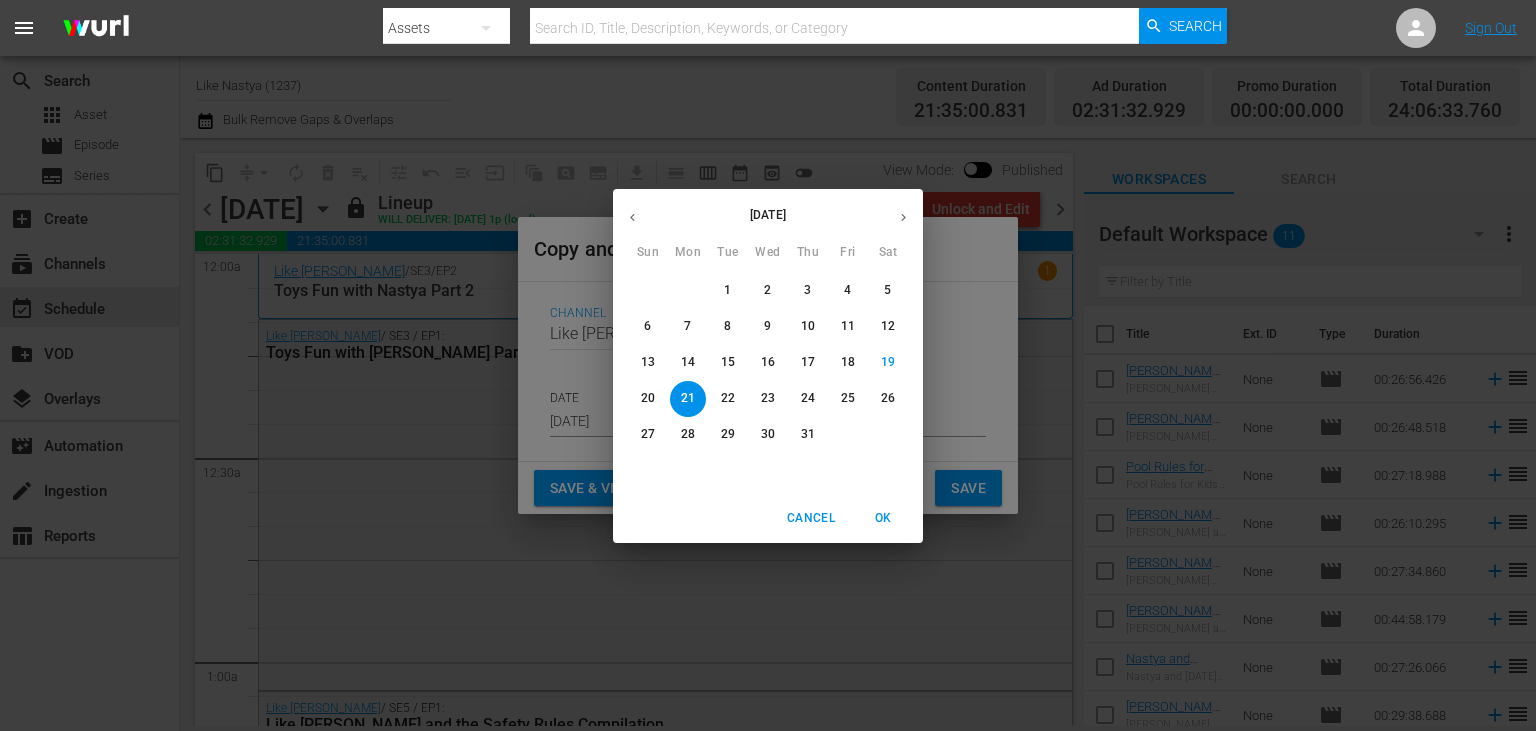 click on "29" at bounding box center [728, 434] 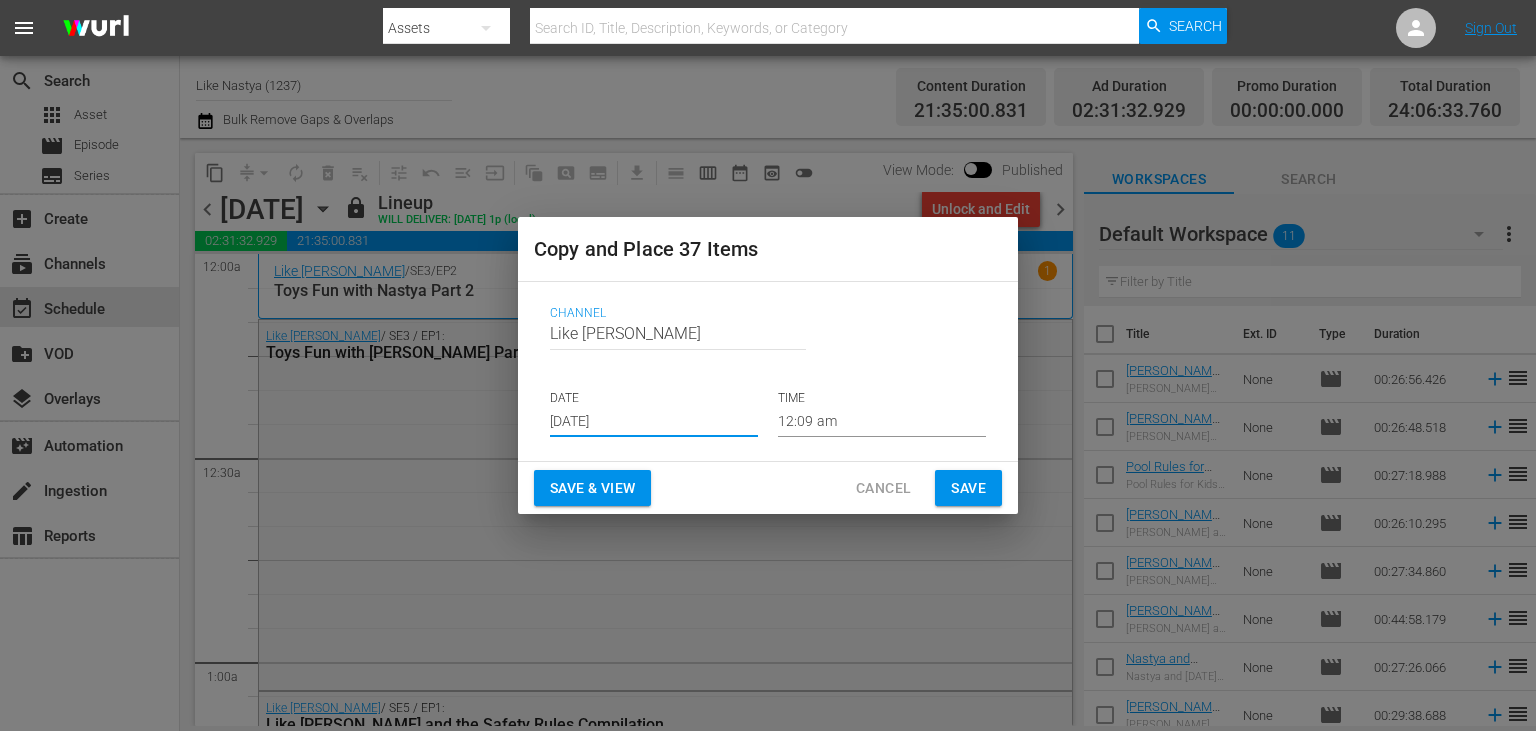 click on "Save & View" at bounding box center [592, 488] 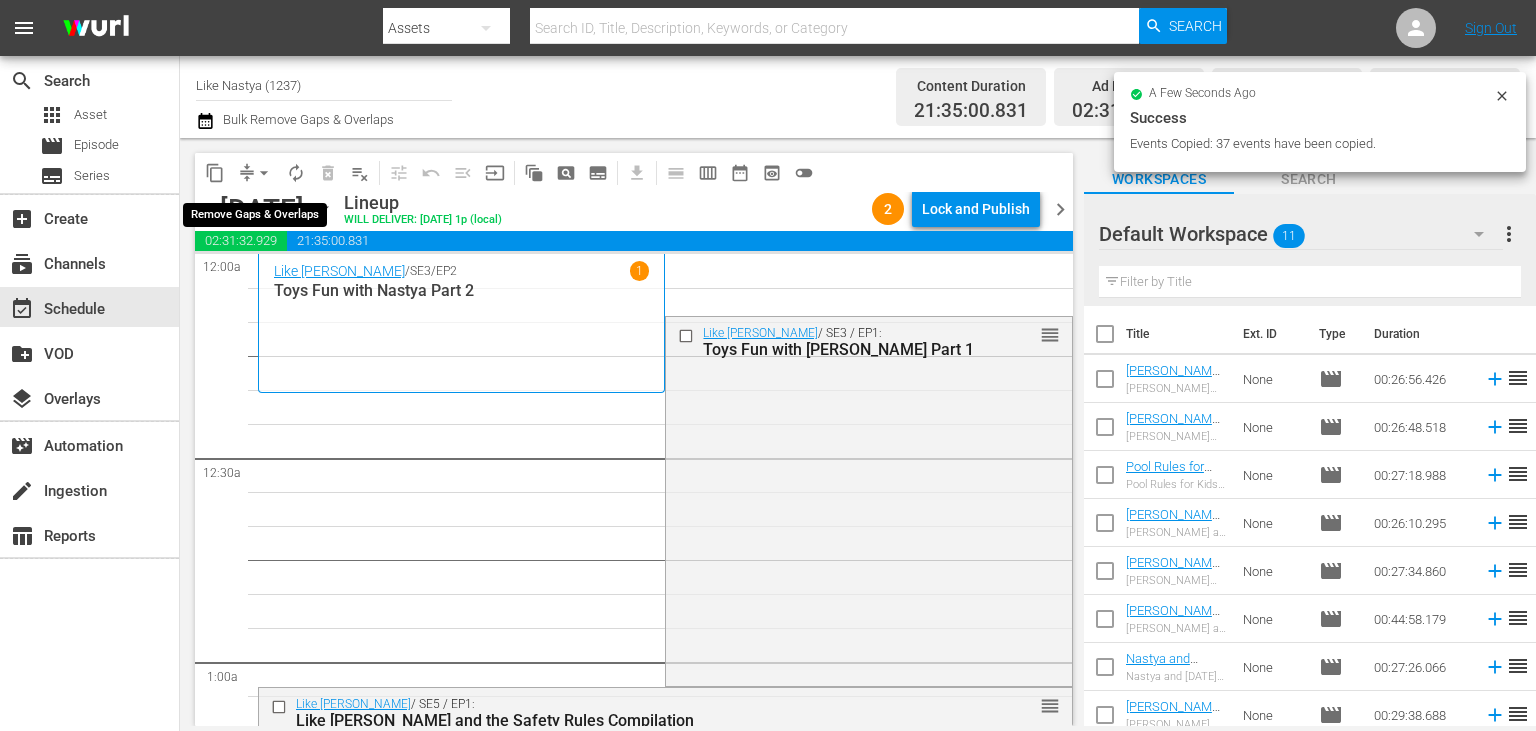 click on "arrow_drop_down" at bounding box center (264, 173) 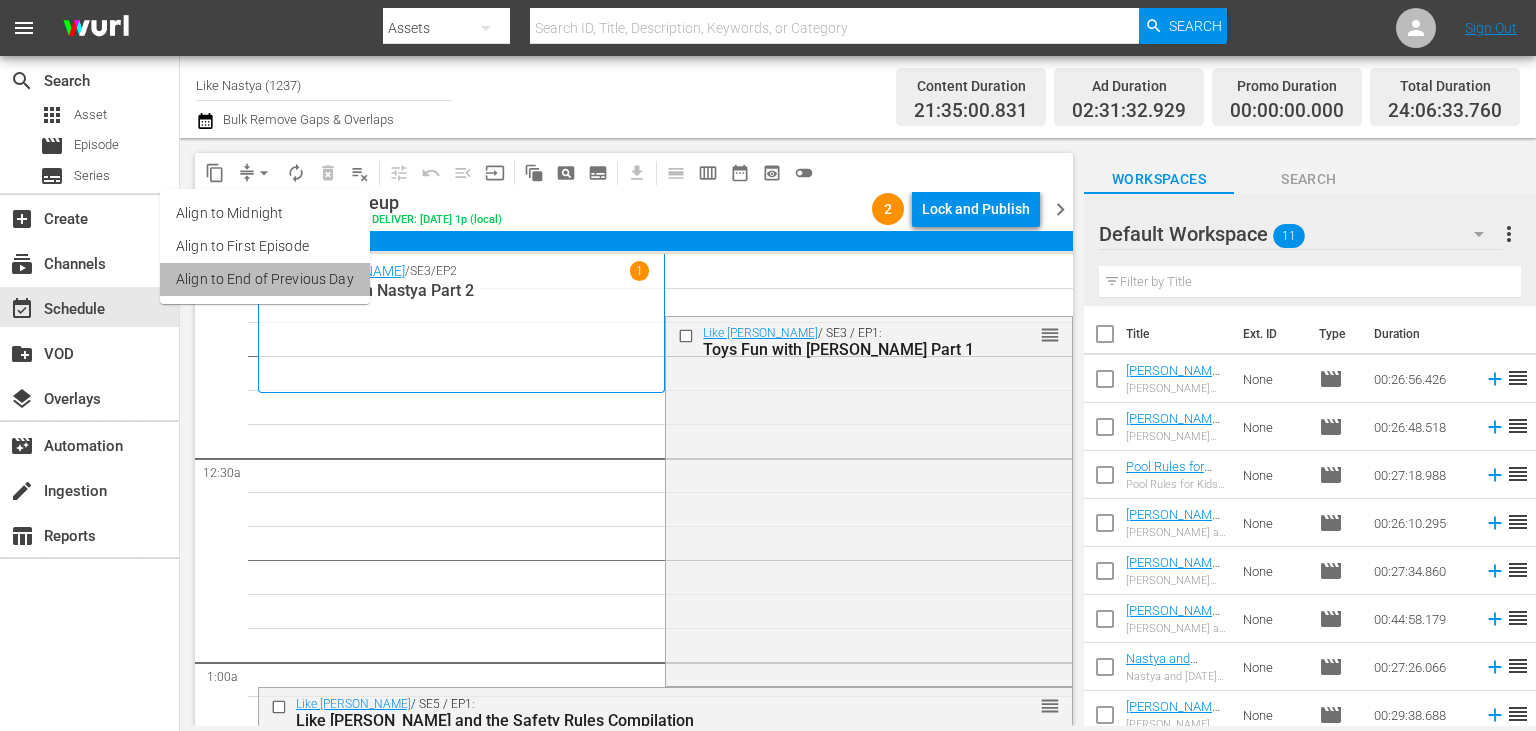 click on "Align to End of Previous Day" at bounding box center [265, 279] 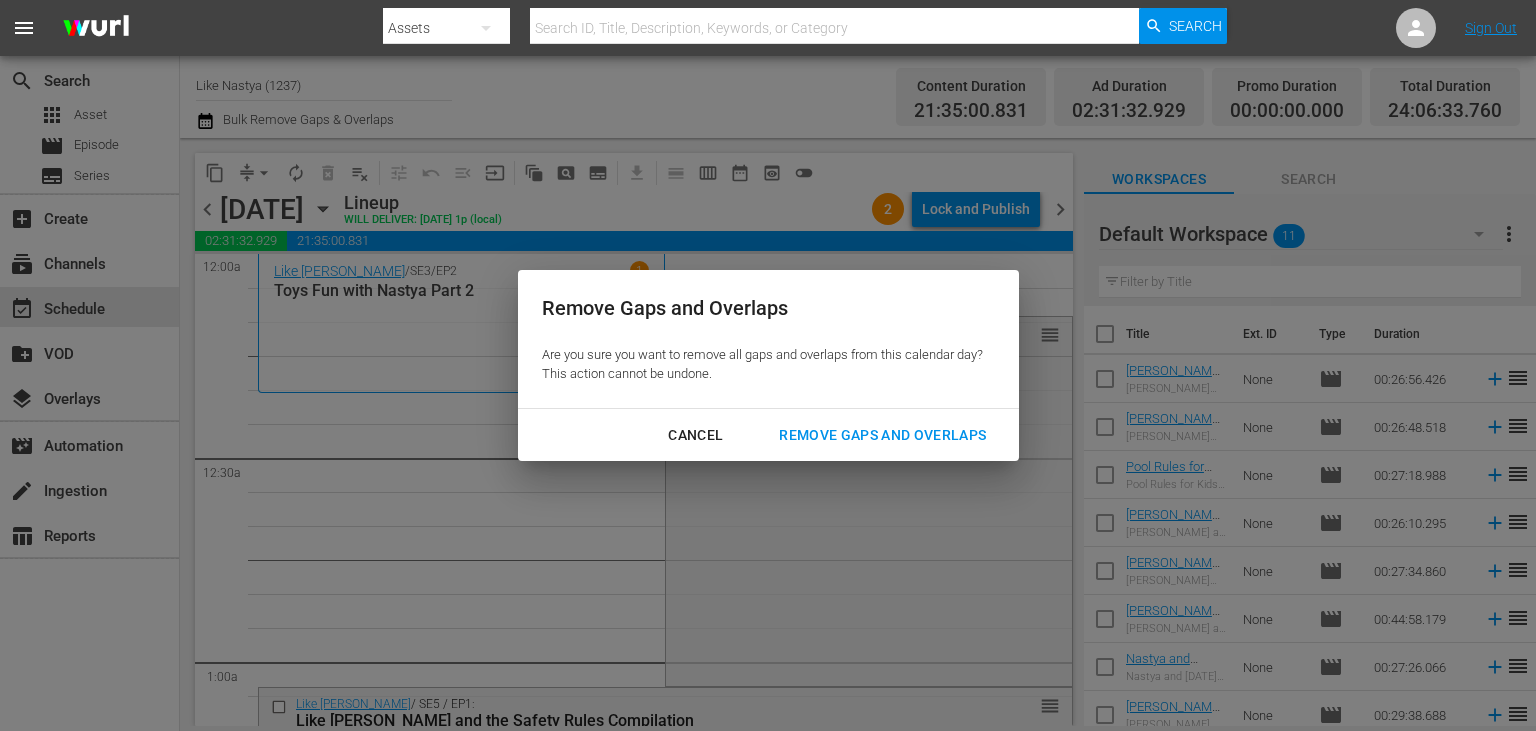 click on "Remove Gaps and Overlaps" at bounding box center (882, 435) 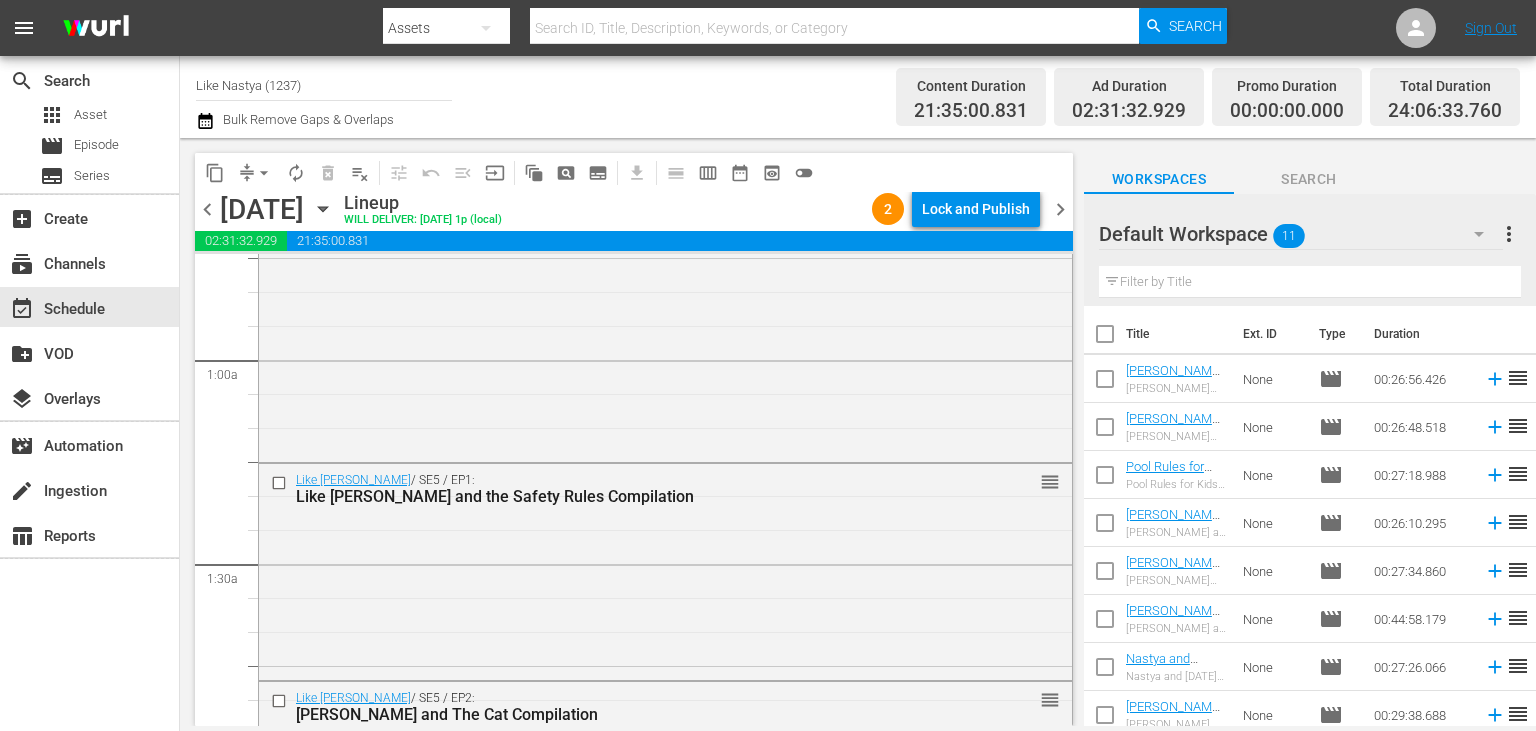 scroll, scrollTop: 0, scrollLeft: 0, axis: both 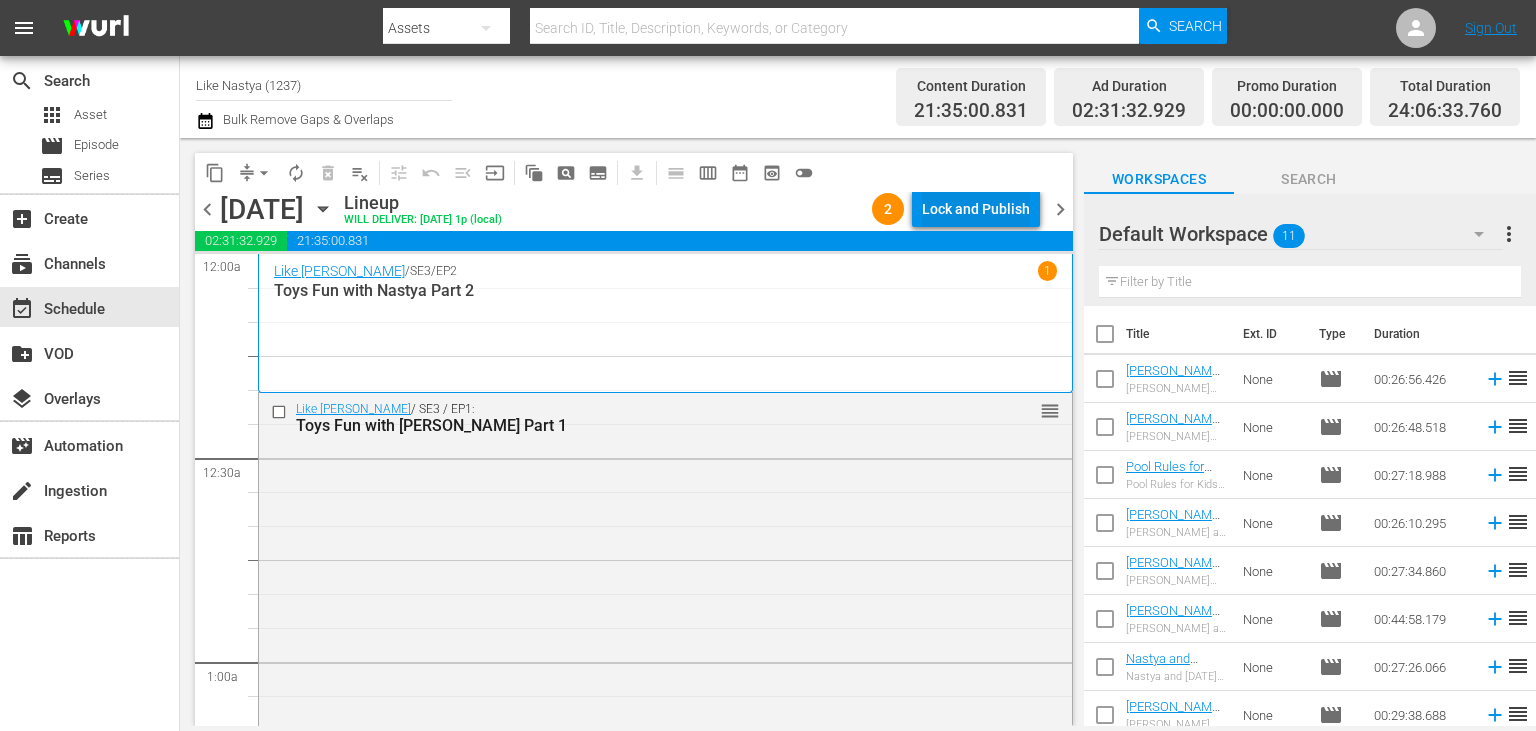 click on "Lock and Publish" at bounding box center (976, 209) 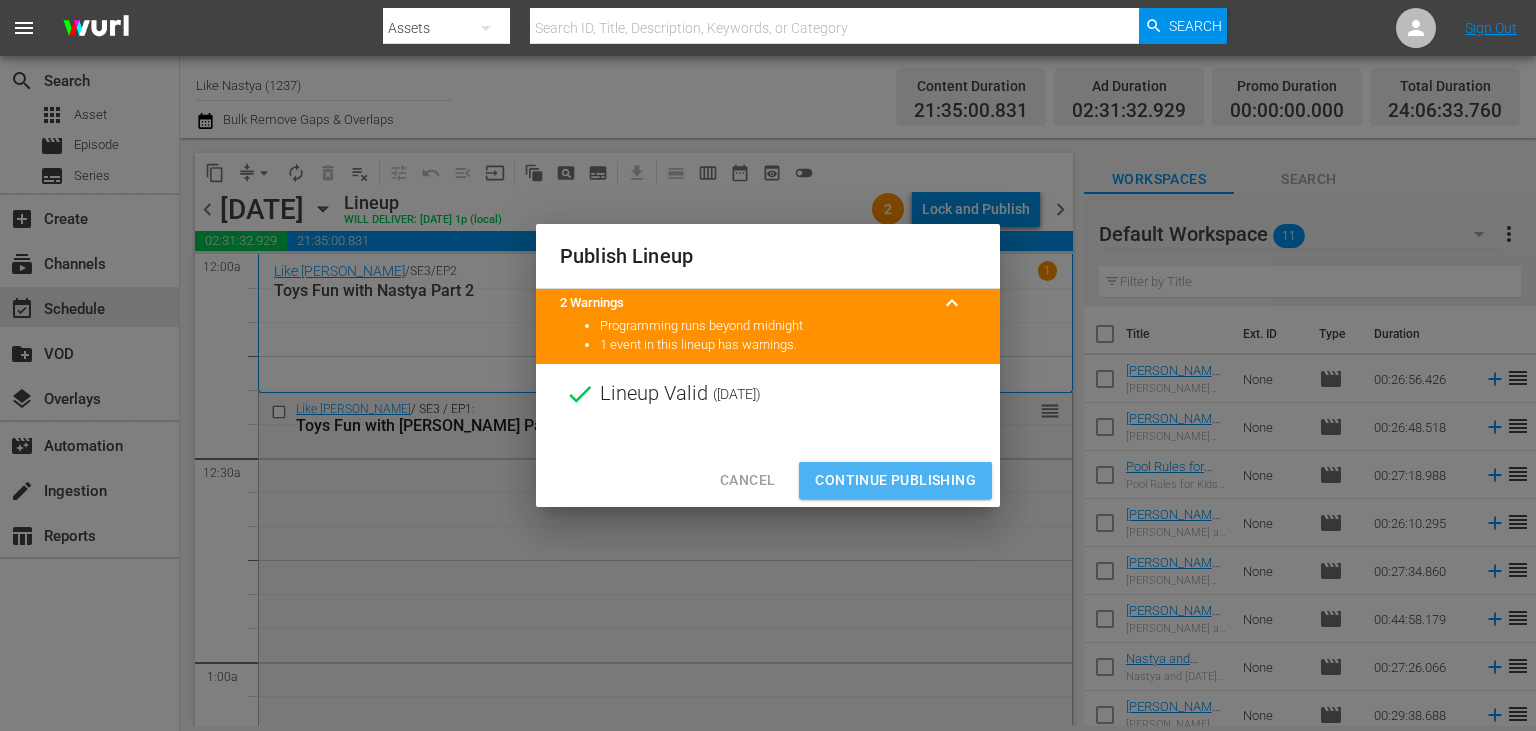 drag, startPoint x: 907, startPoint y: 470, endPoint x: 946, endPoint y: 431, distance: 55.154327 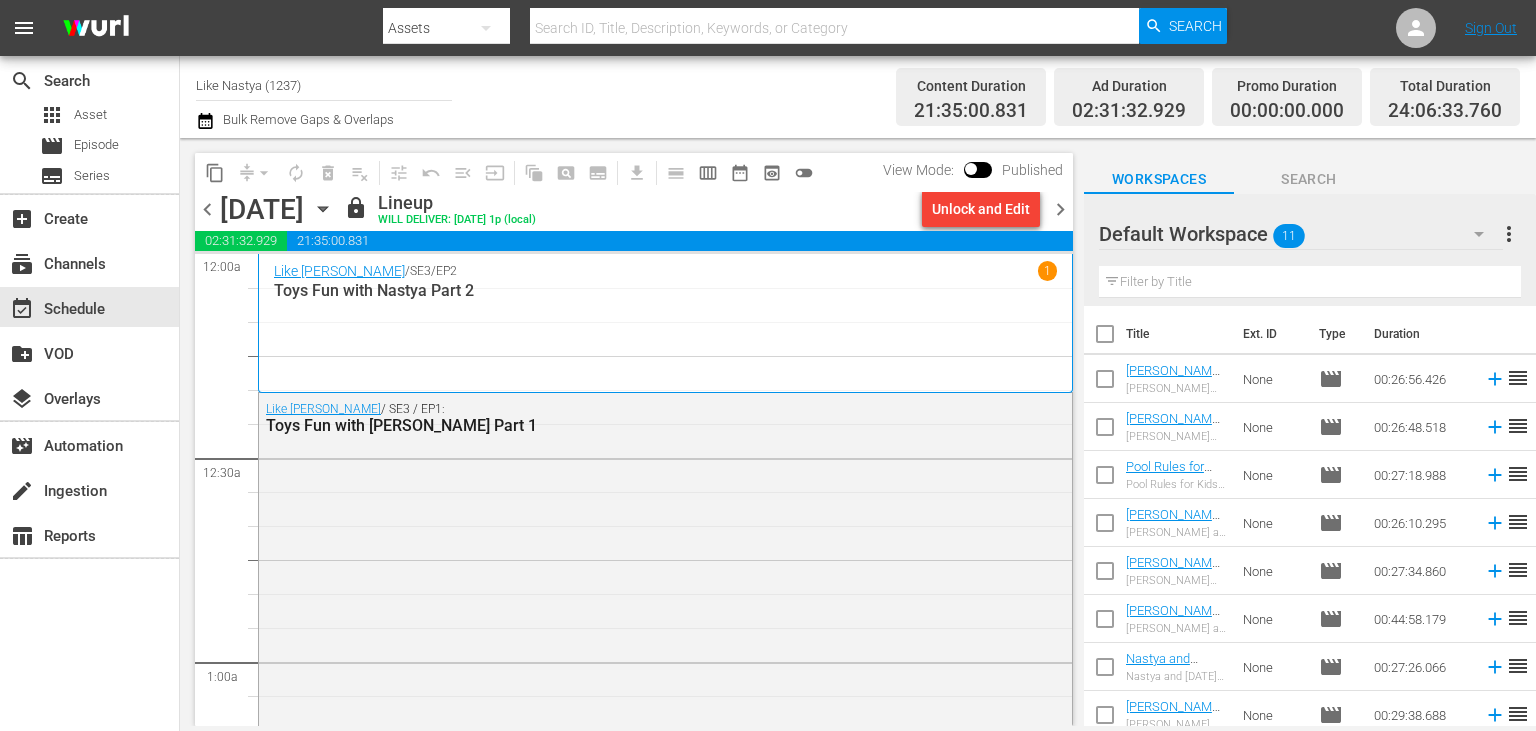 click 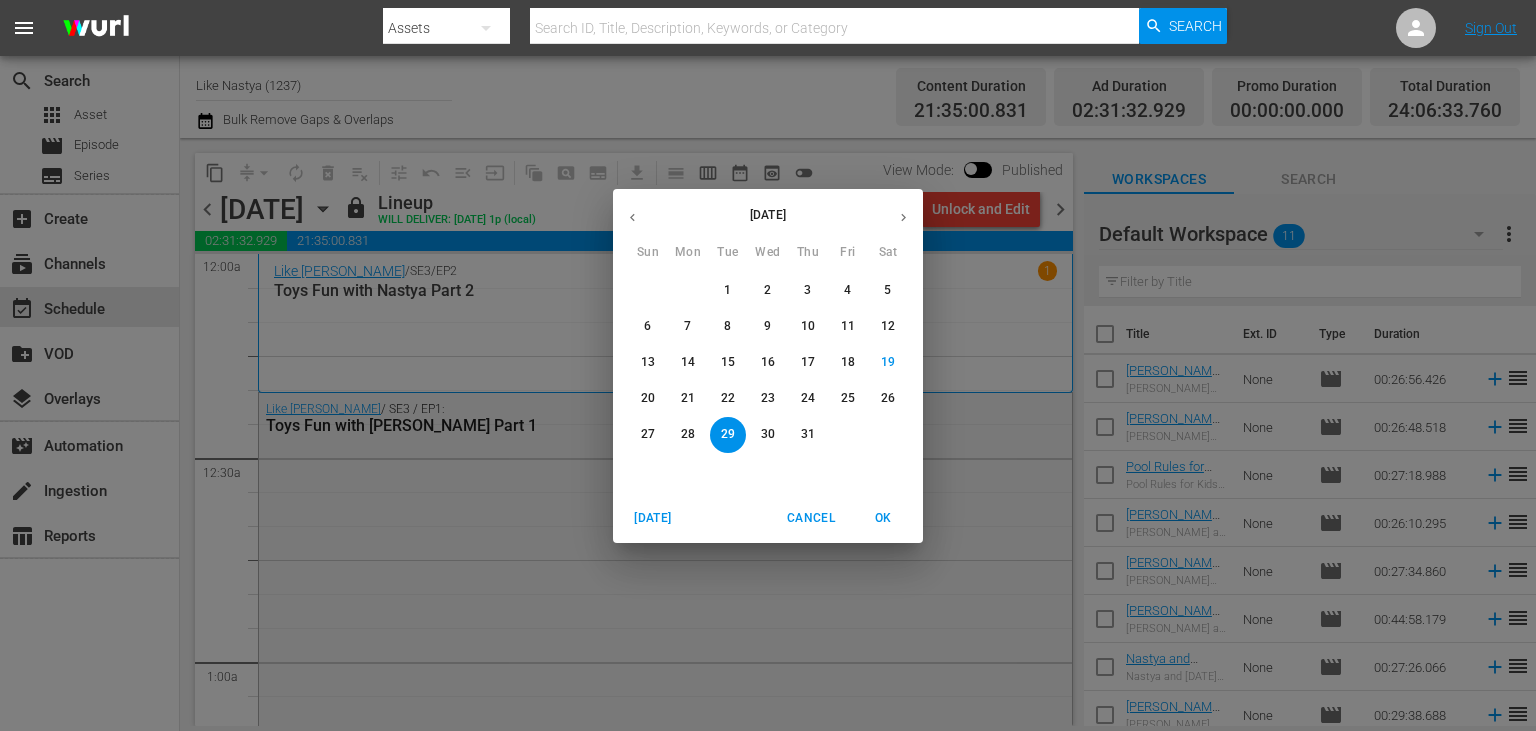 click on "23" at bounding box center [768, 398] 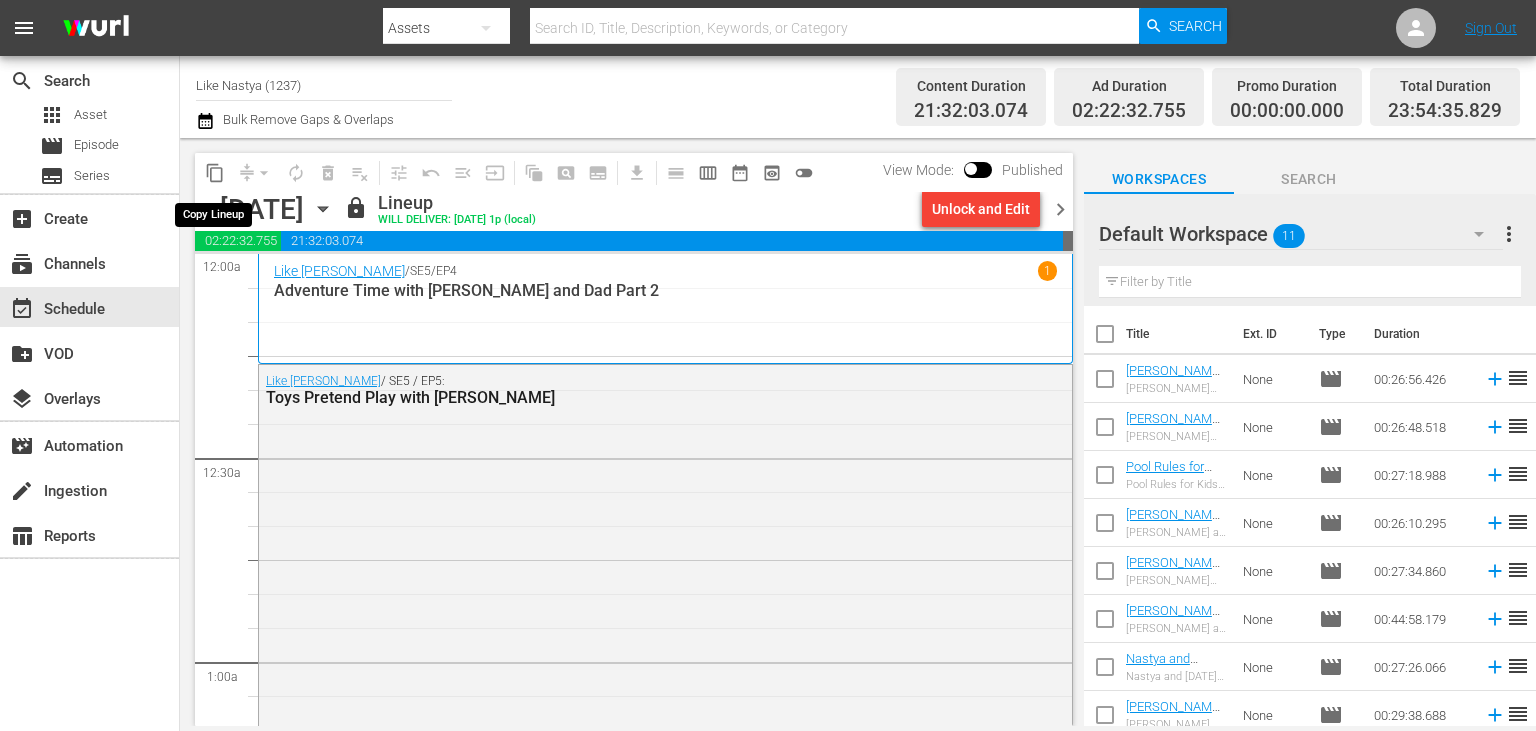 click on "content_copy" at bounding box center [215, 173] 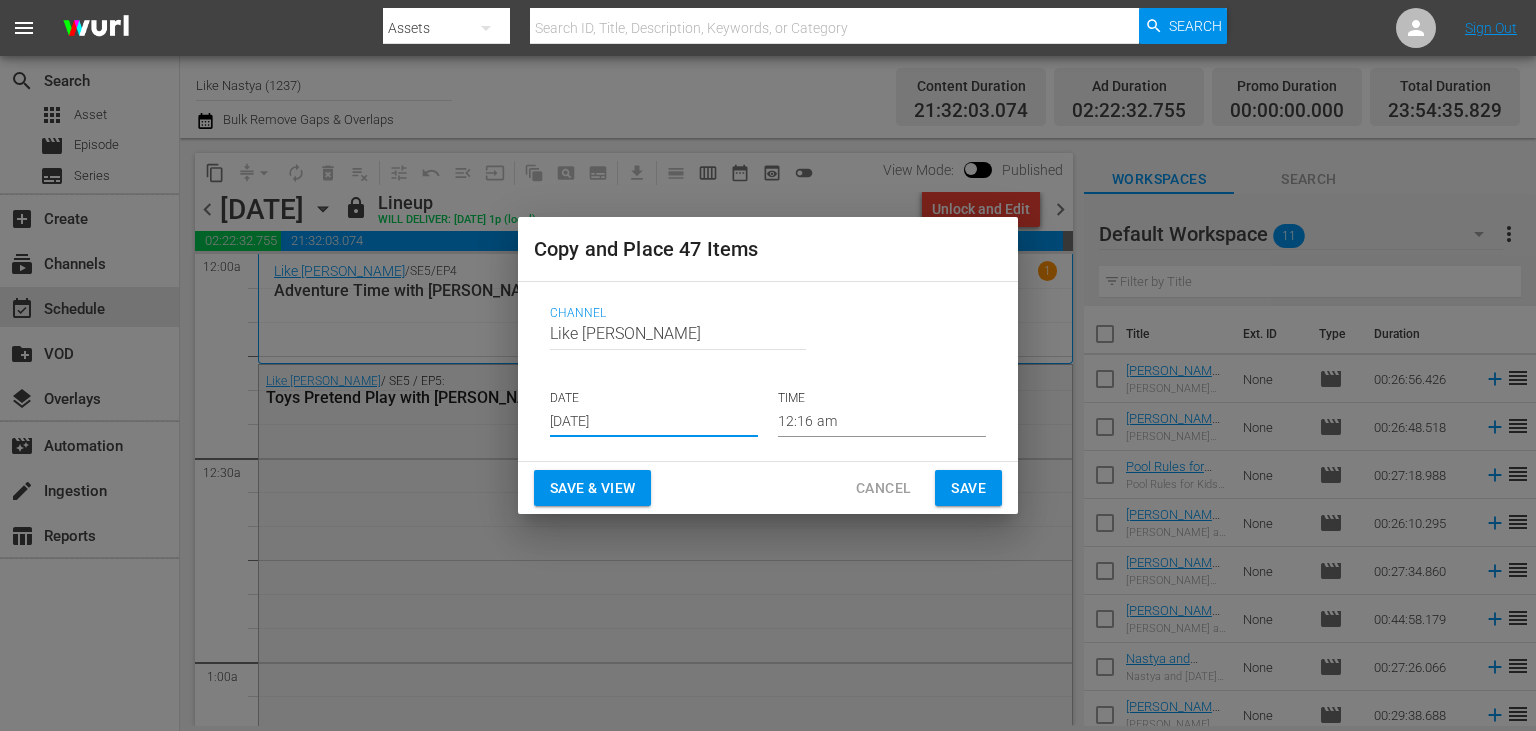 click on "Jul 21st 2025" at bounding box center (654, 422) 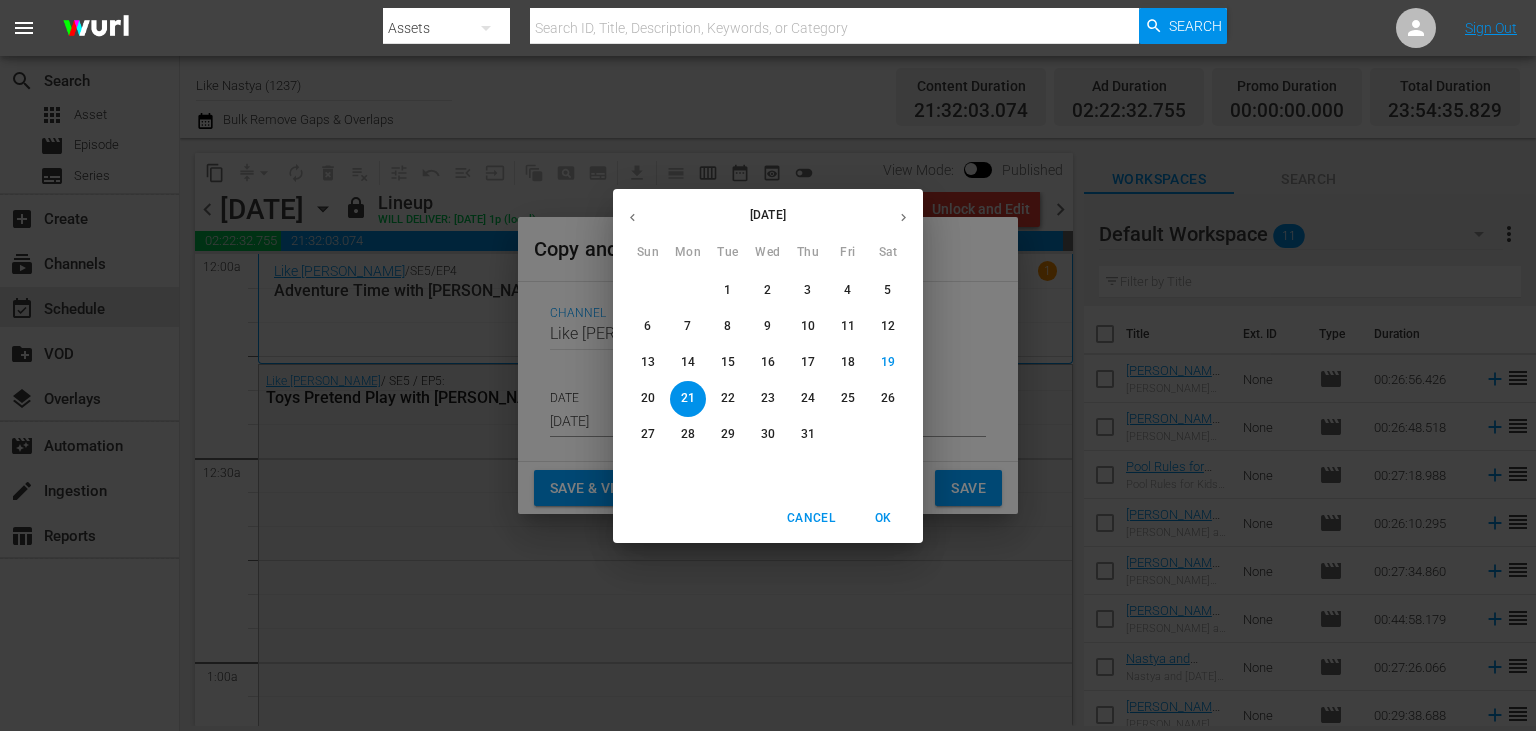click on "30" at bounding box center (768, 434) 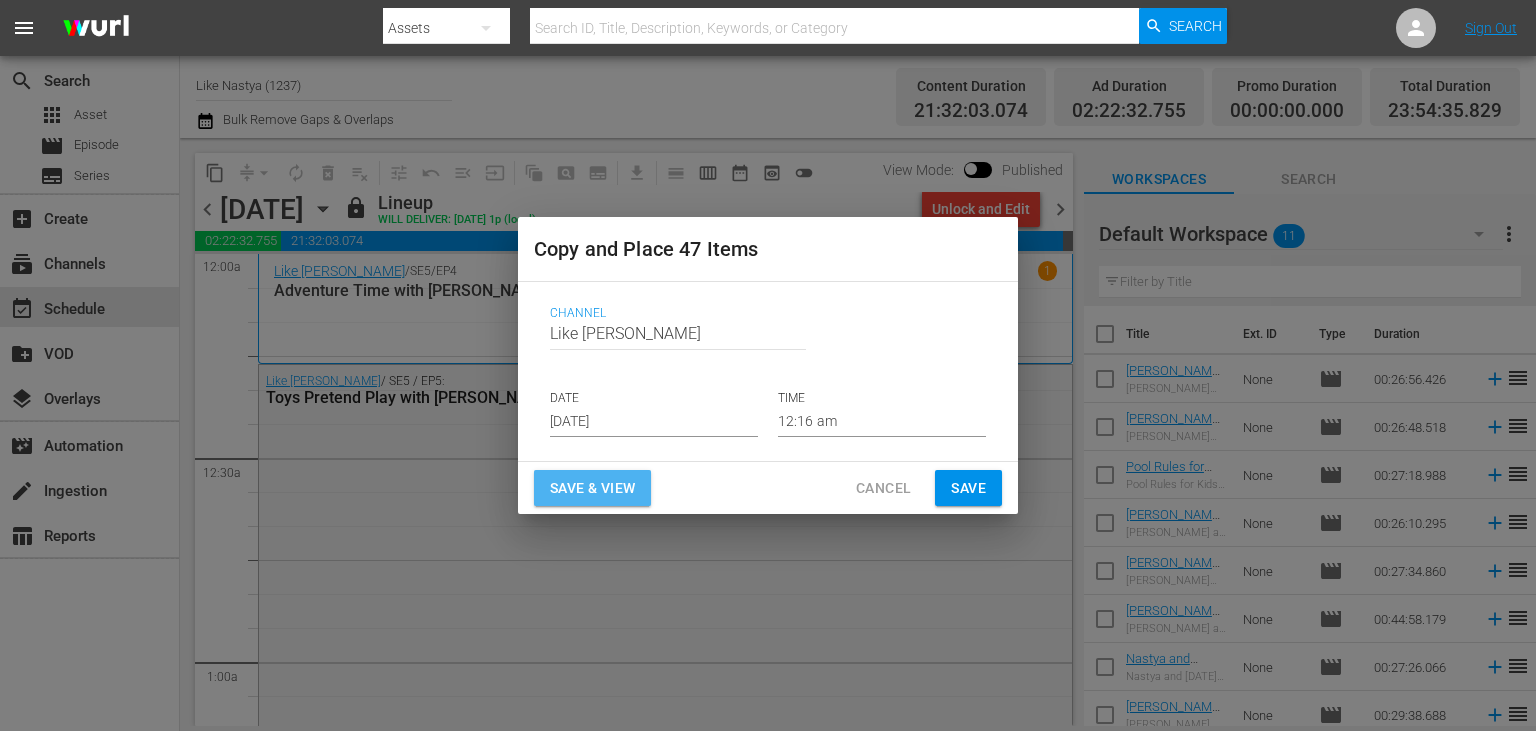 click on "Save & View" at bounding box center (592, 488) 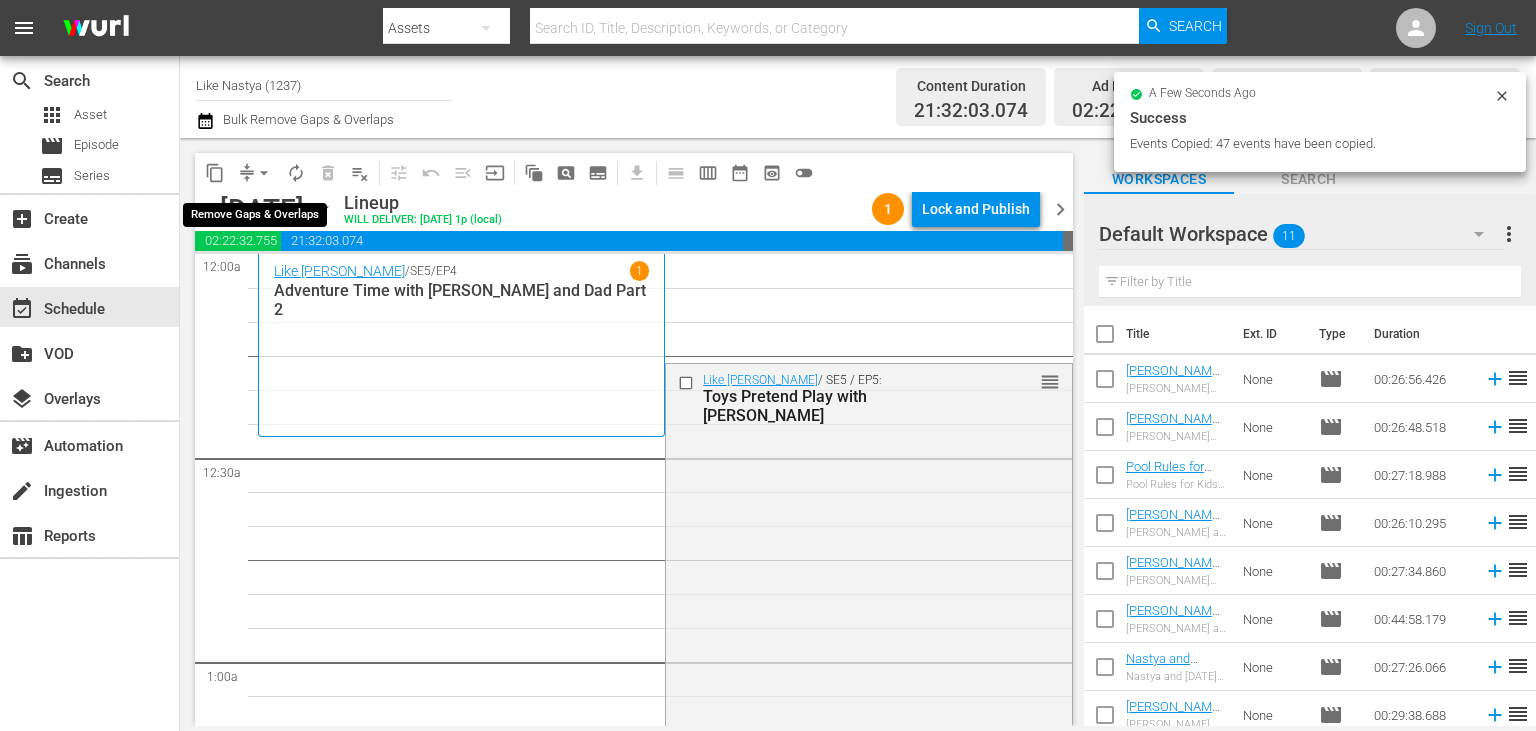 click on "arrow_drop_down" at bounding box center (264, 173) 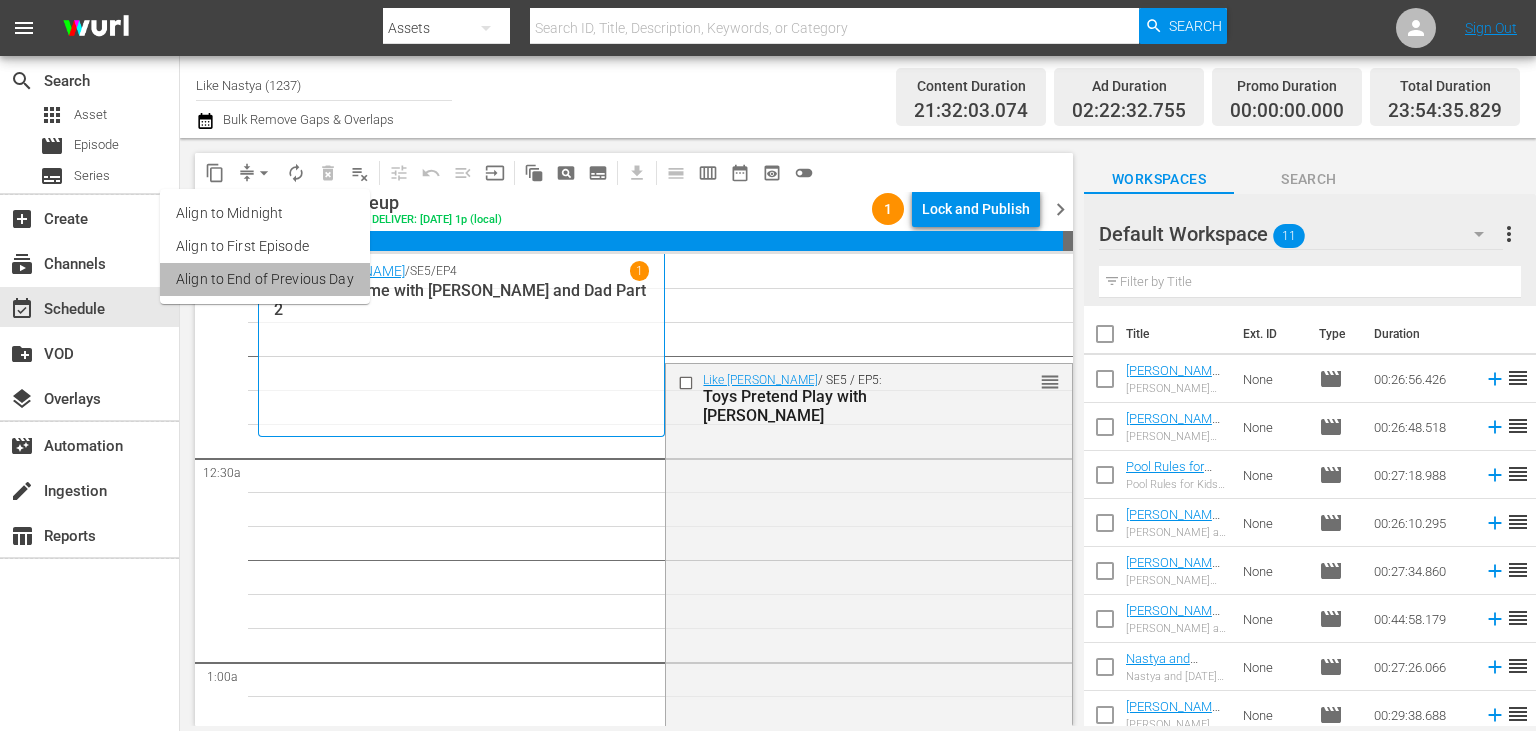click on "Align to End of Previous Day" at bounding box center [265, 279] 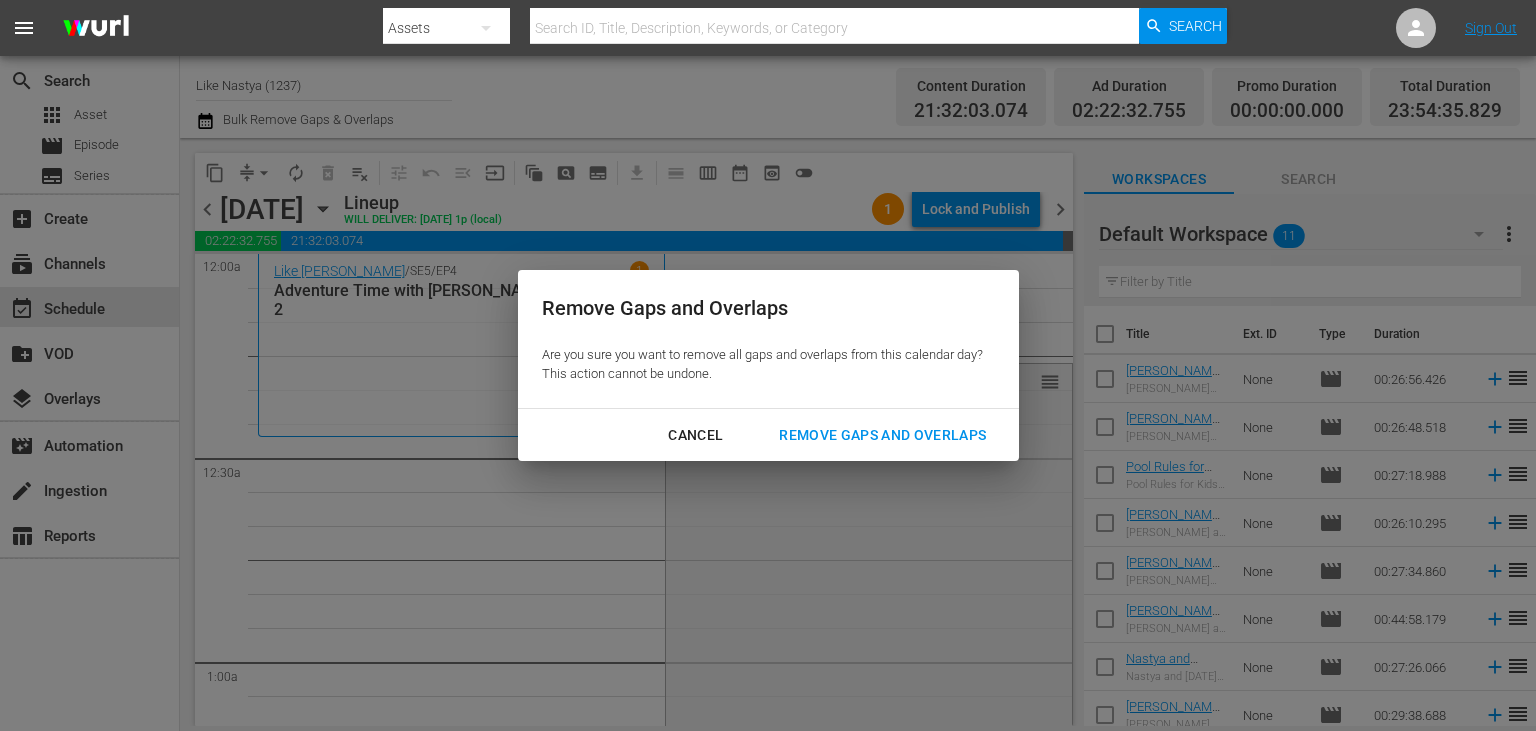 click on "Remove Gaps and Overlaps" at bounding box center (882, 435) 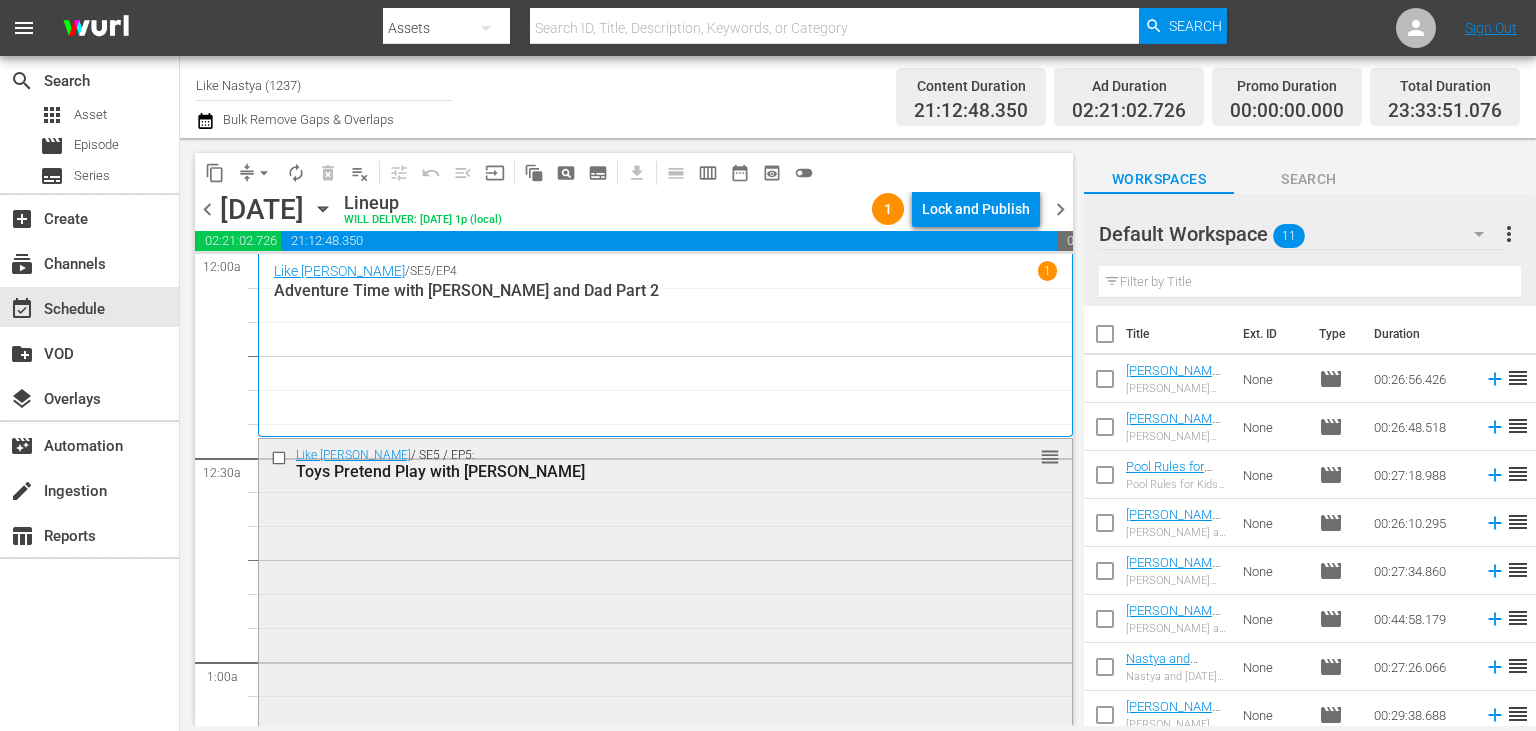 scroll, scrollTop: 403, scrollLeft: 0, axis: vertical 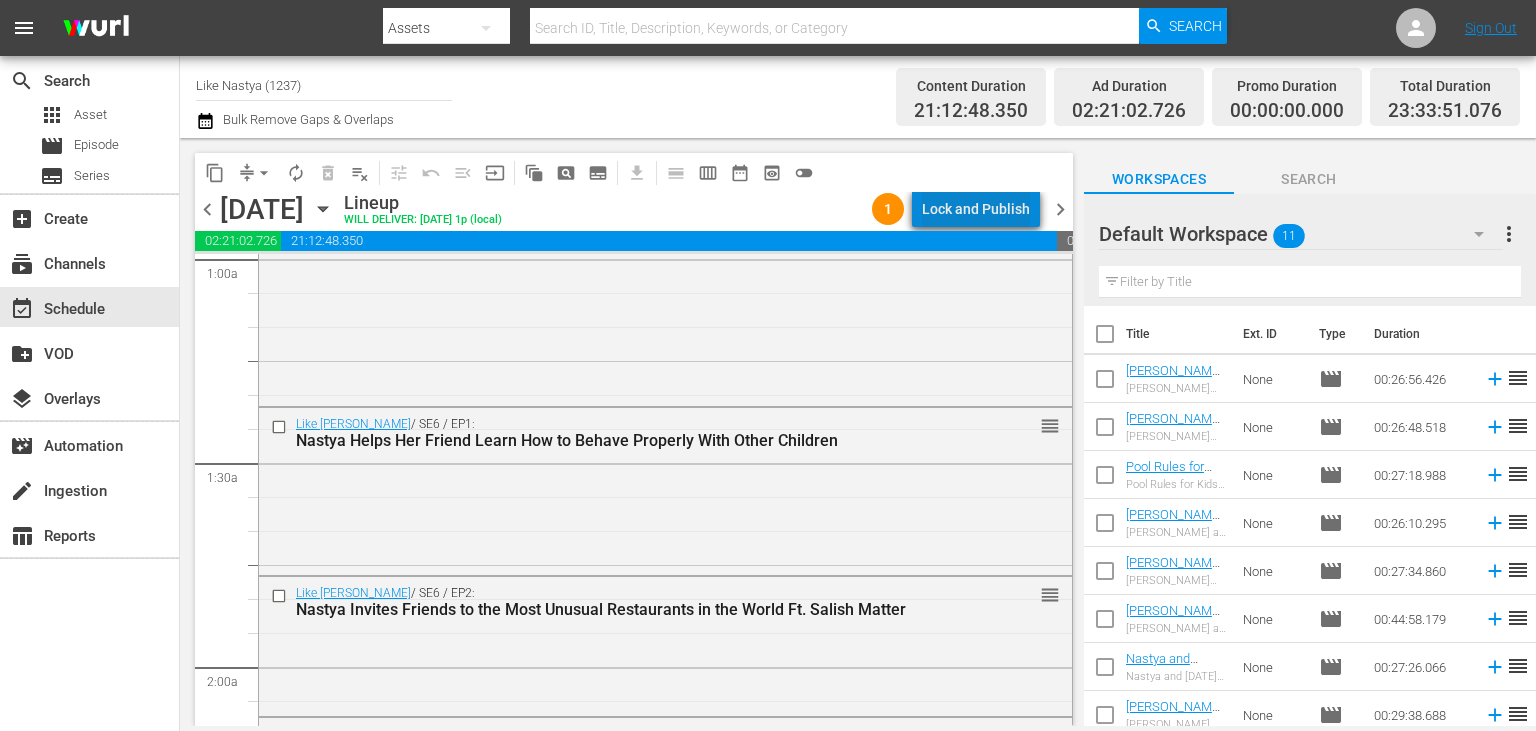 click on "Lock and Publish" at bounding box center [976, 209] 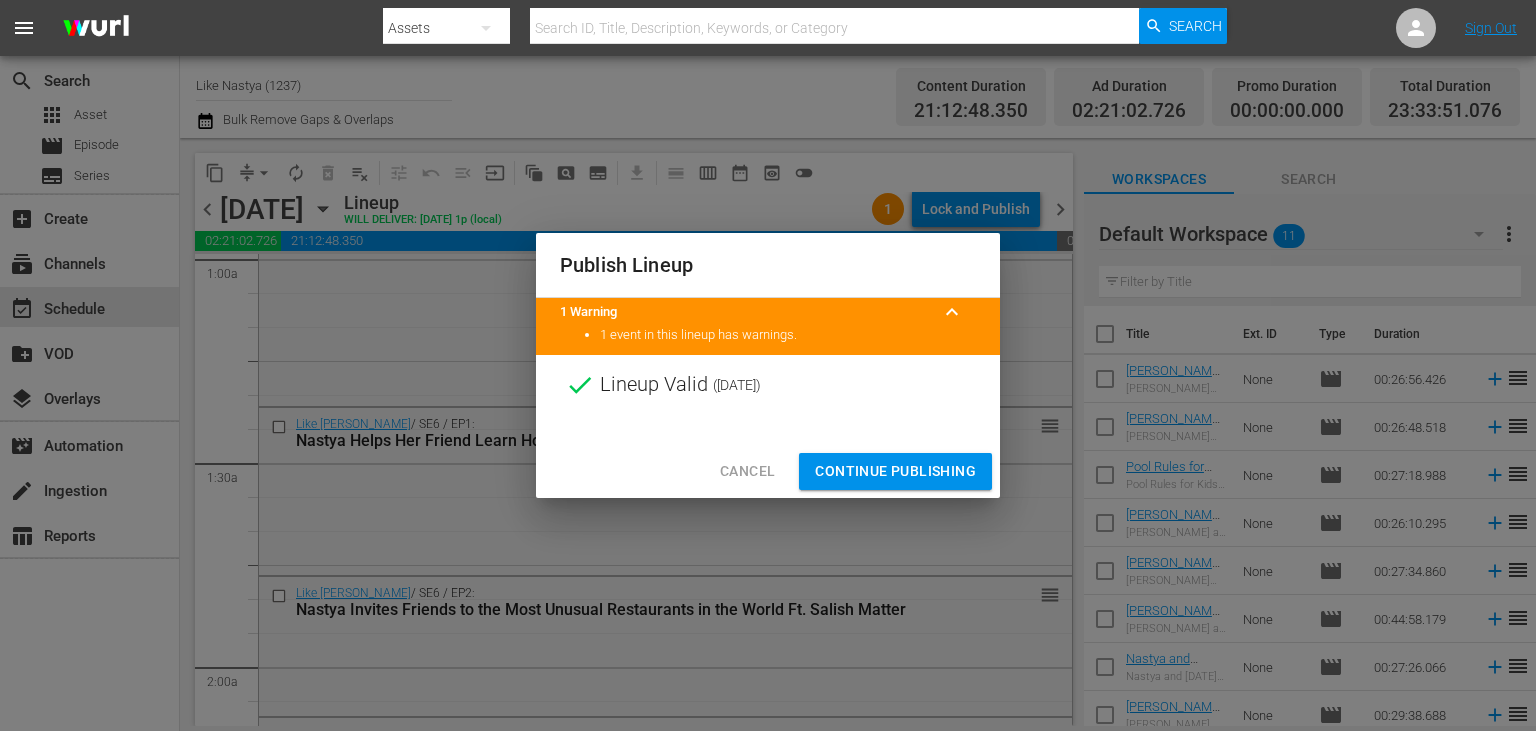 click on "Continue Publishing" at bounding box center [895, 471] 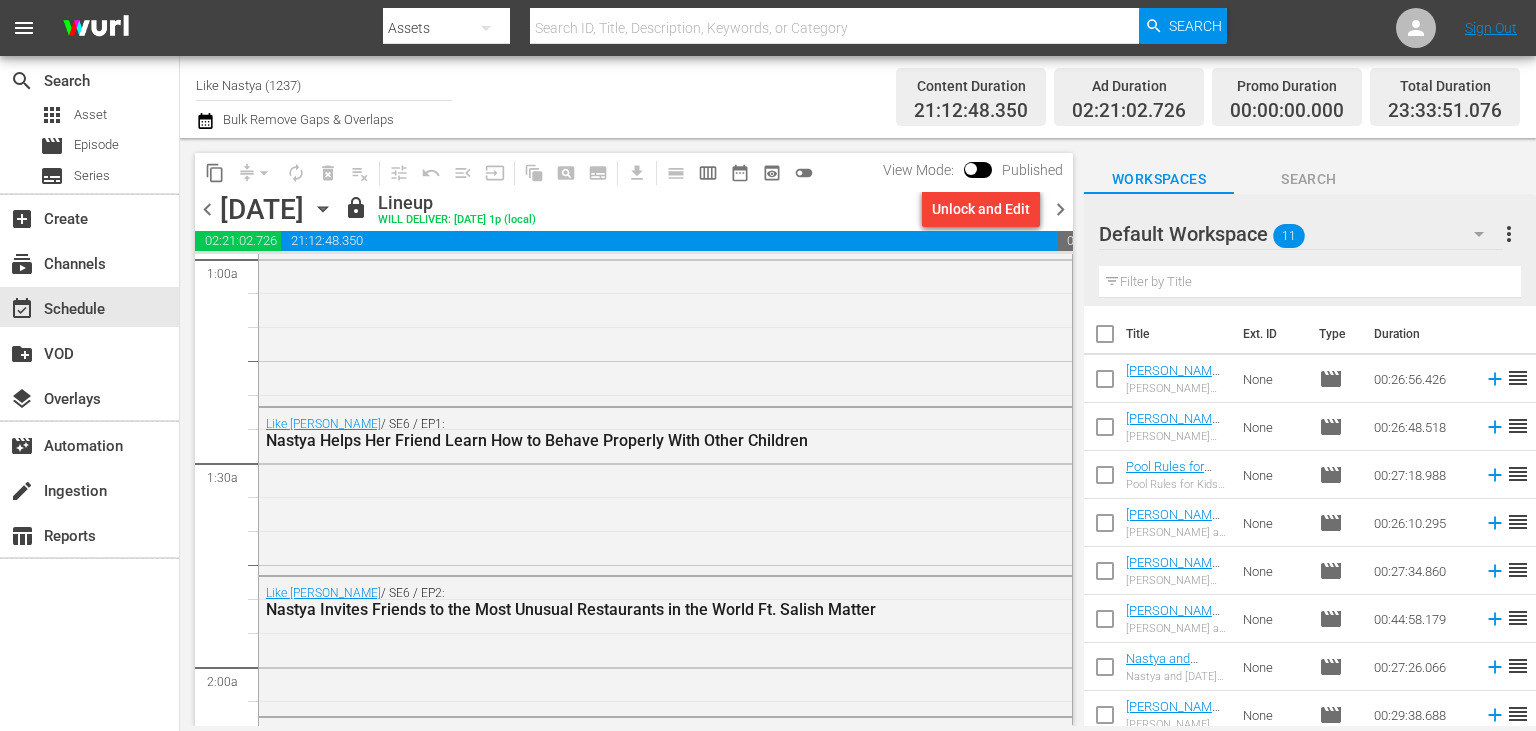 click 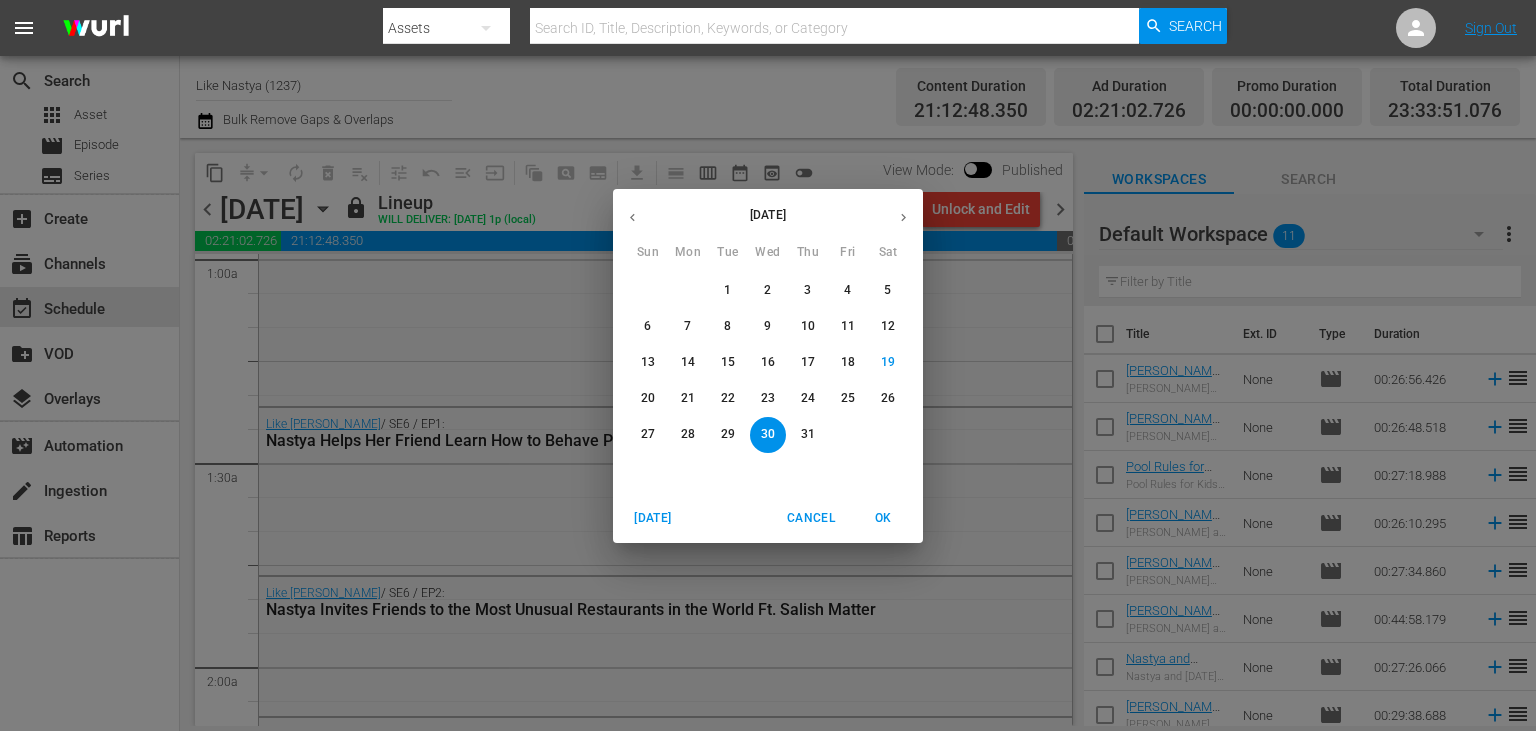 click on "24" at bounding box center (808, 399) 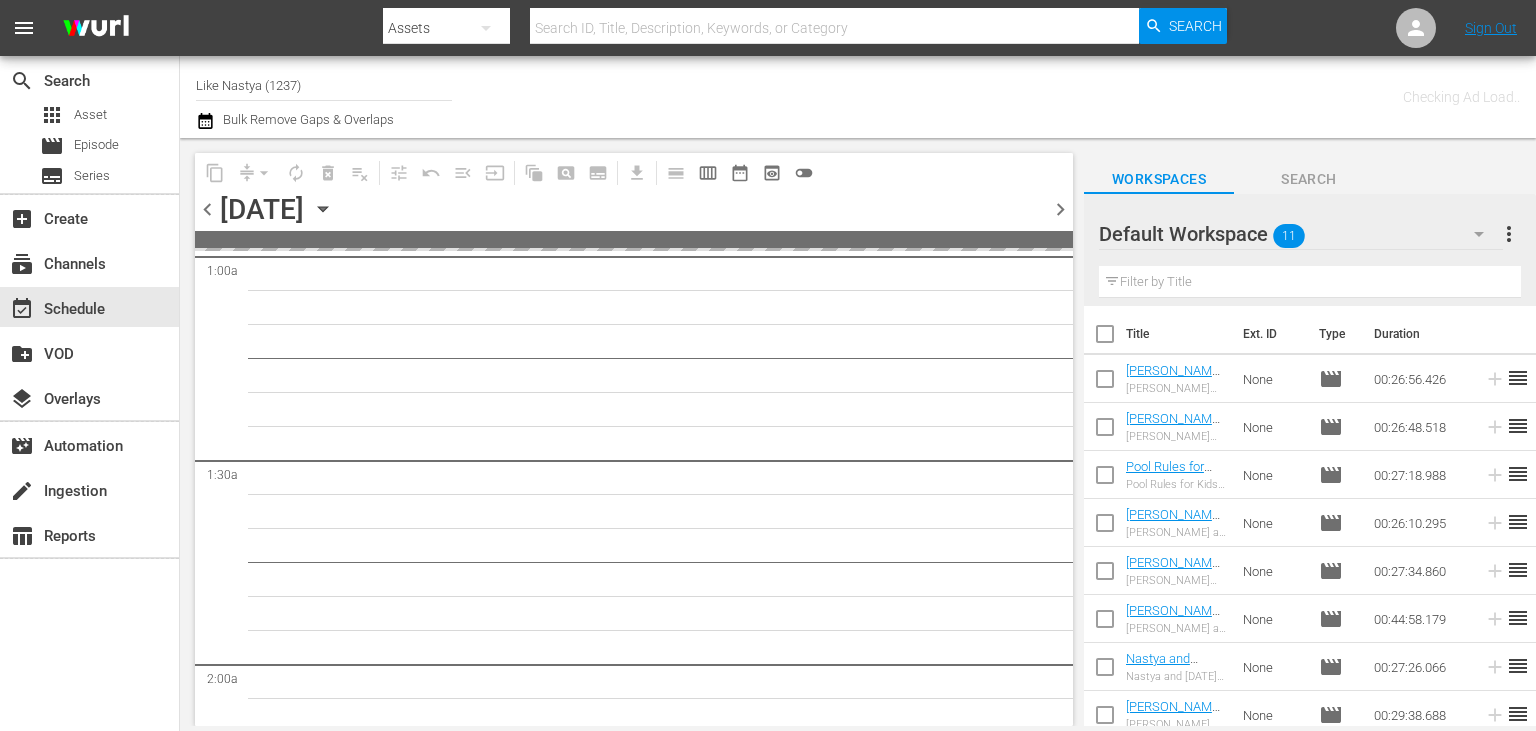 scroll, scrollTop: 437, scrollLeft: 0, axis: vertical 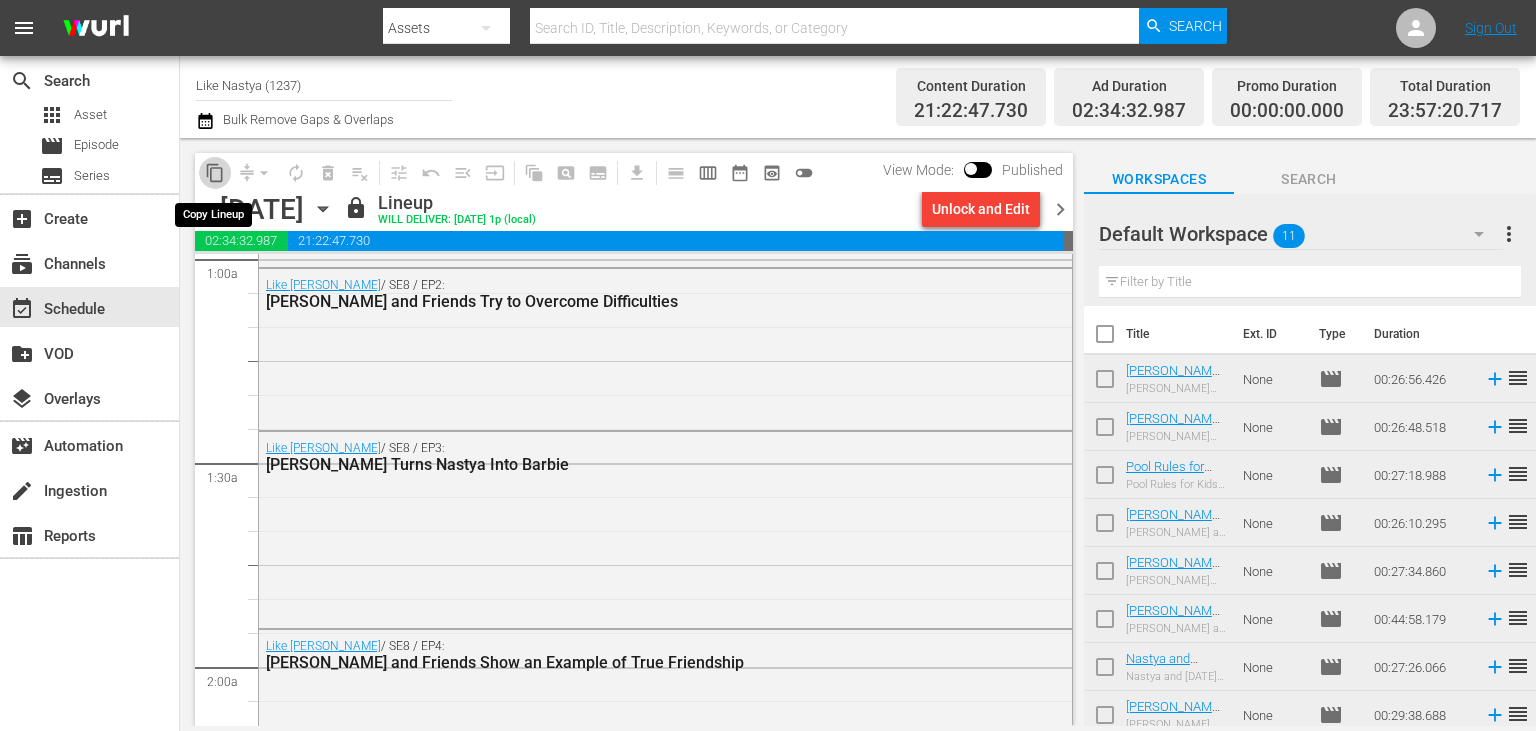 click on "content_copy" at bounding box center [215, 173] 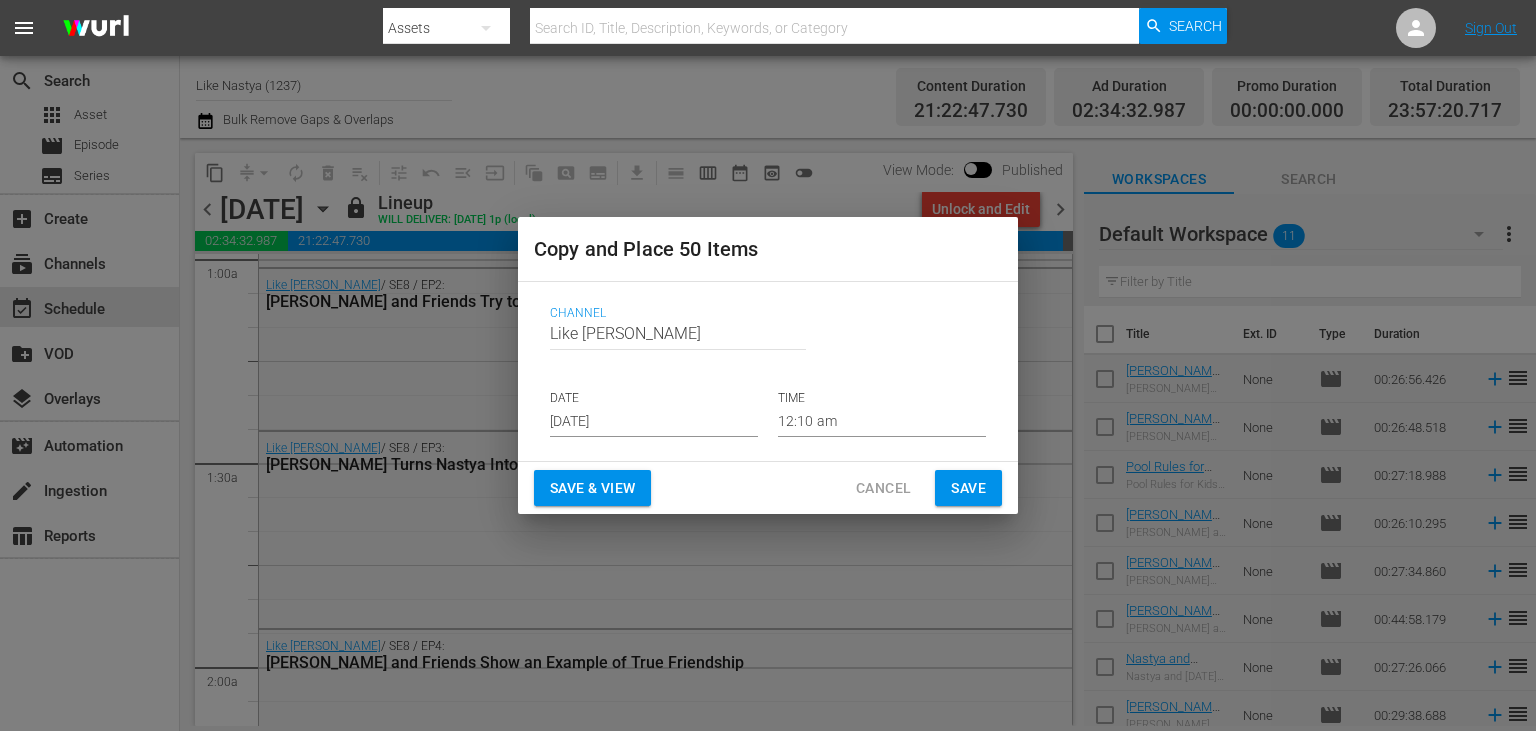 click on "Jul 21st 2025" at bounding box center [654, 422] 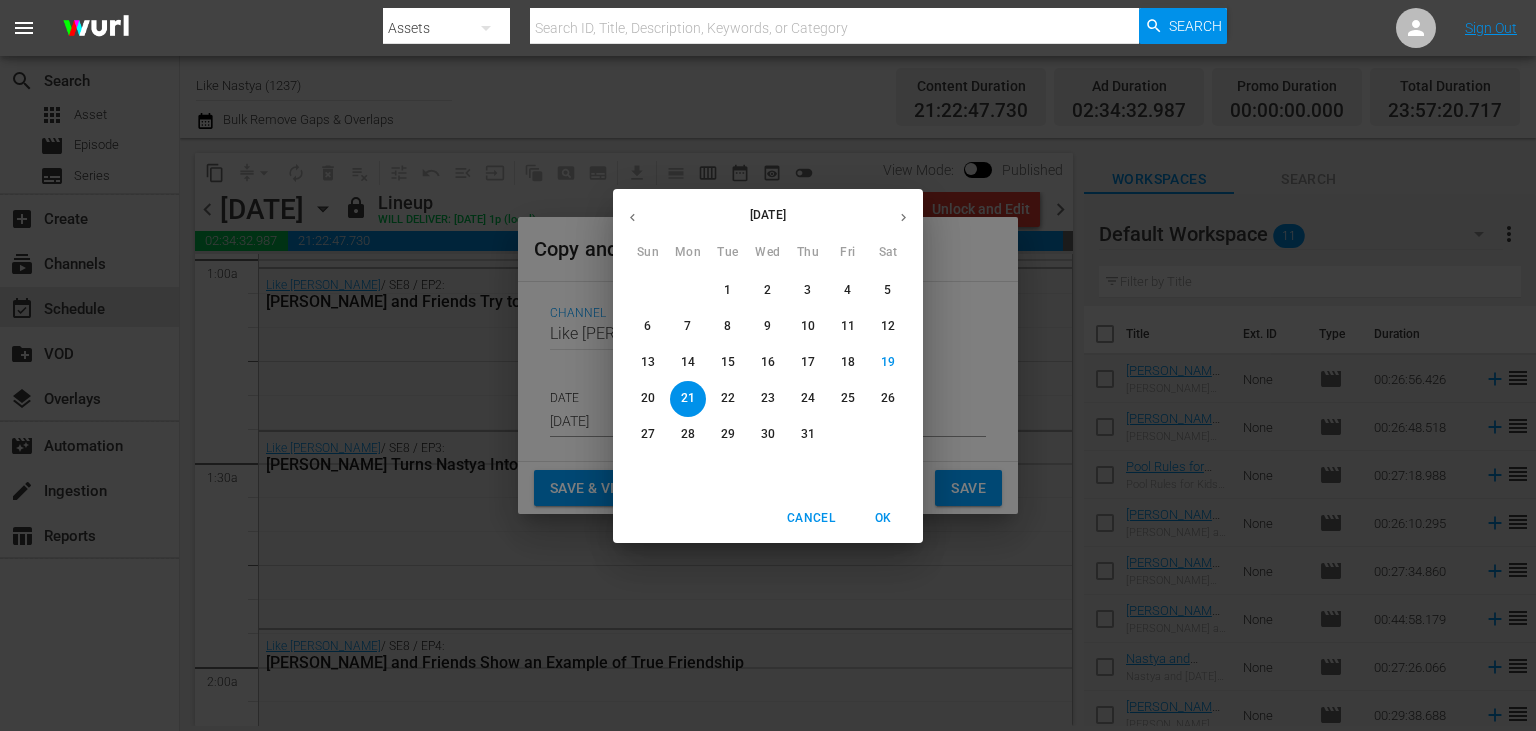 click on "31" at bounding box center (808, 435) 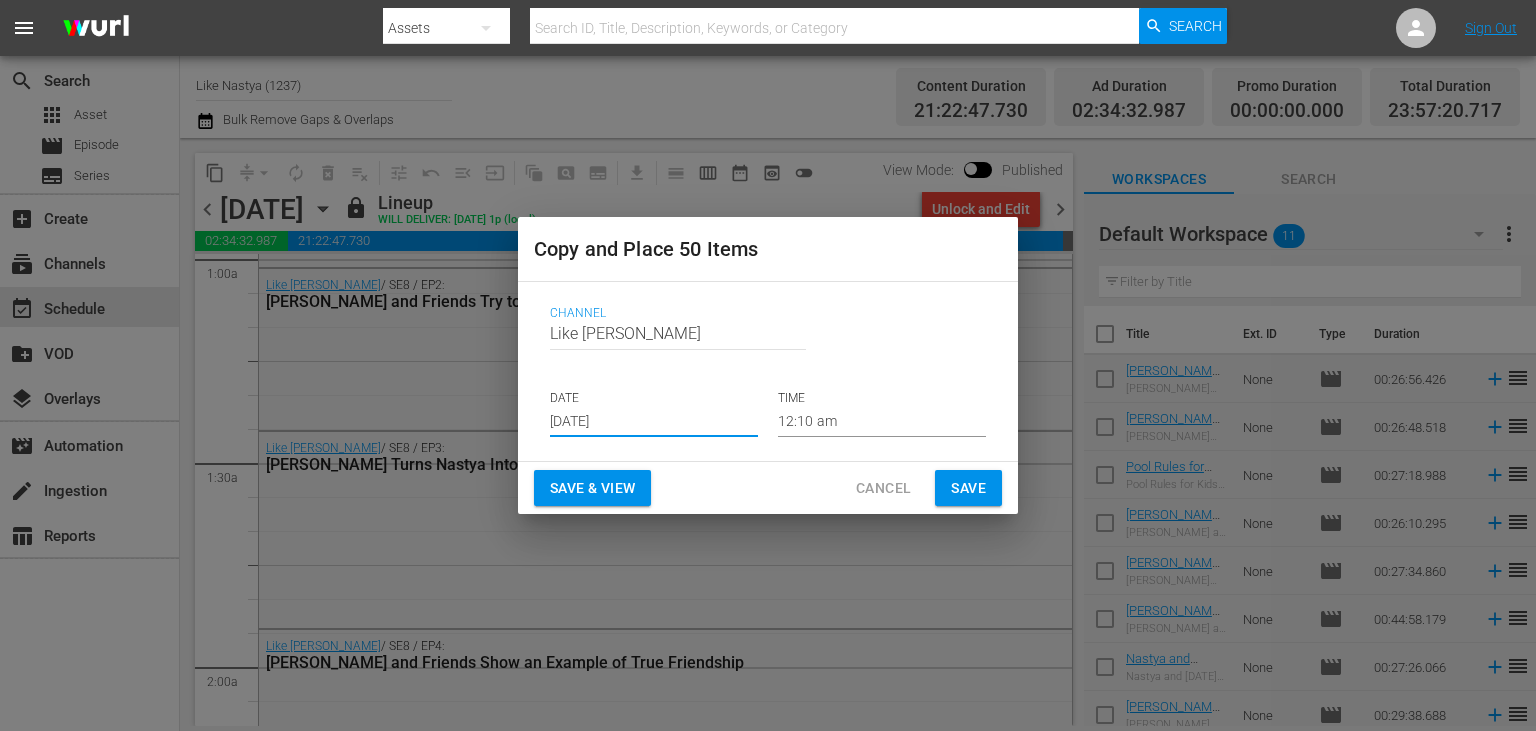 click on "Save & View" at bounding box center [592, 488] 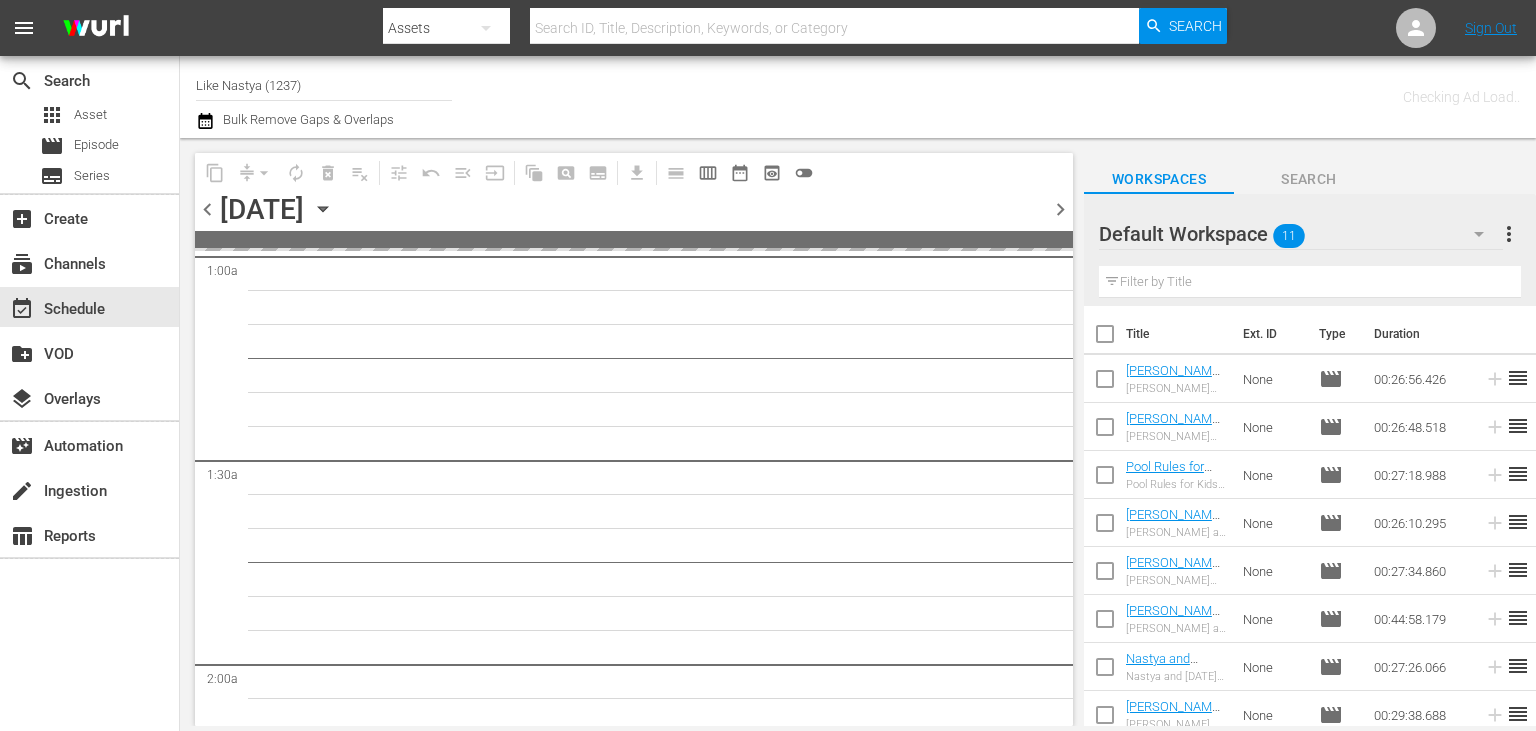 scroll, scrollTop: 437, scrollLeft: 0, axis: vertical 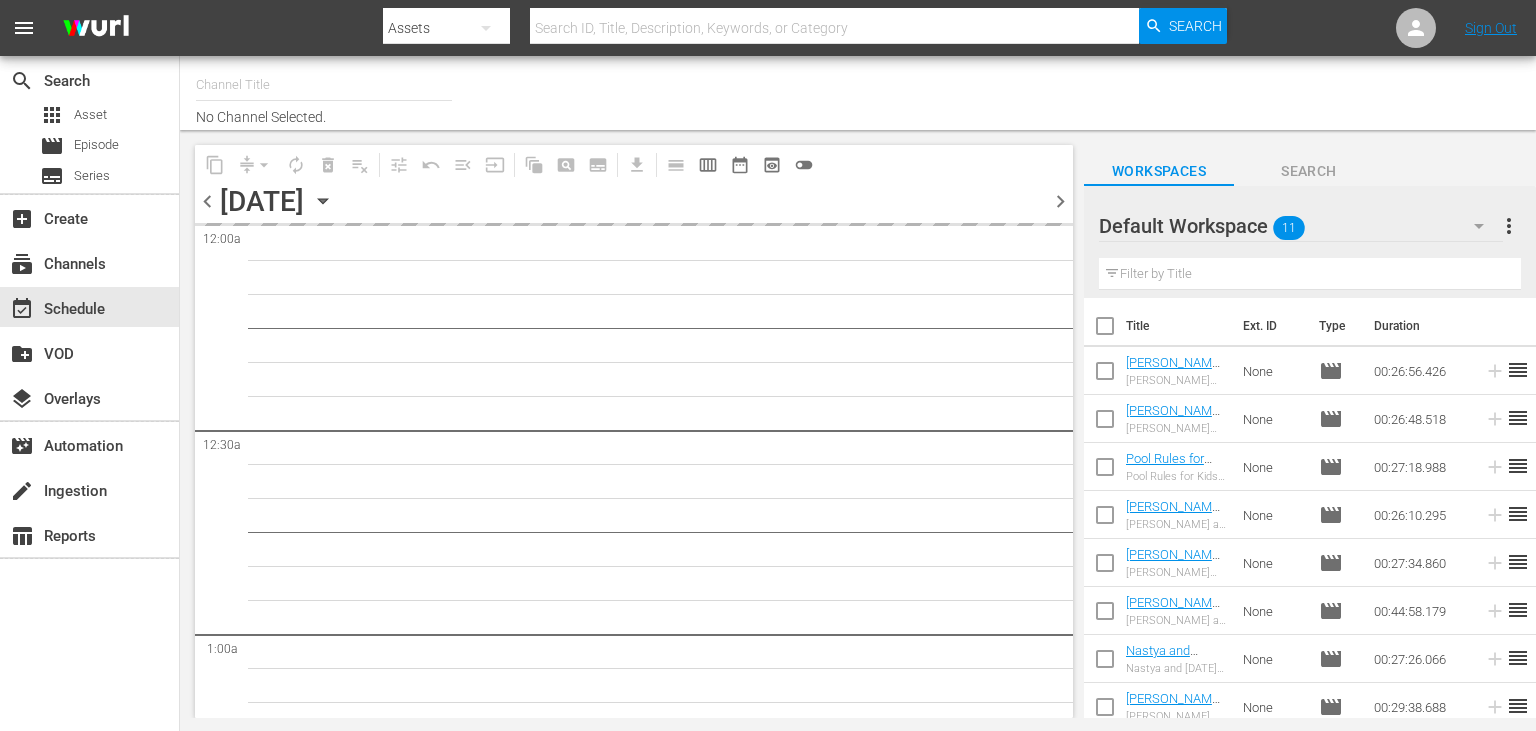 type on "Like Nastya (1237)" 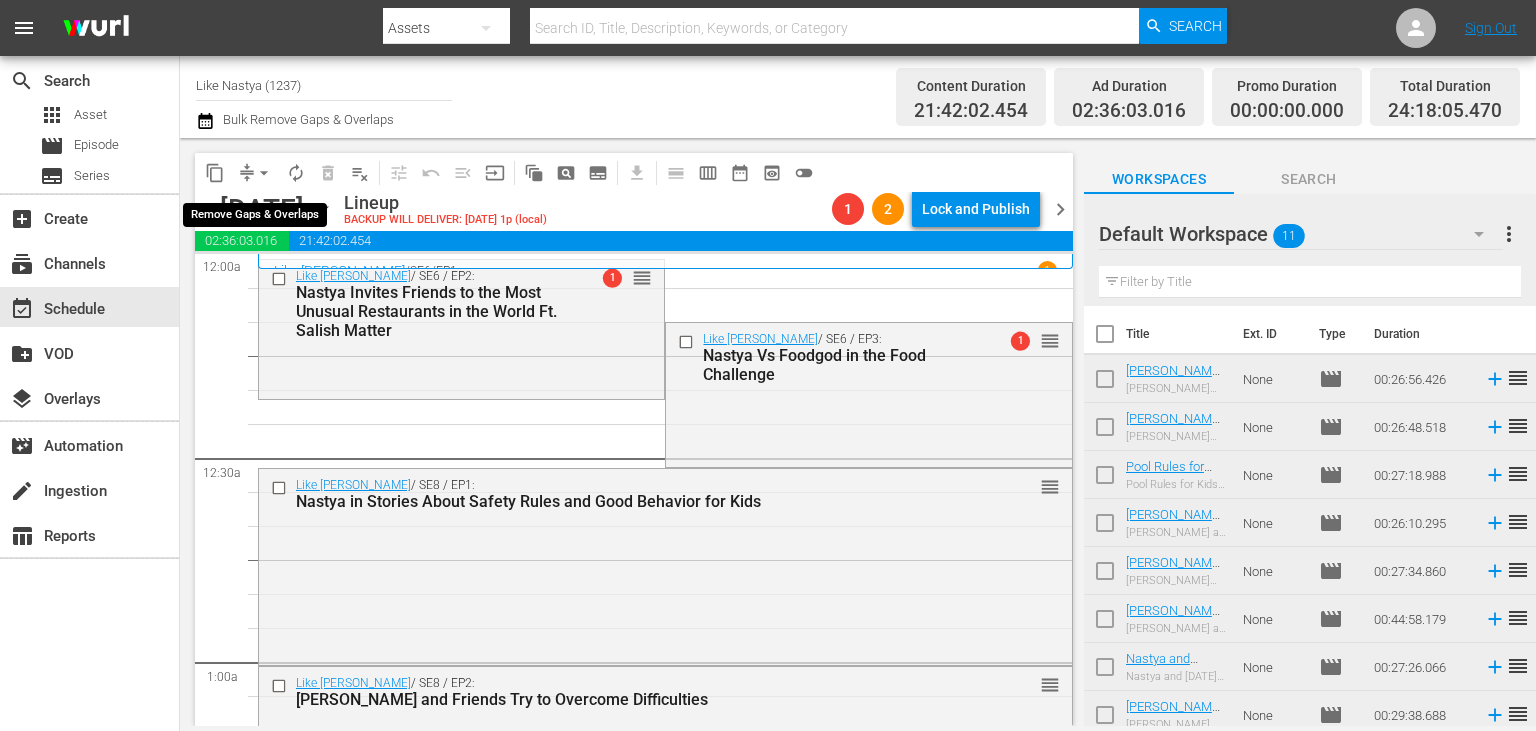 click on "arrow_drop_down" at bounding box center [264, 173] 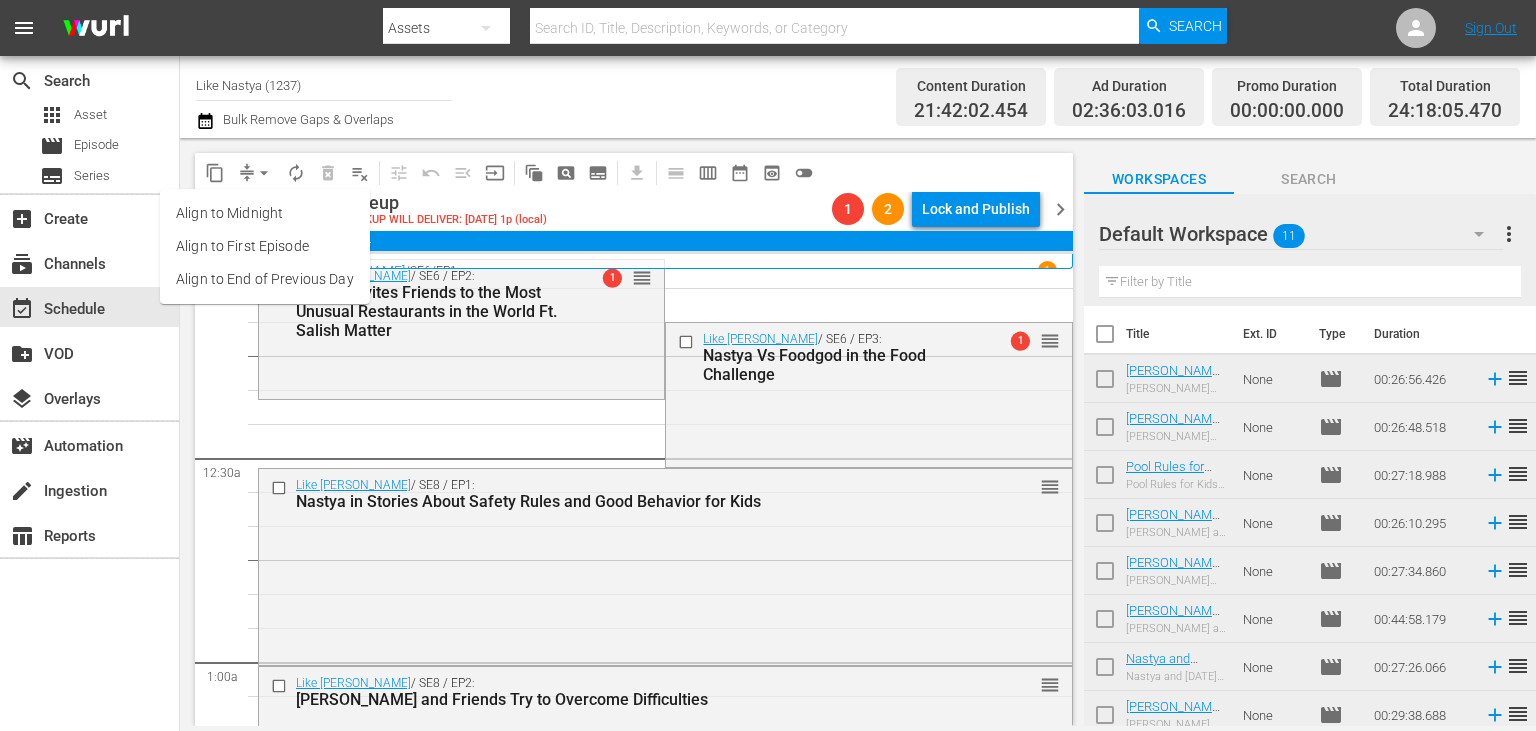 click on "Align to End of Previous Day" at bounding box center [265, 279] 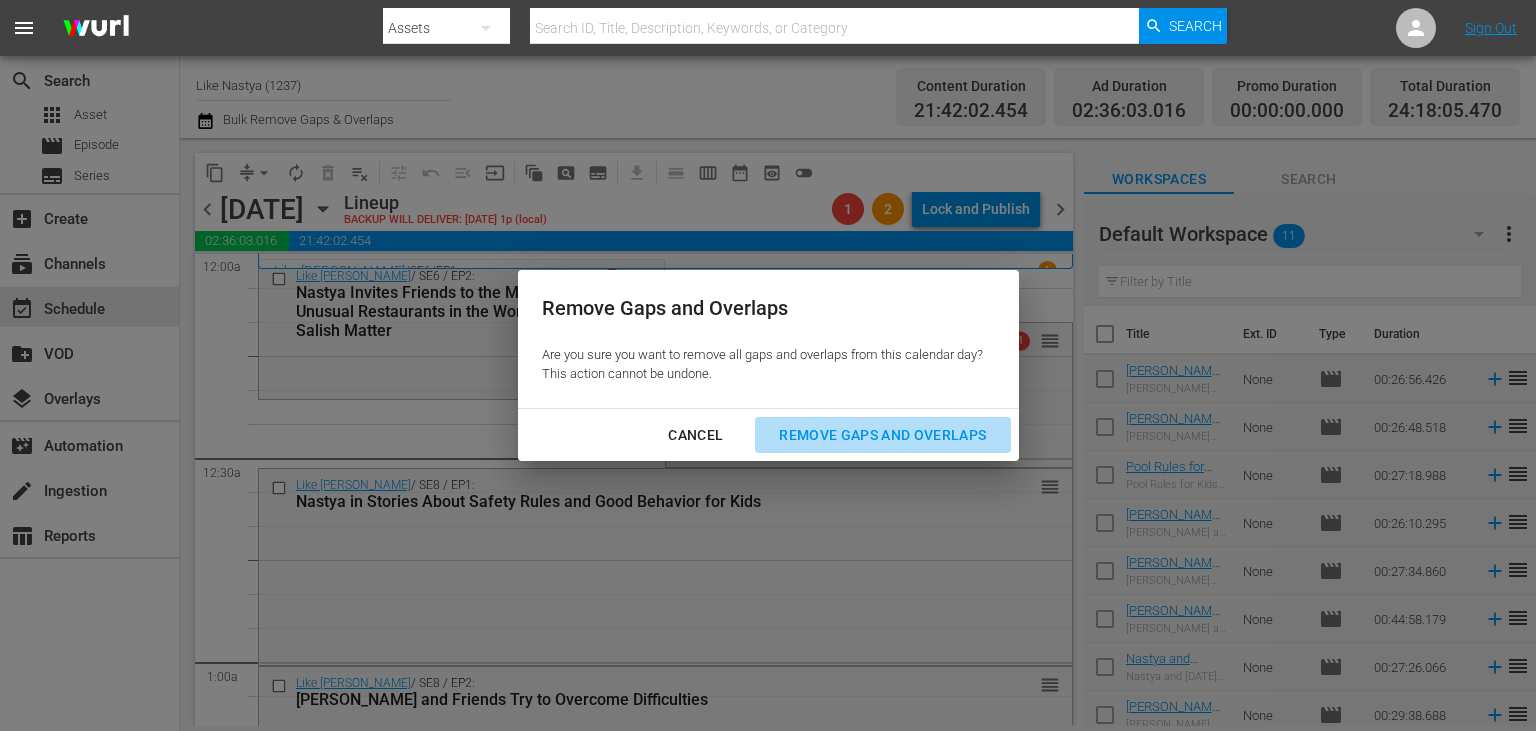click on "Remove Gaps and Overlaps" at bounding box center [882, 435] 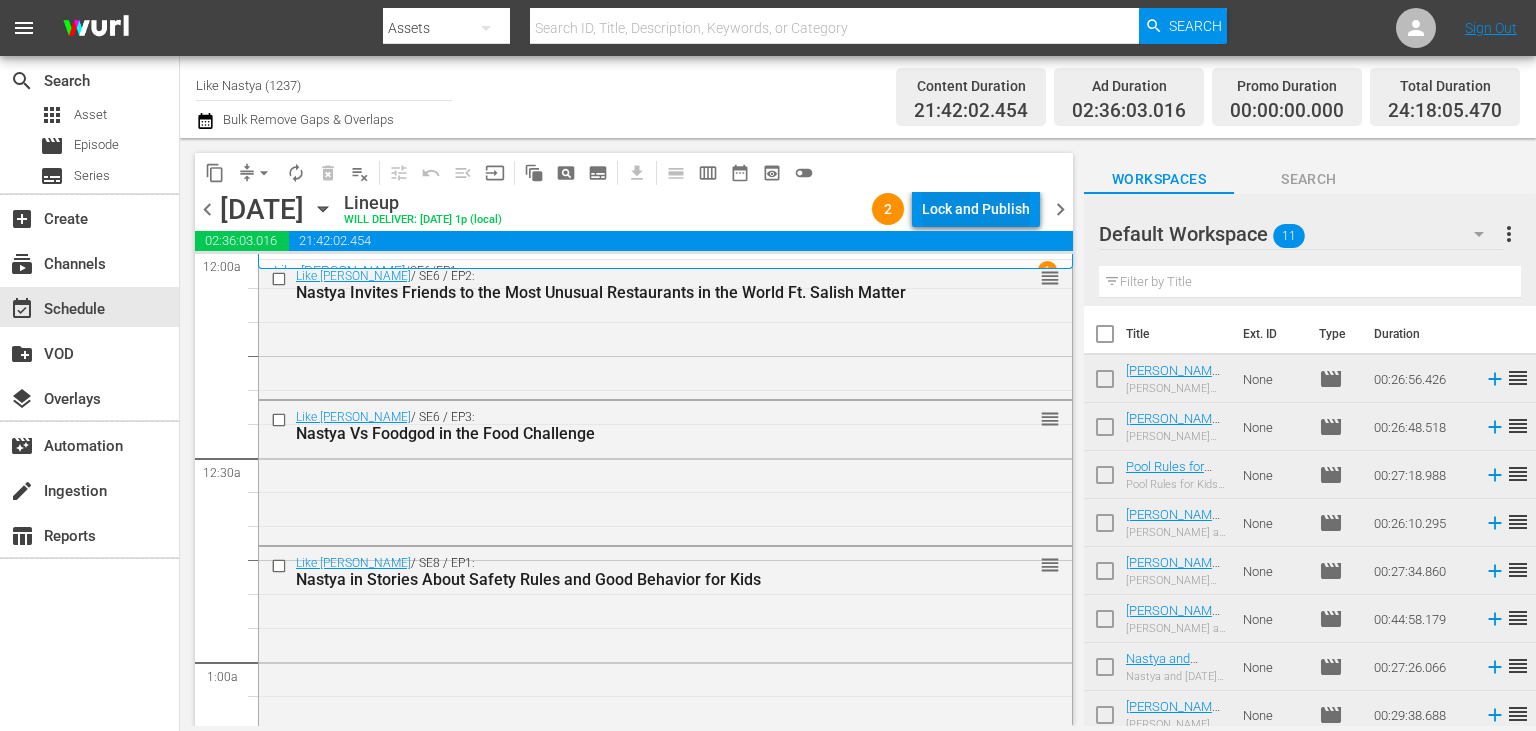 click on "Lock and Publish" at bounding box center [976, 209] 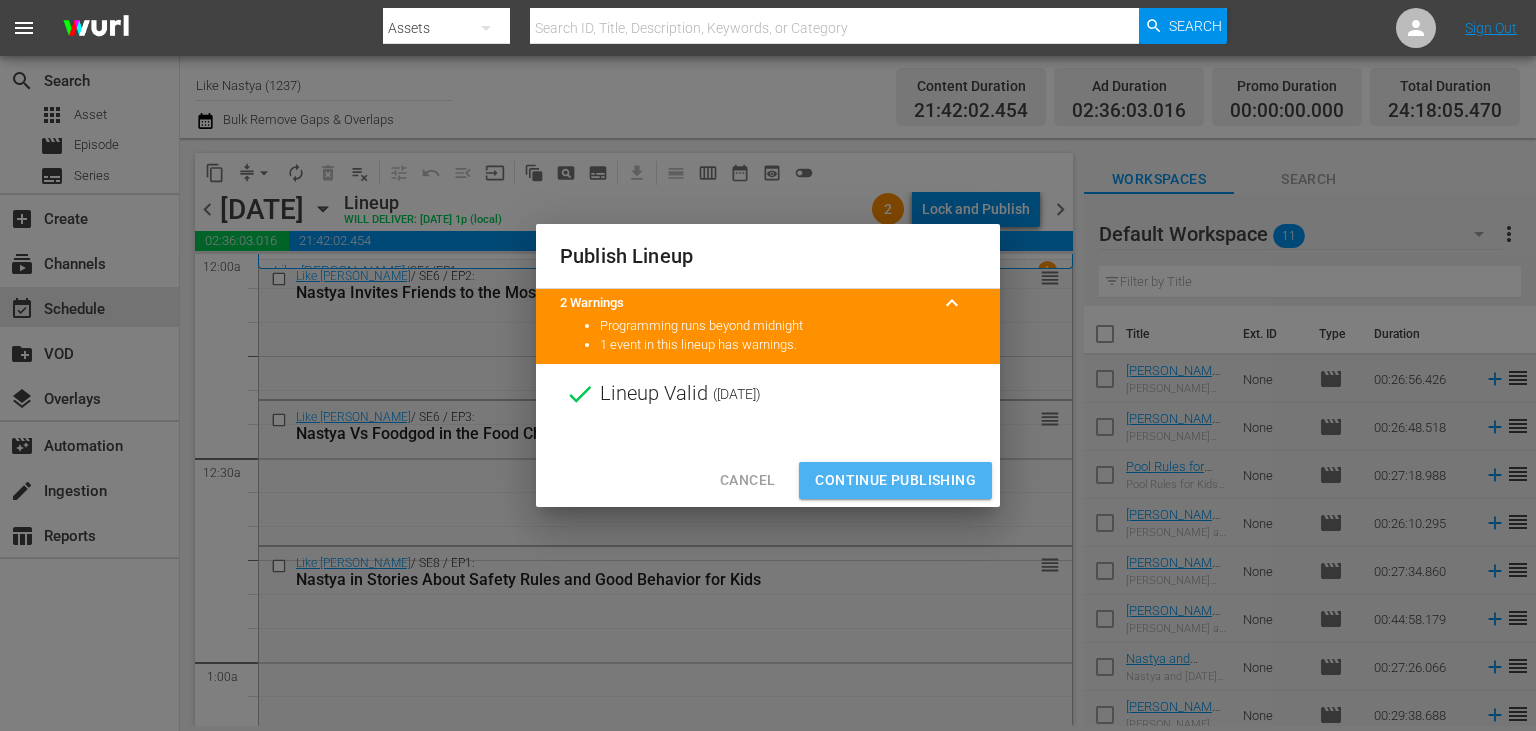 click on "Continue Publishing" at bounding box center [895, 480] 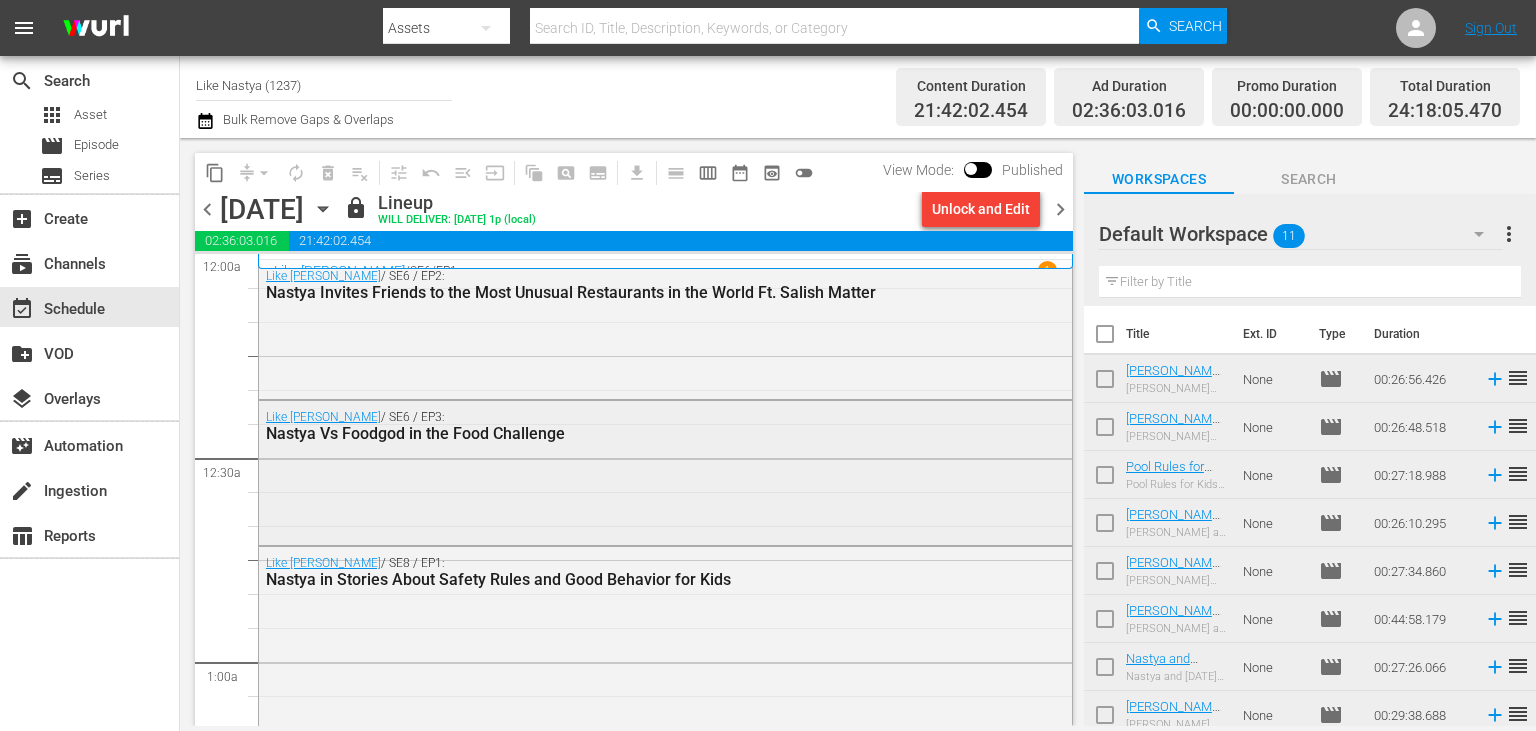scroll, scrollTop: 605, scrollLeft: 0, axis: vertical 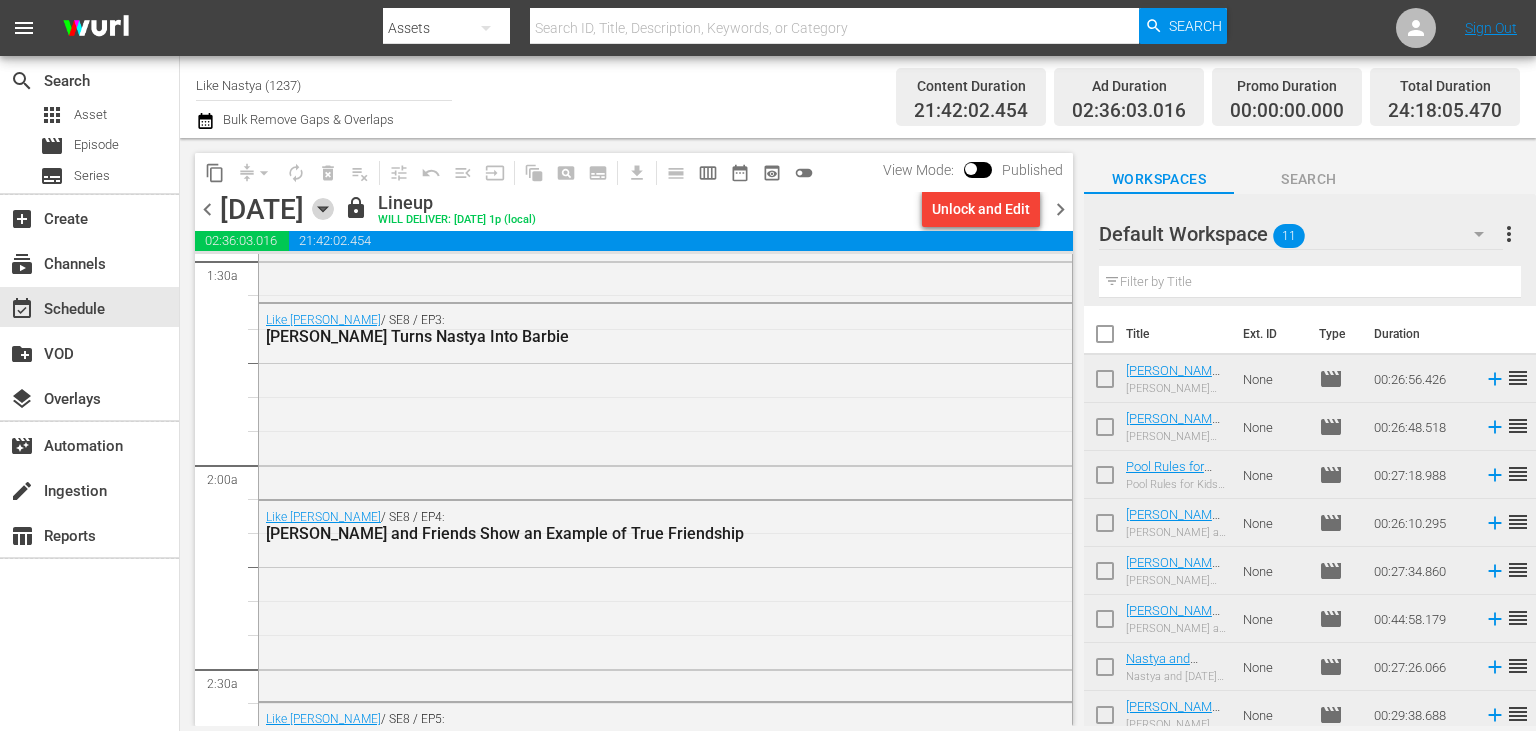 click 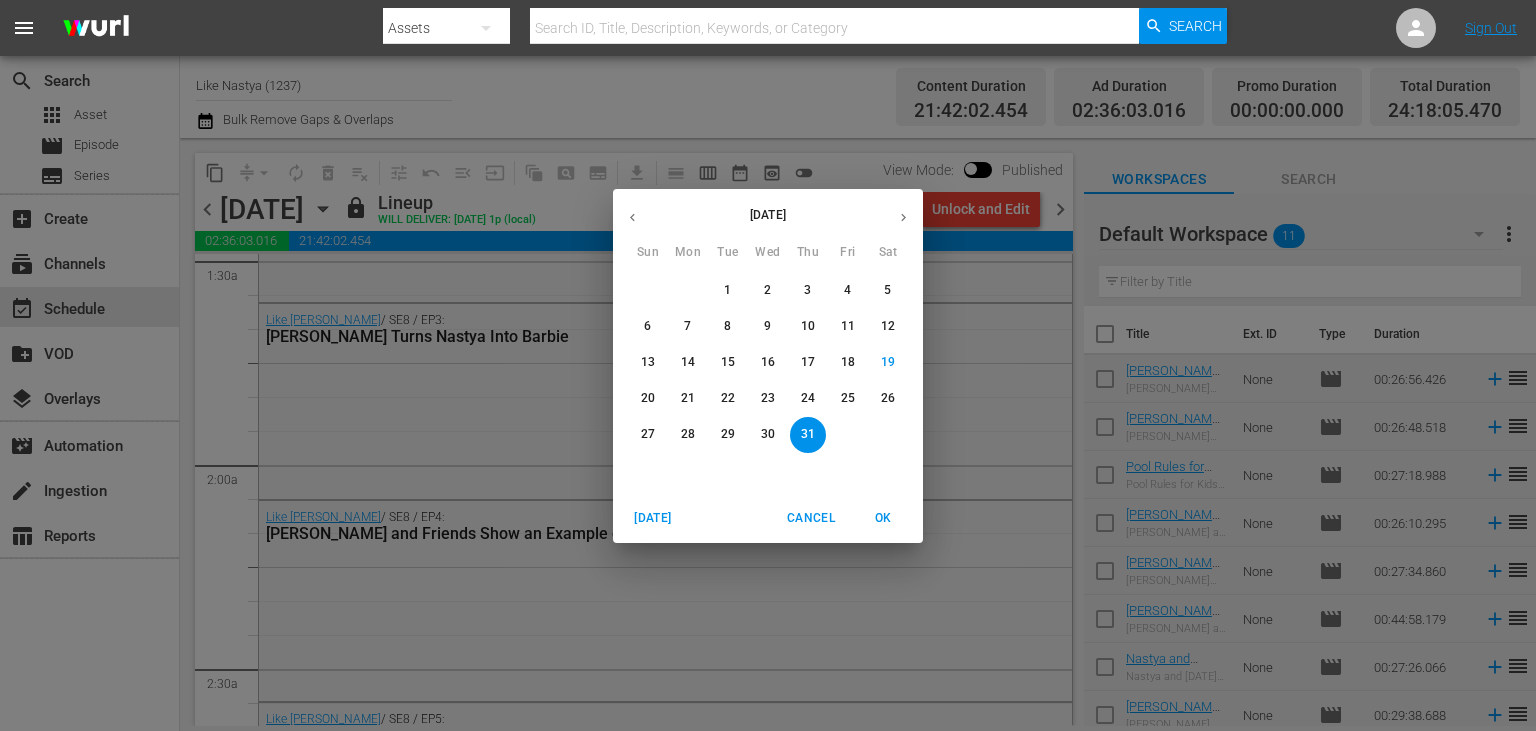 click on "25" at bounding box center (848, 398) 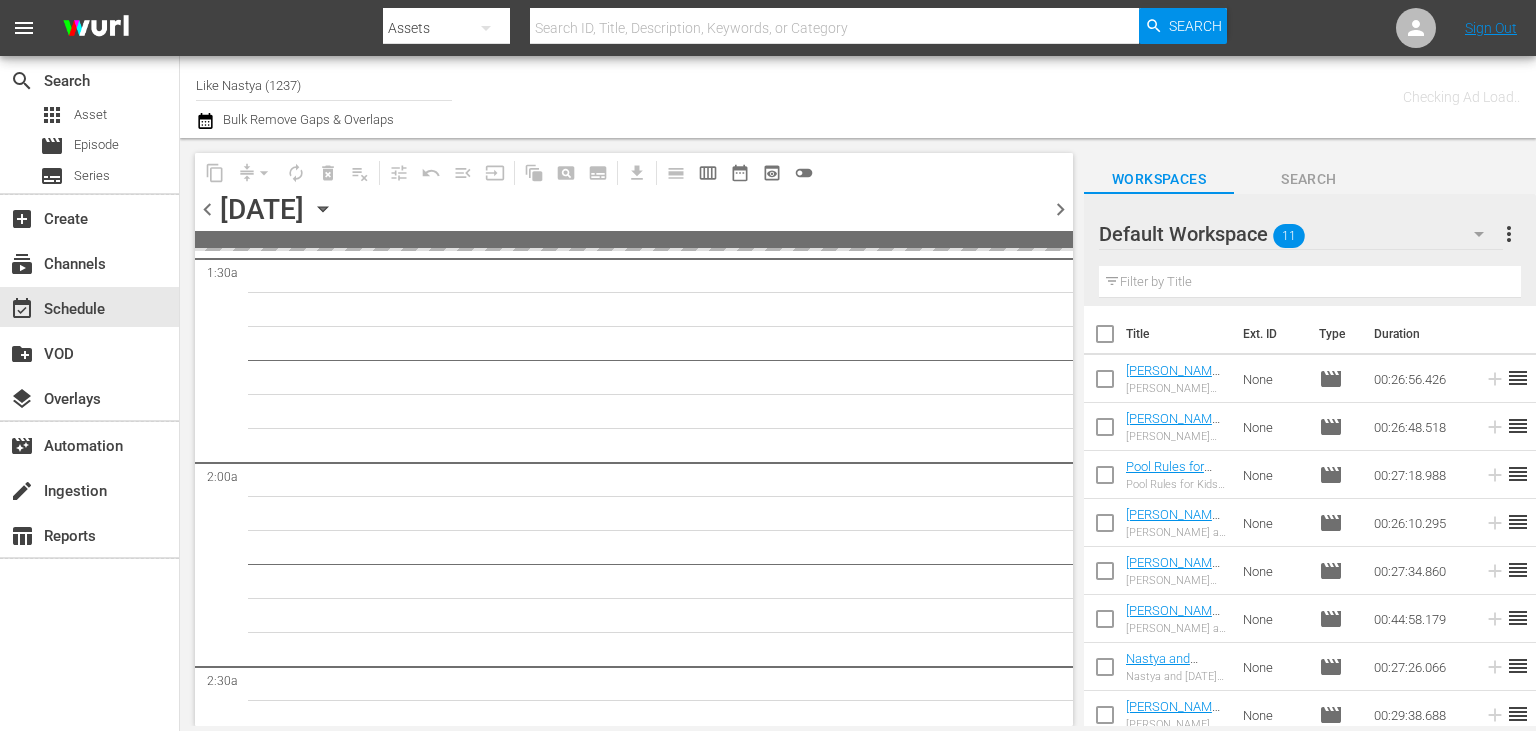 type 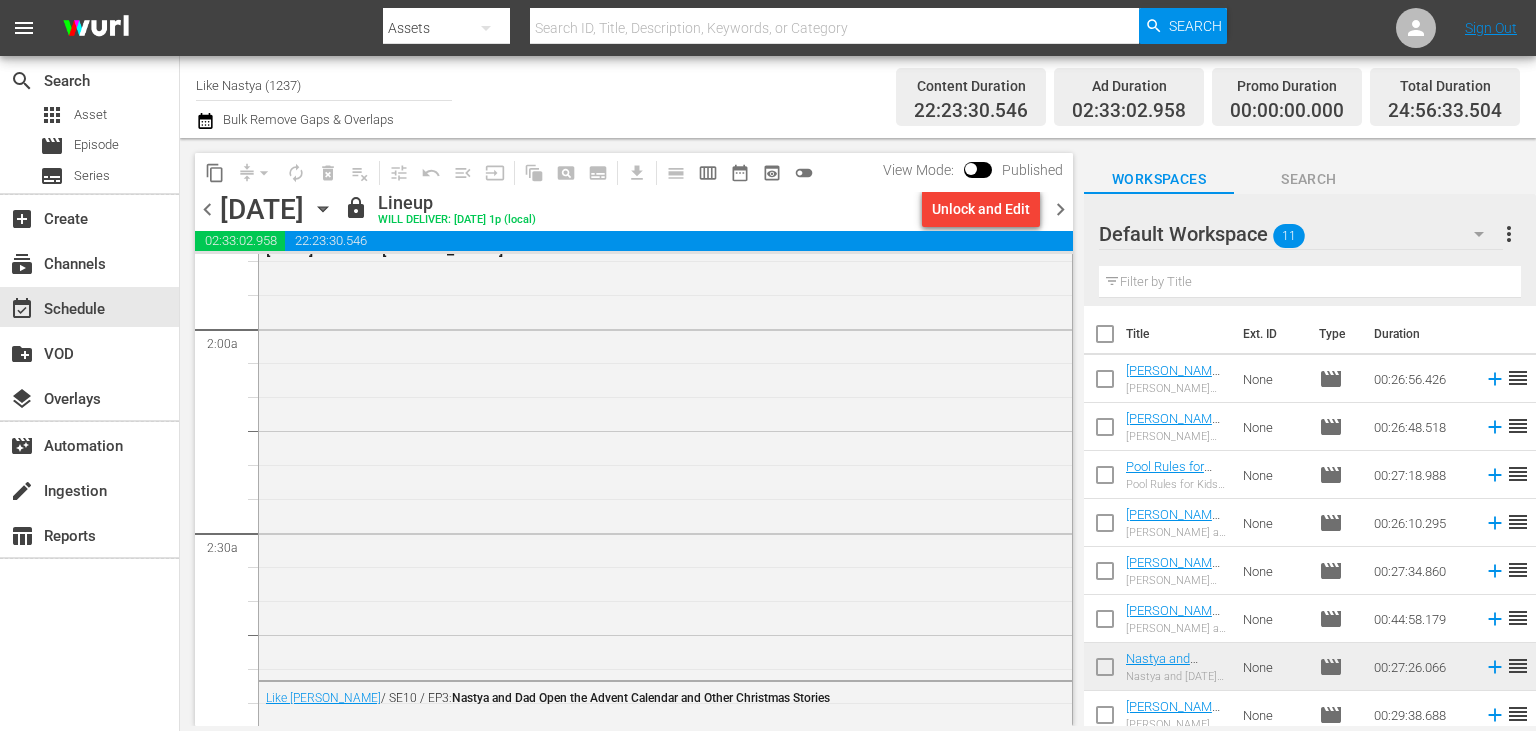 scroll, scrollTop: 673, scrollLeft: 0, axis: vertical 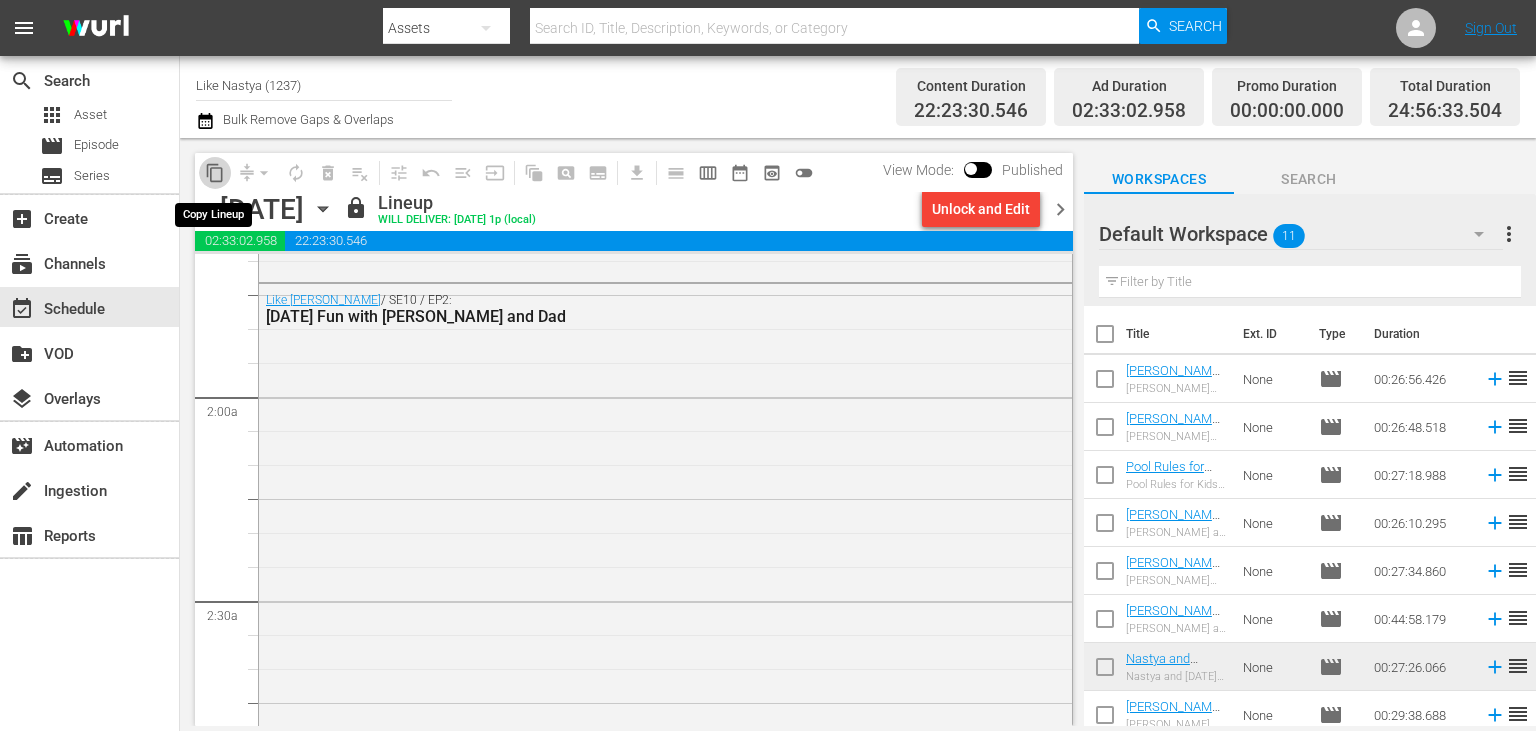 click on "content_copy" at bounding box center (215, 173) 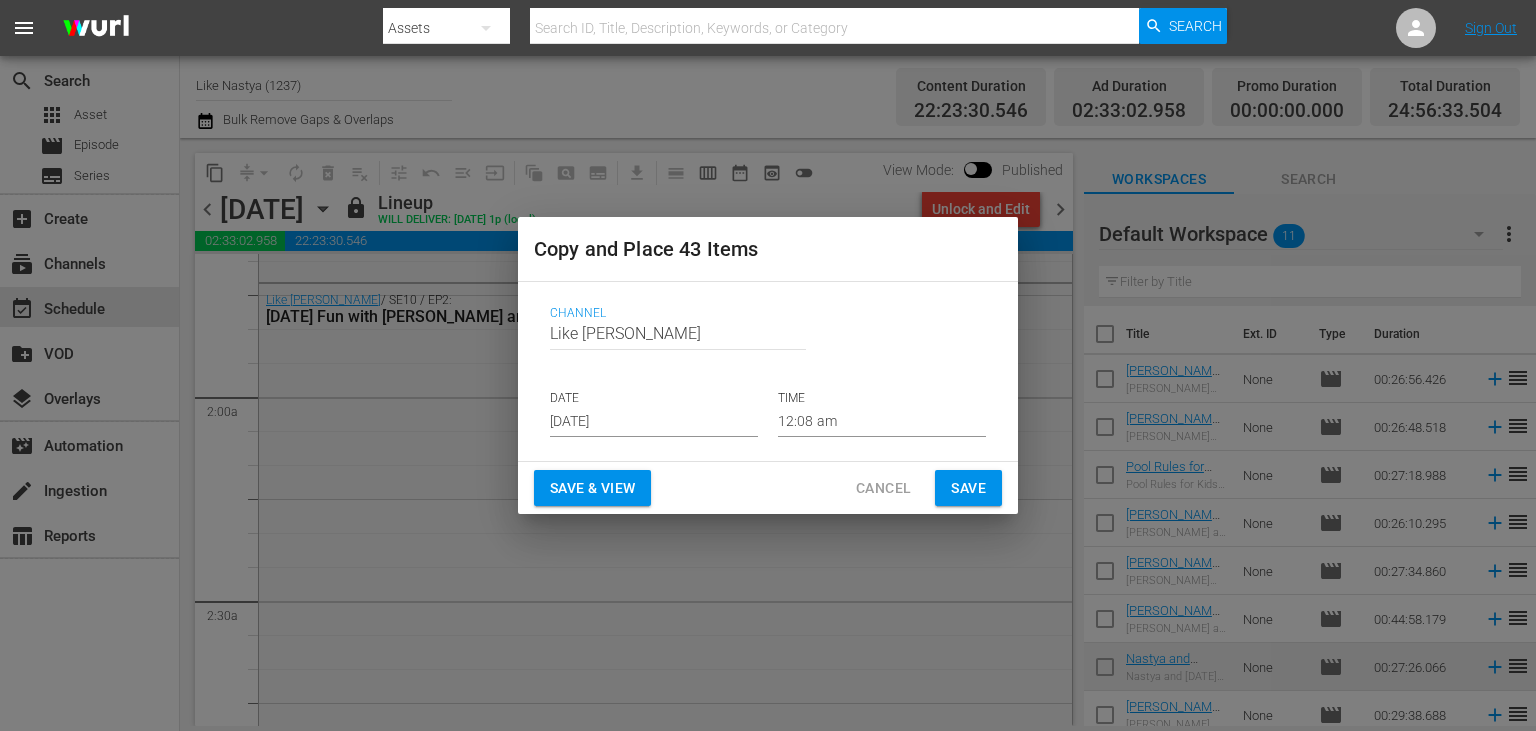 click on "Jul 21st 2025" at bounding box center (654, 422) 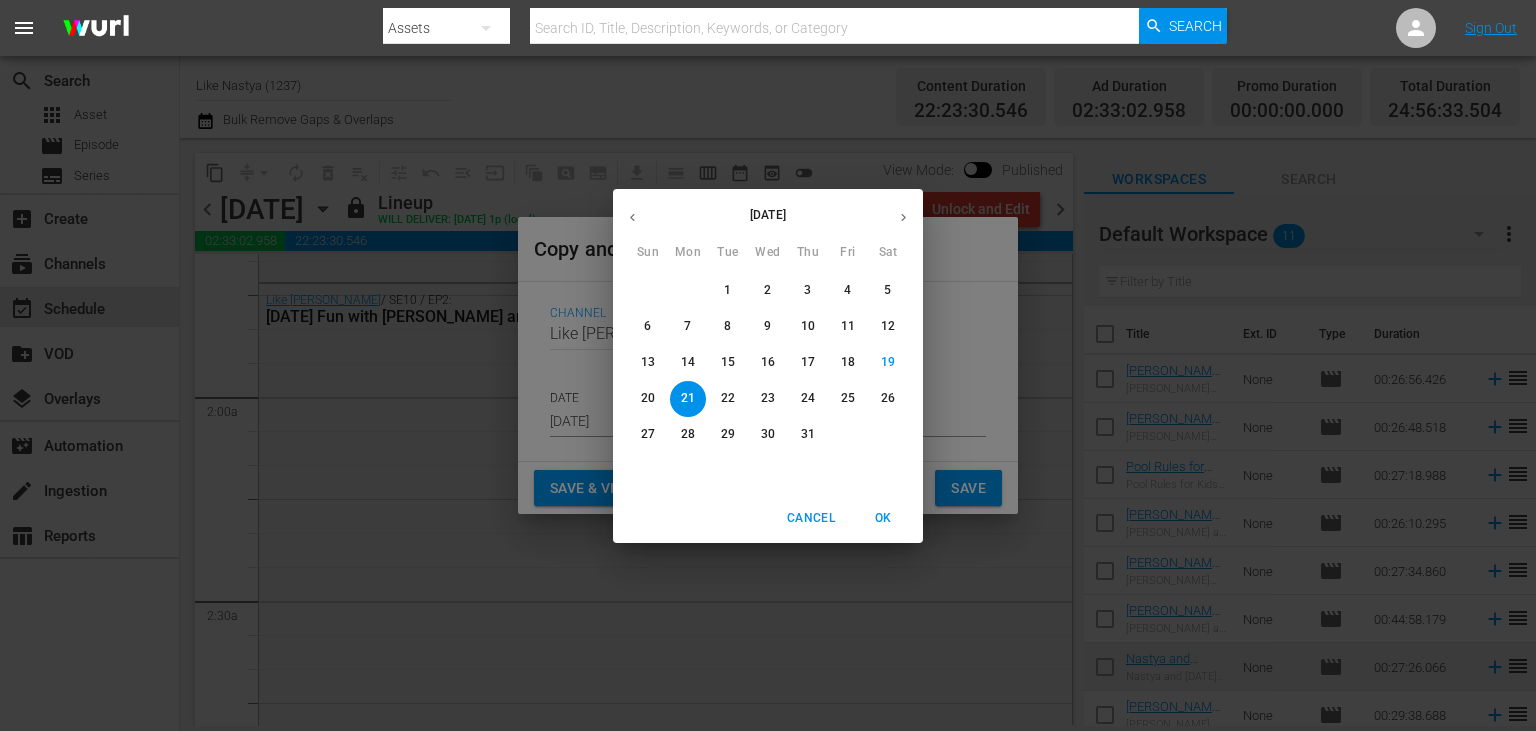 click at bounding box center [903, 217] 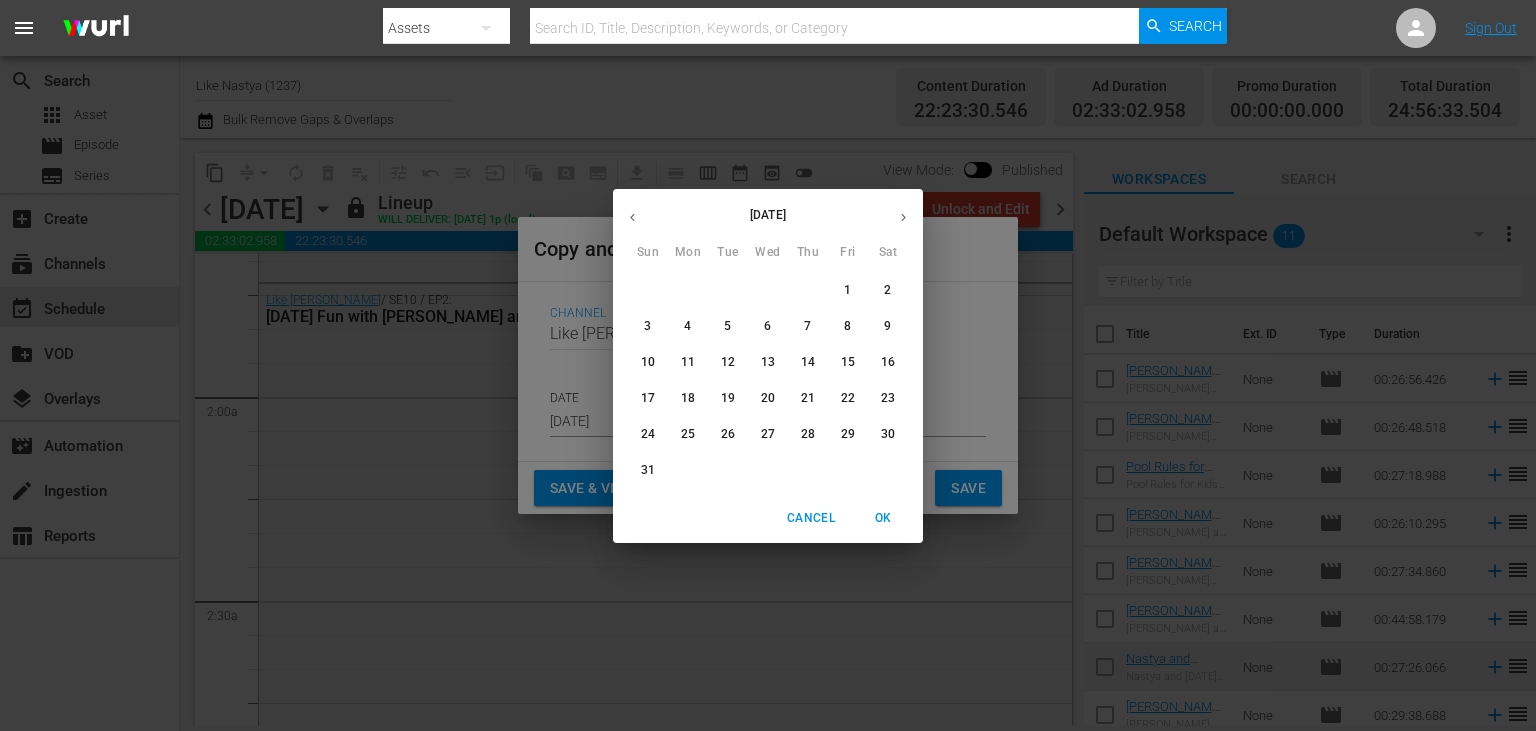 click on "1" at bounding box center (847, 290) 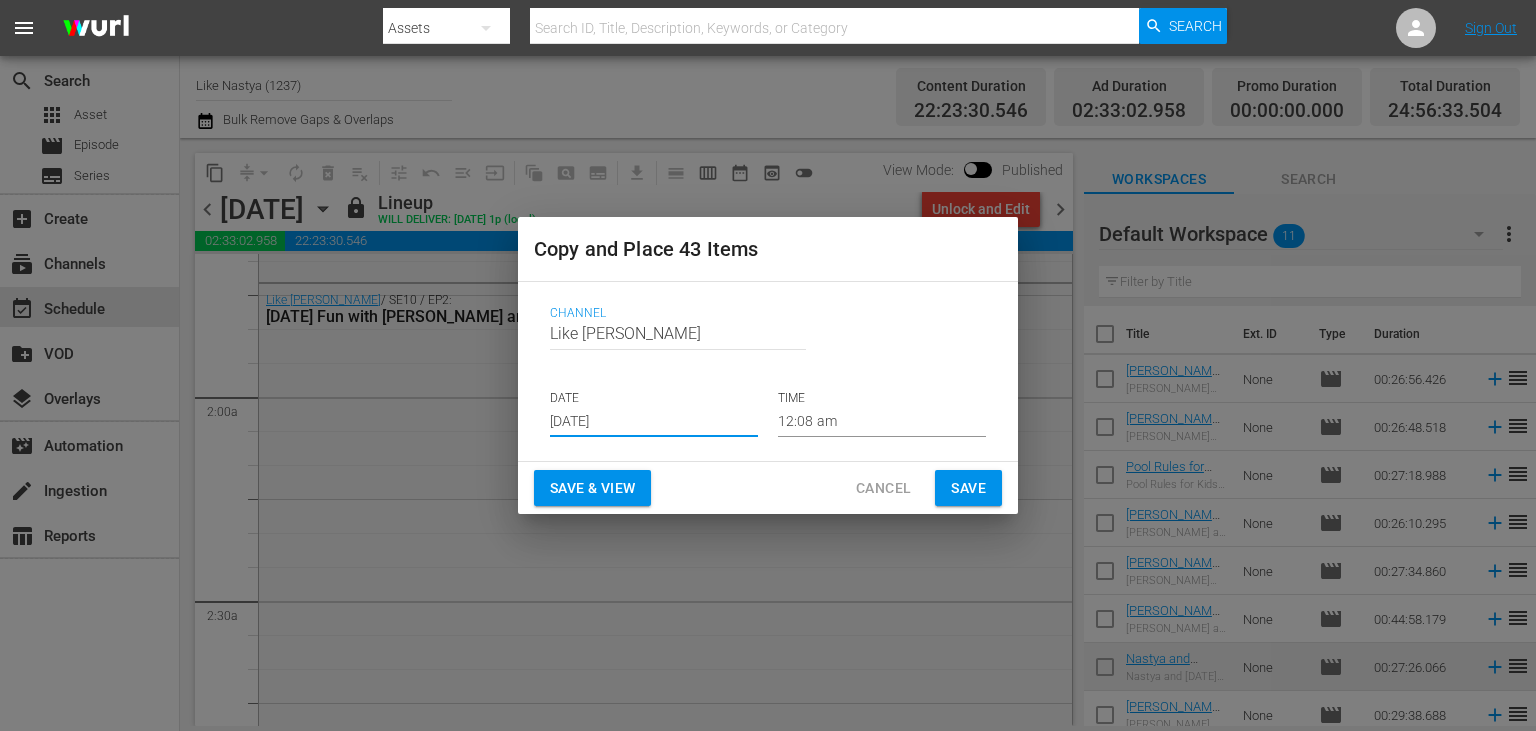 click on "Save & View" at bounding box center (592, 488) 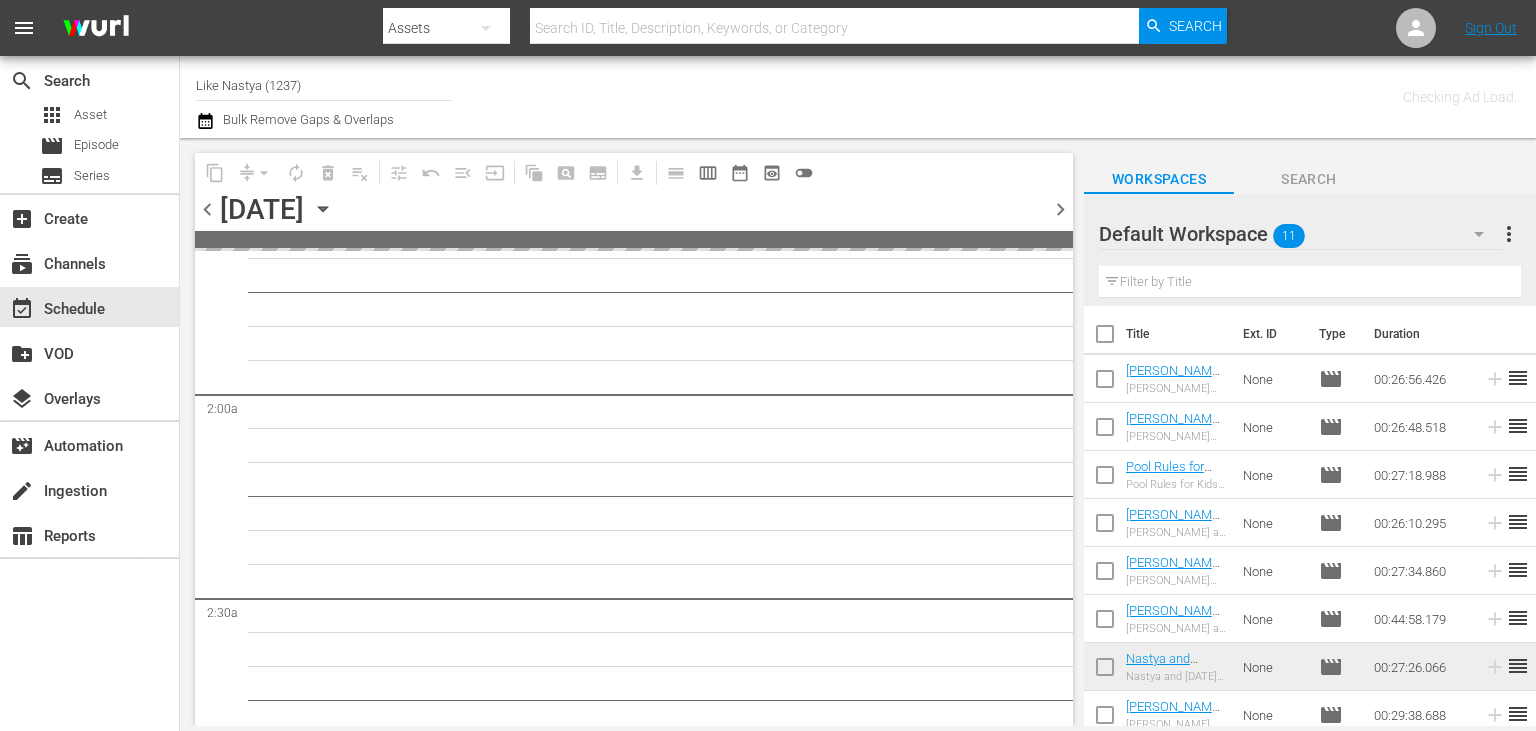 scroll, scrollTop: 741, scrollLeft: 0, axis: vertical 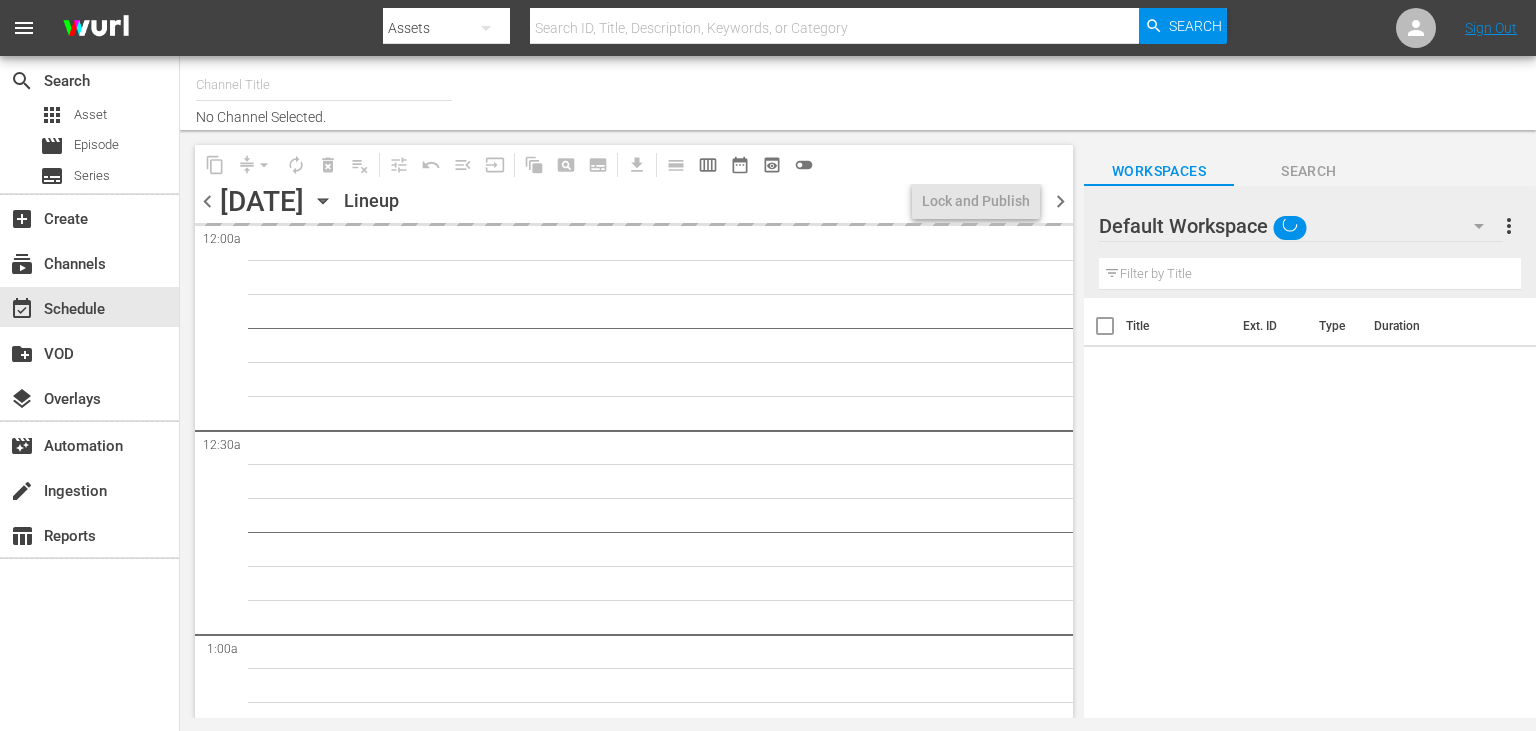 type on "Like Nastya (1237)" 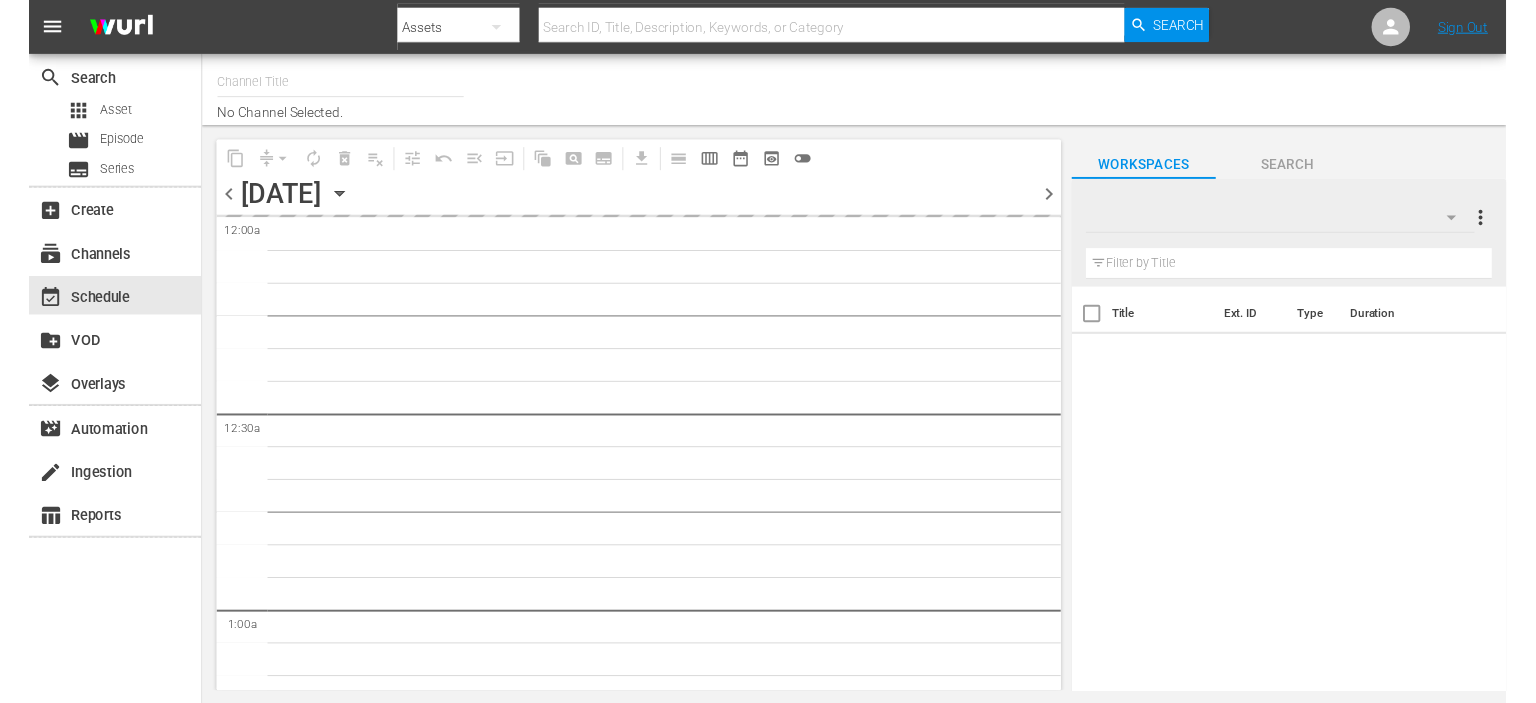 scroll, scrollTop: 0, scrollLeft: 0, axis: both 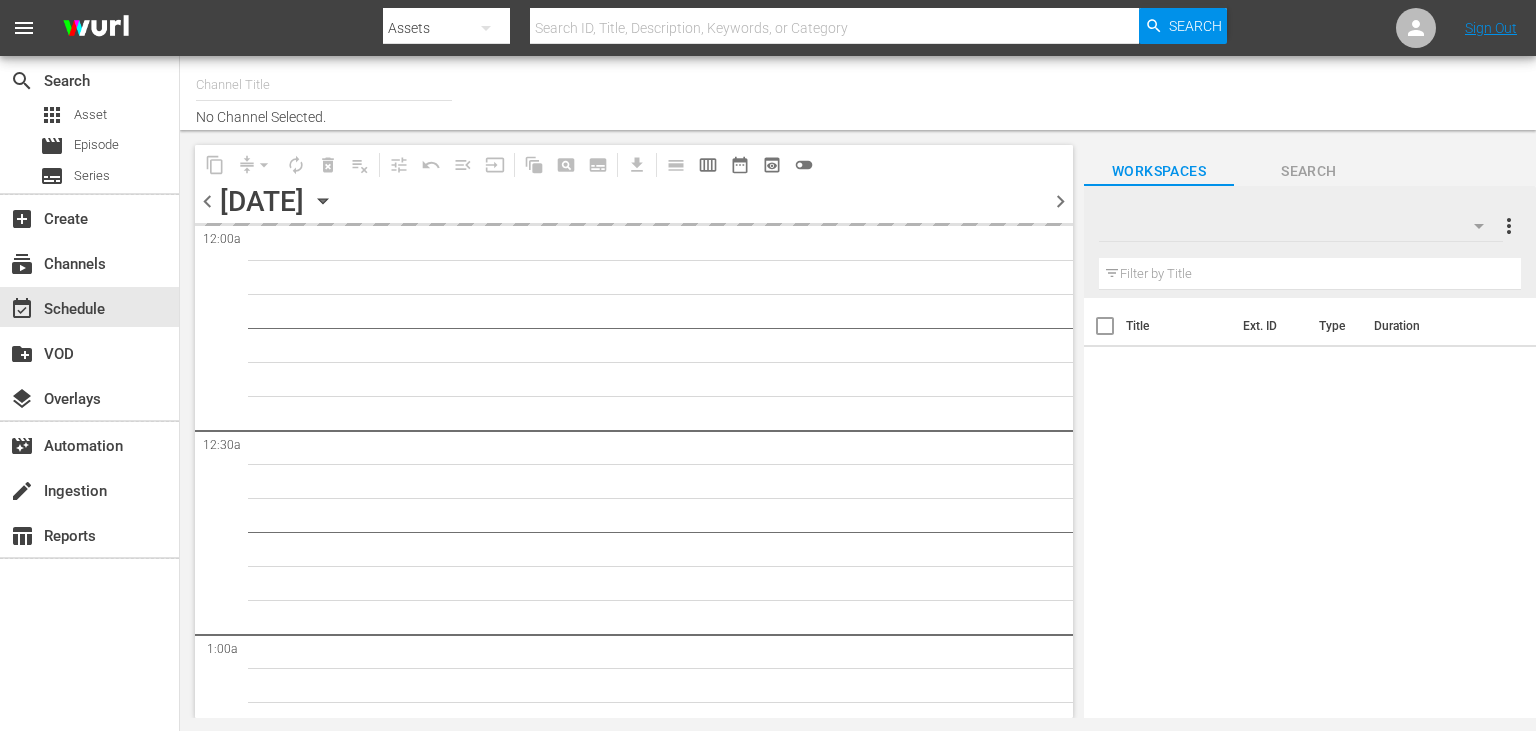 type on "Like Nastya (1237)" 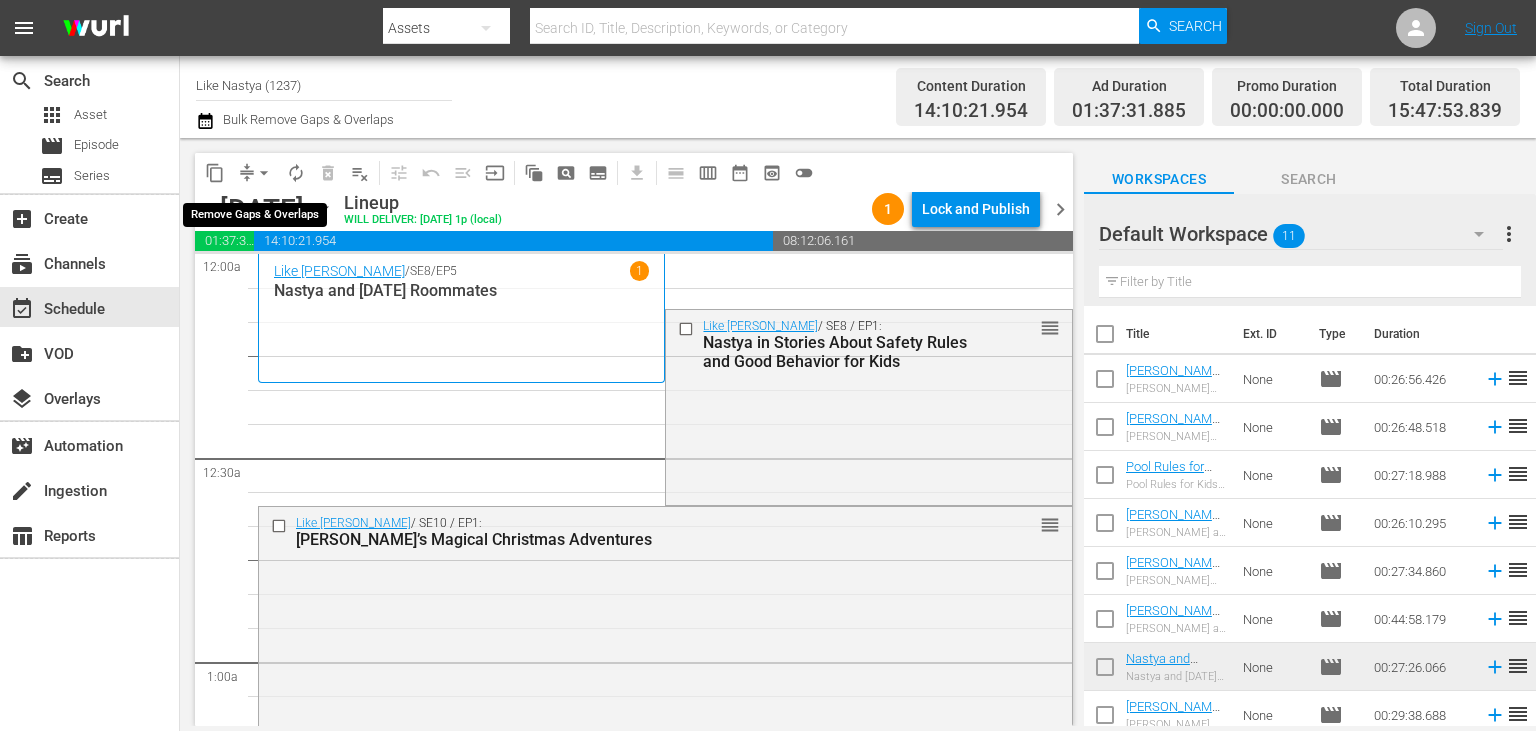 click on "arrow_drop_down" at bounding box center [264, 173] 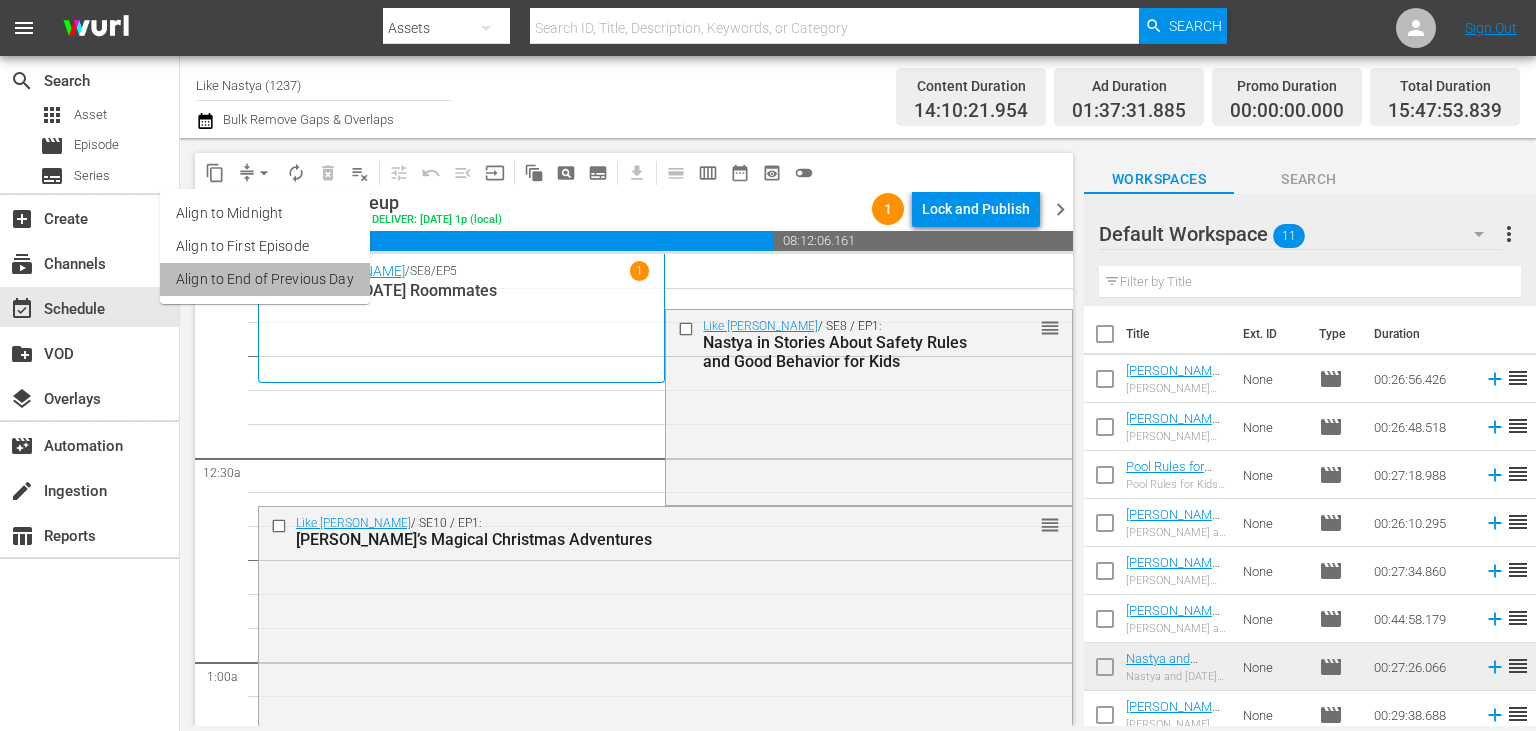 click on "Align to End of Previous Day" at bounding box center [265, 279] 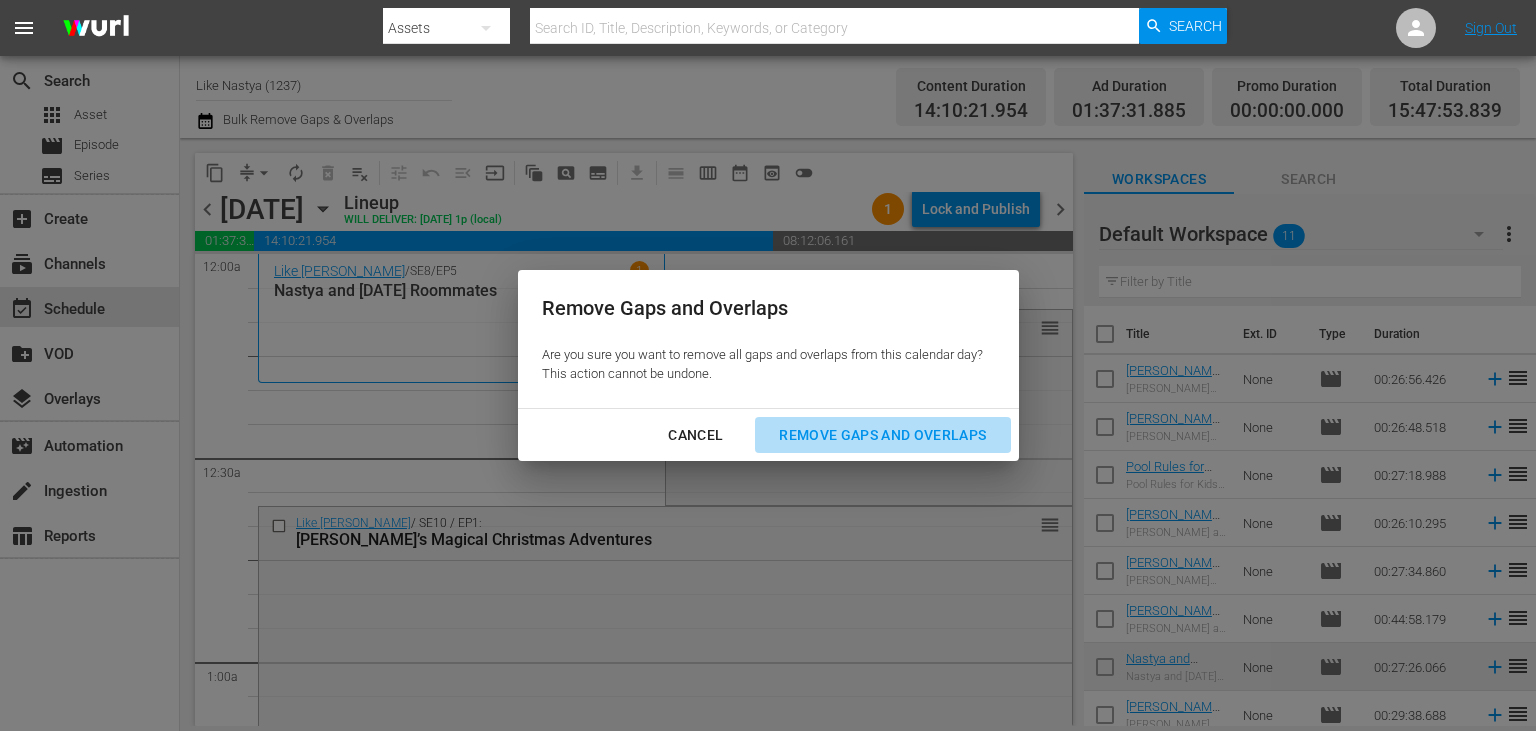 click on "Remove Gaps and Overlaps" at bounding box center [882, 435] 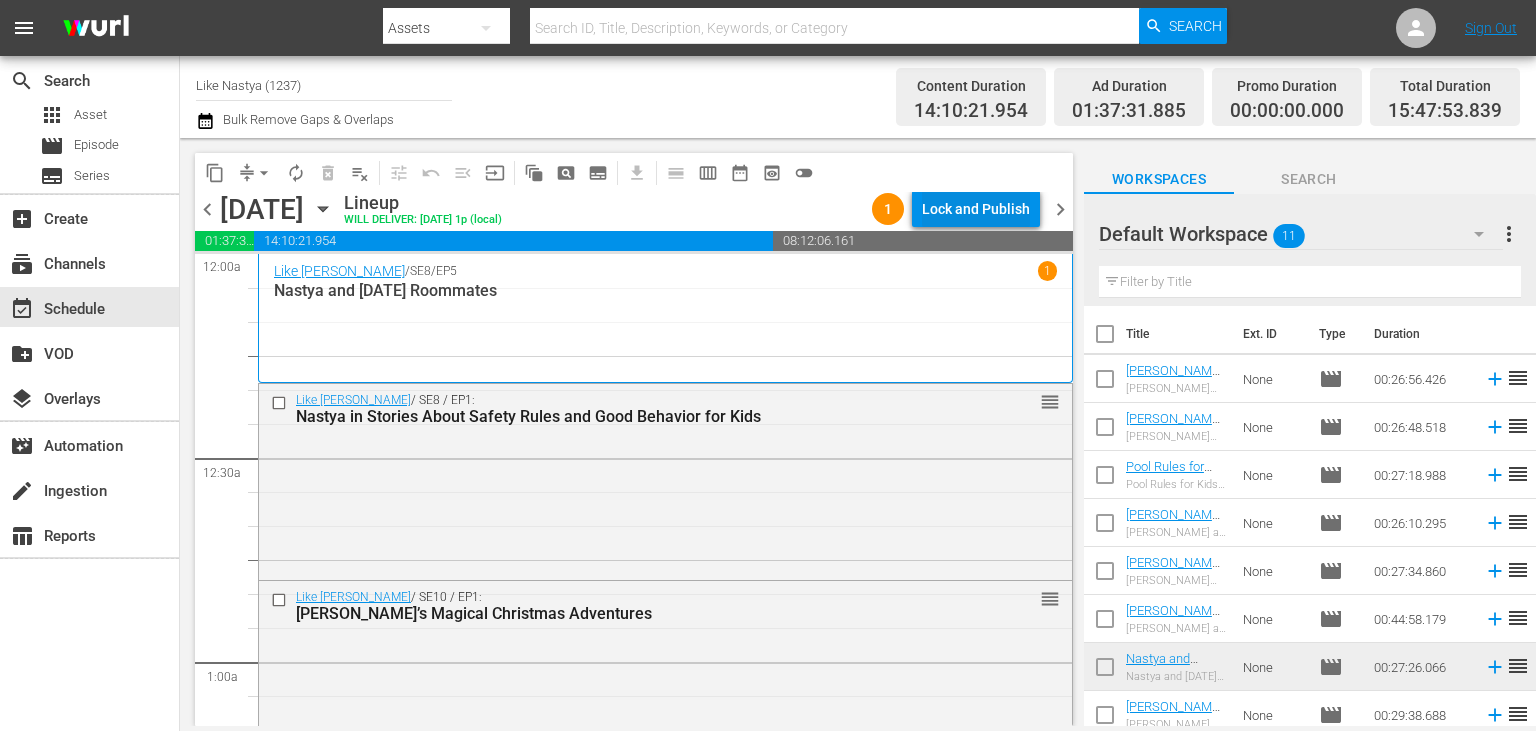 click on "Lock and Publish" at bounding box center (976, 209) 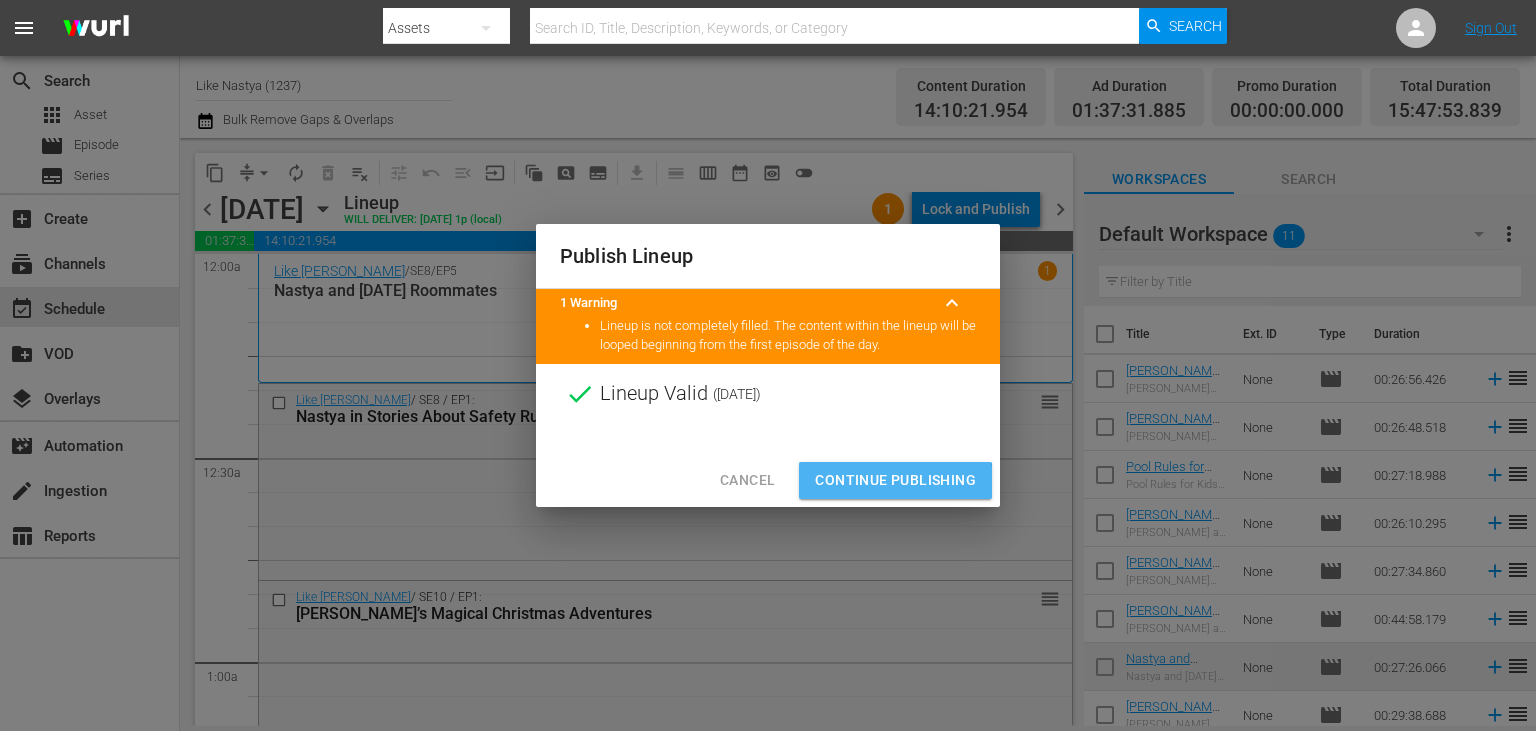 click on "Continue Publishing" at bounding box center [895, 480] 